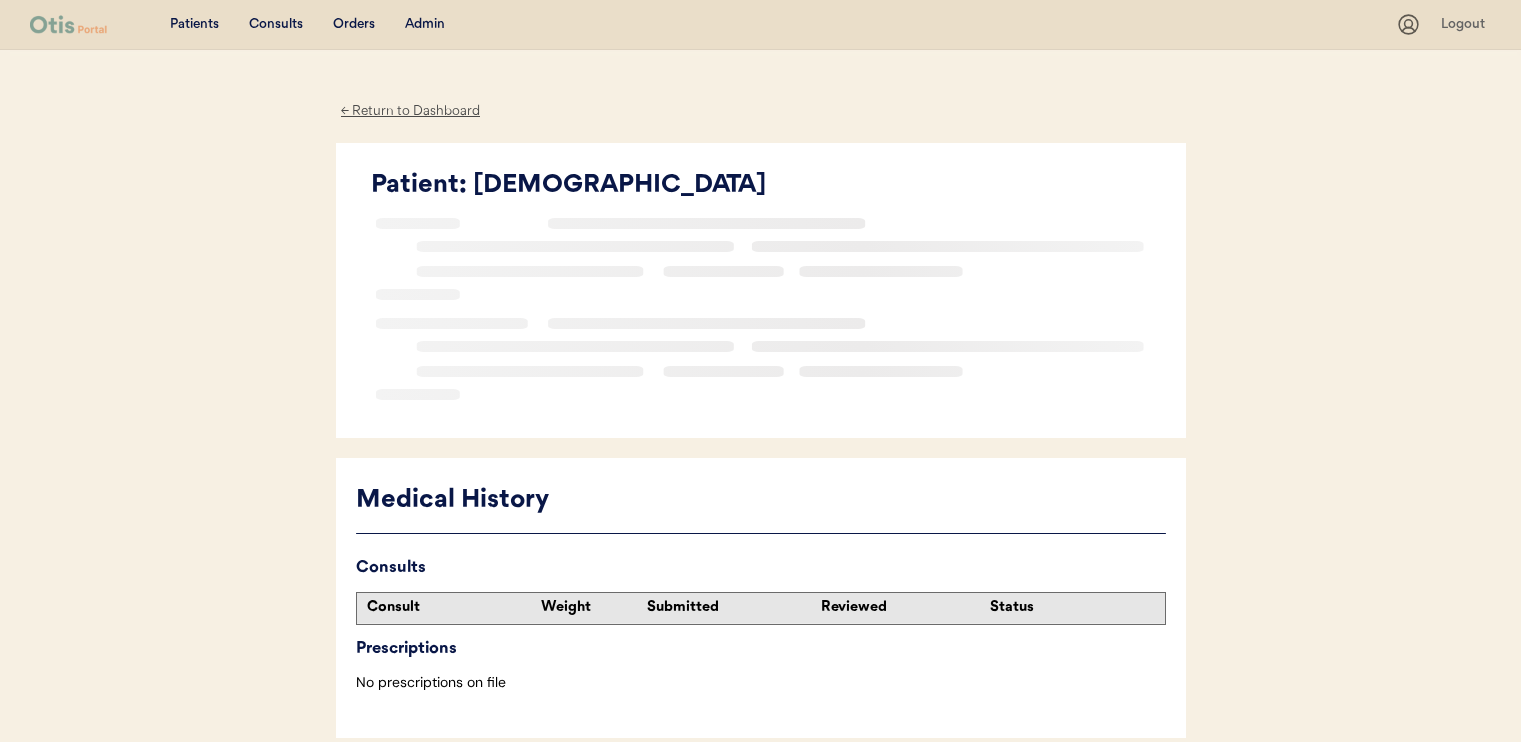 scroll, scrollTop: 0, scrollLeft: 0, axis: both 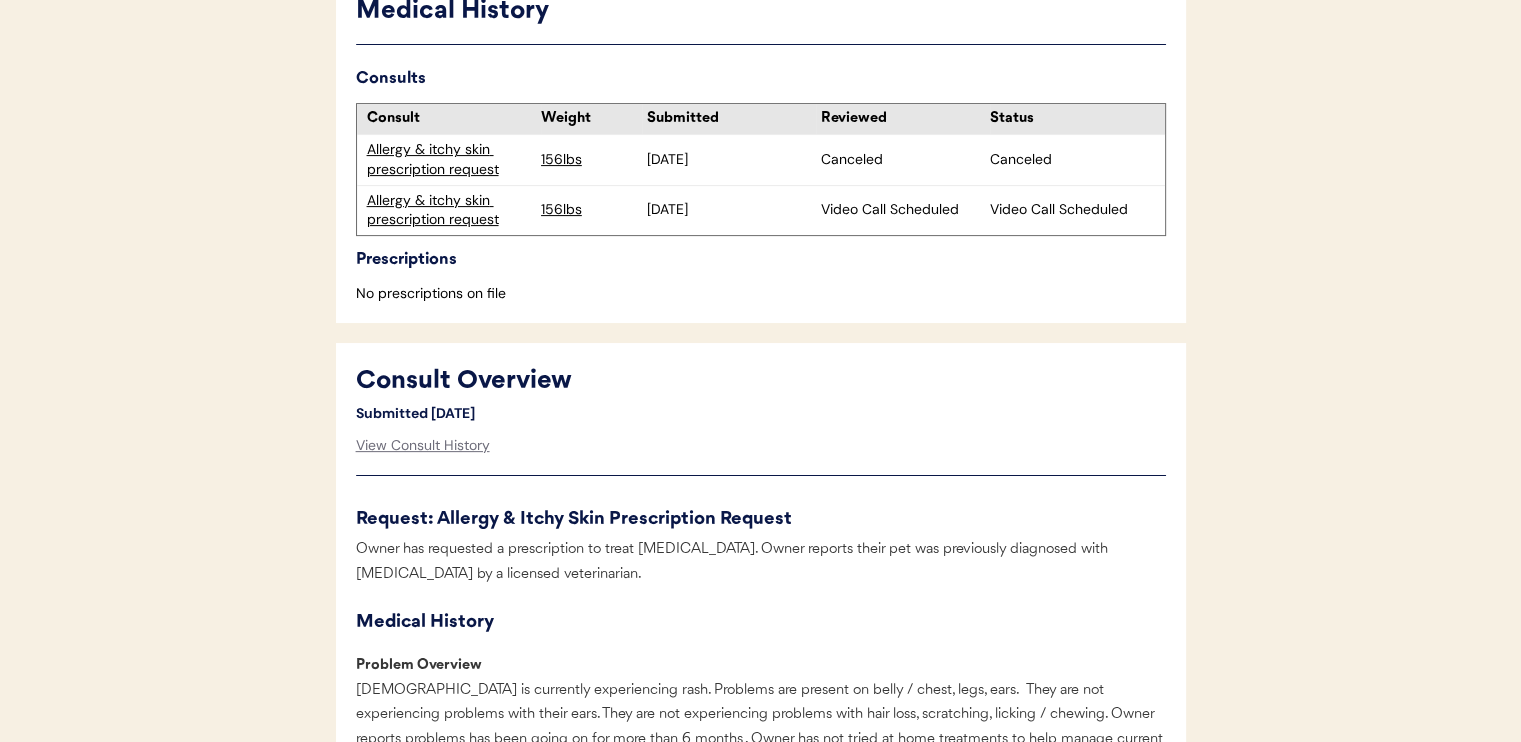 click on "Allergy & itchy skin prescription request" at bounding box center (449, 159) 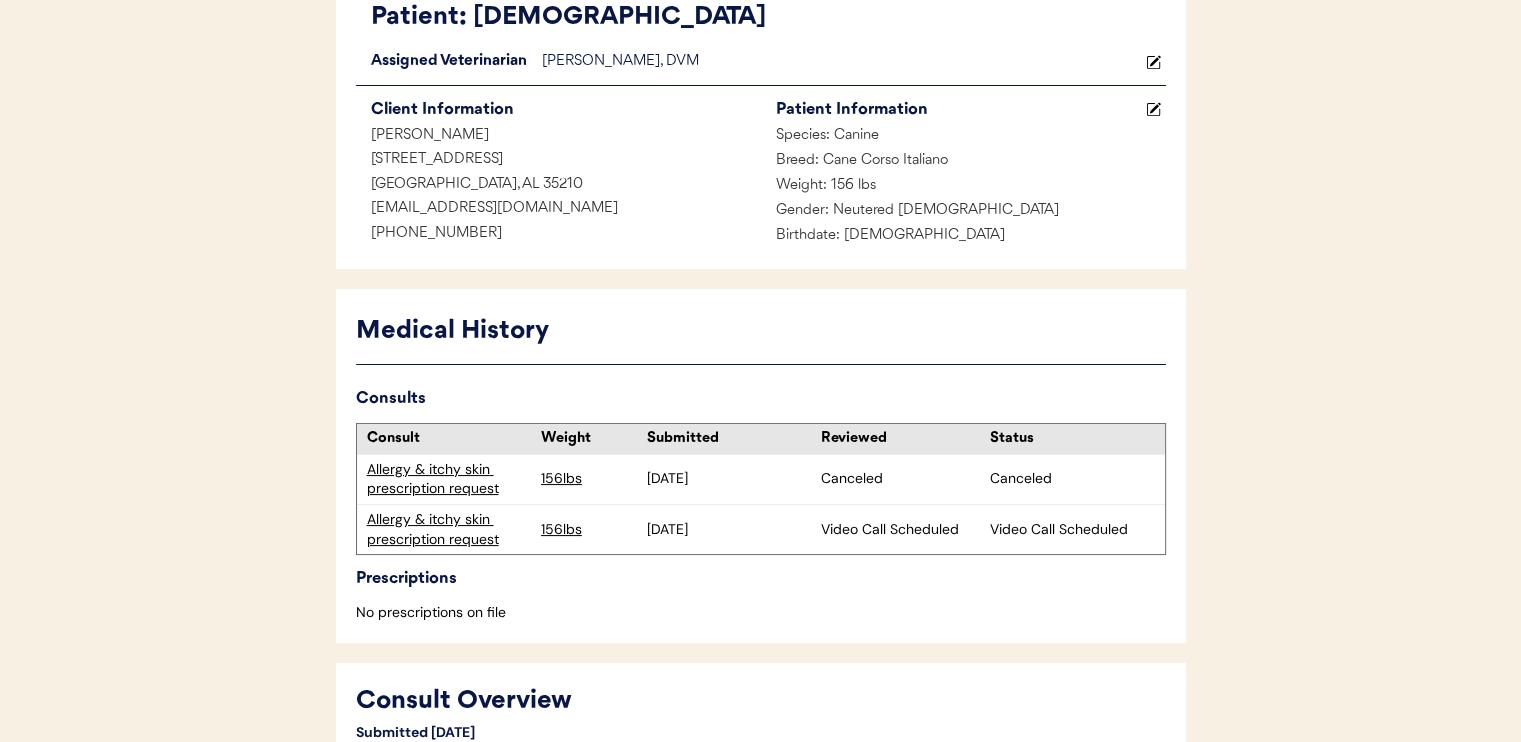 scroll, scrollTop: 0, scrollLeft: 0, axis: both 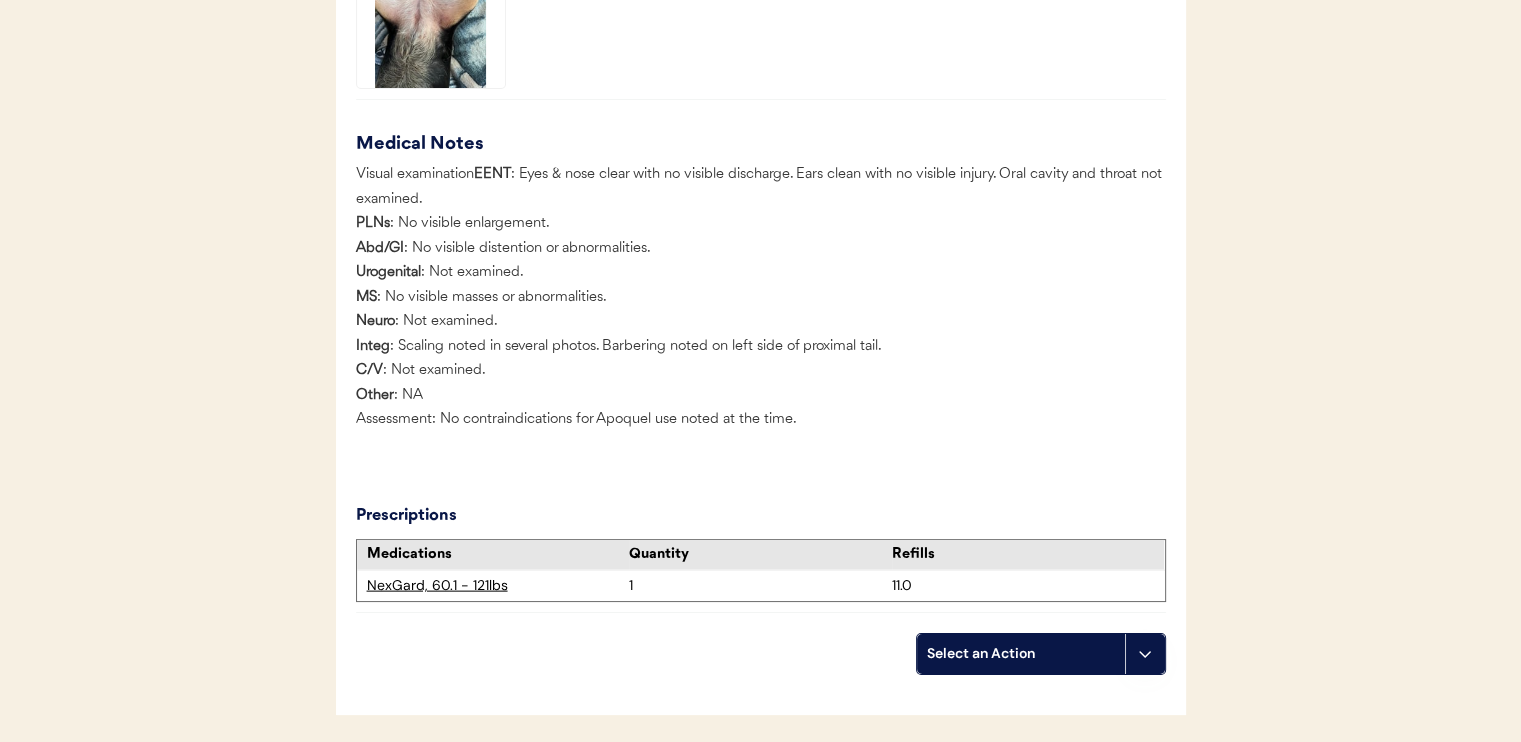 click at bounding box center [1145, 654] 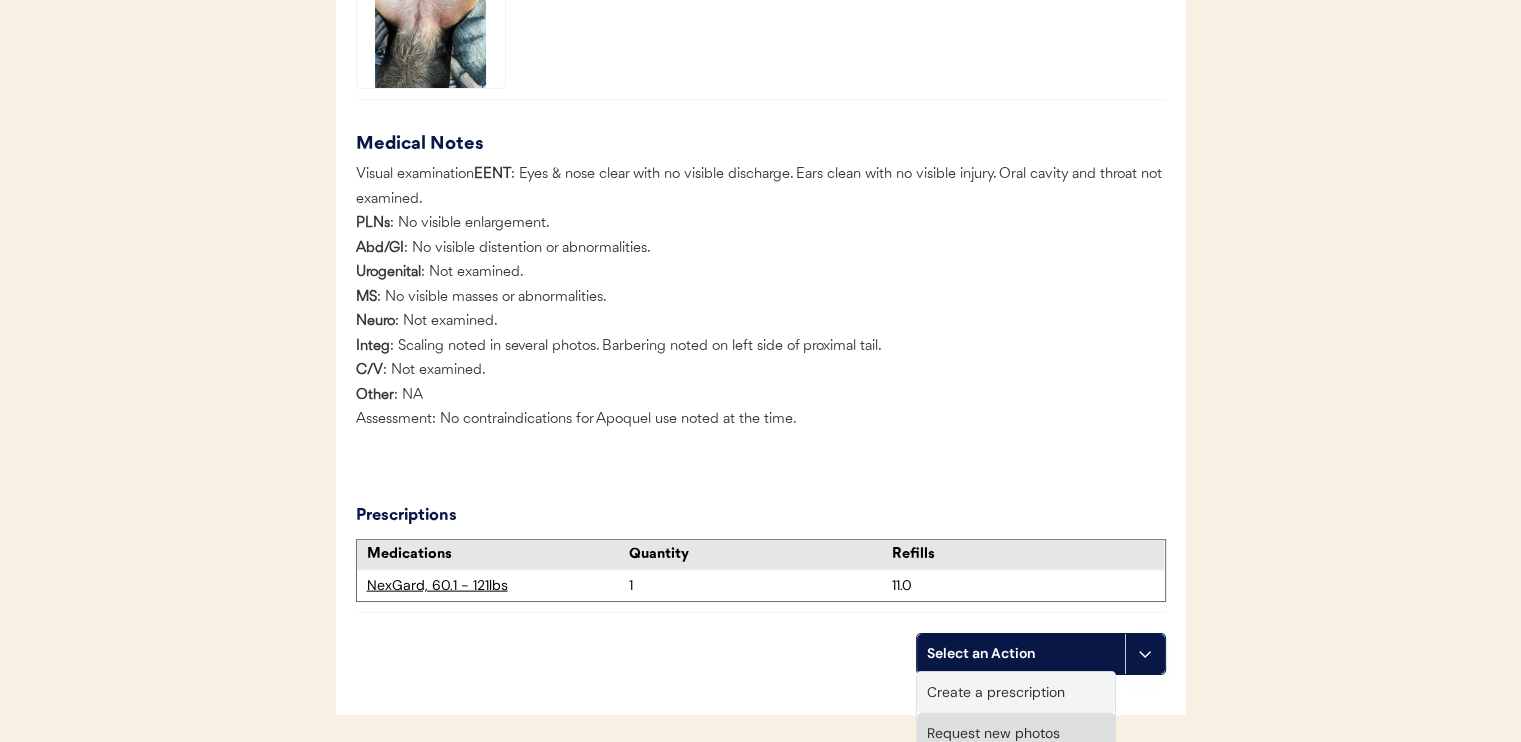 click on "Create a prescription" at bounding box center [1016, 692] 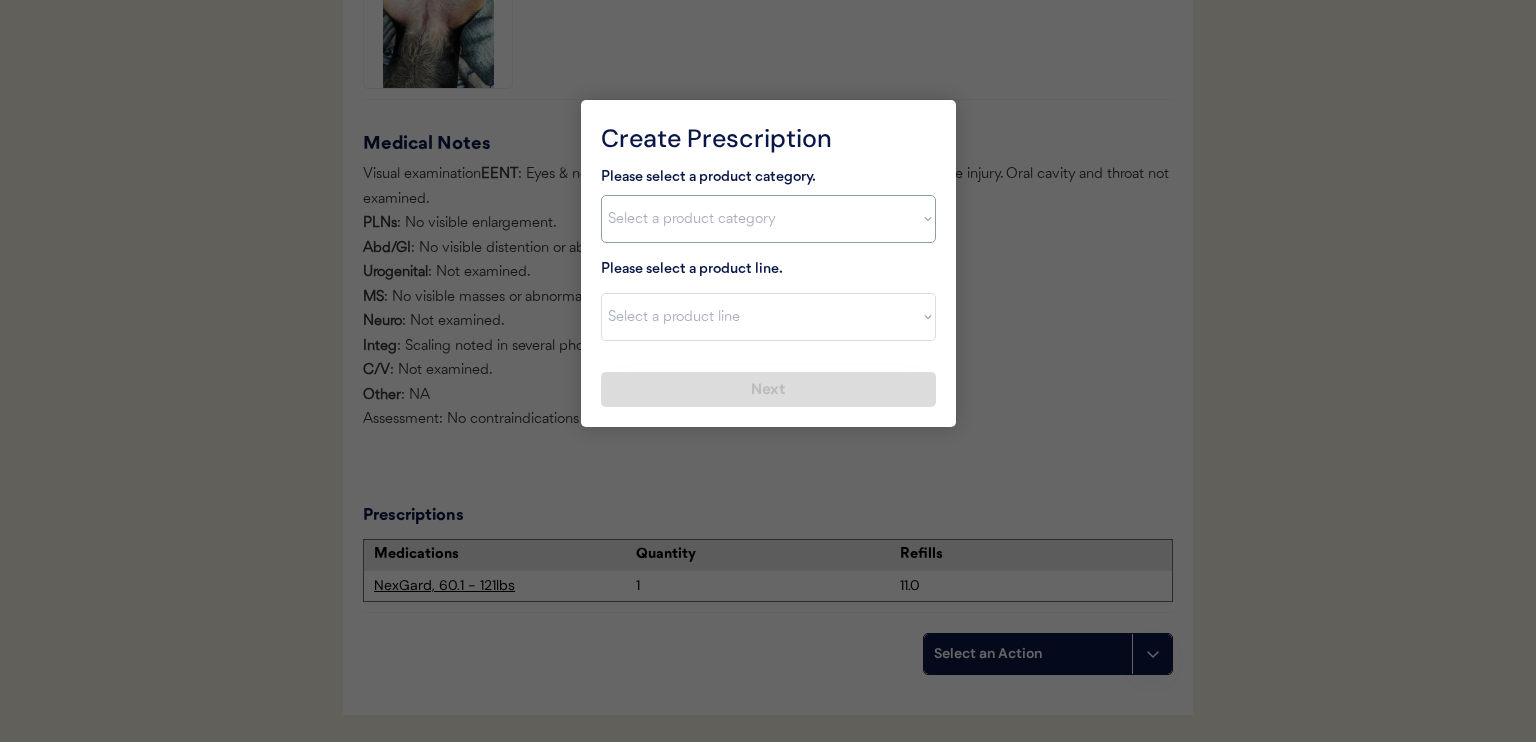 click on "Select a product category Allergies Antibiotics Anxiety Combo Parasite Prevention Flea & Tick Heartworm" at bounding box center [768, 219] 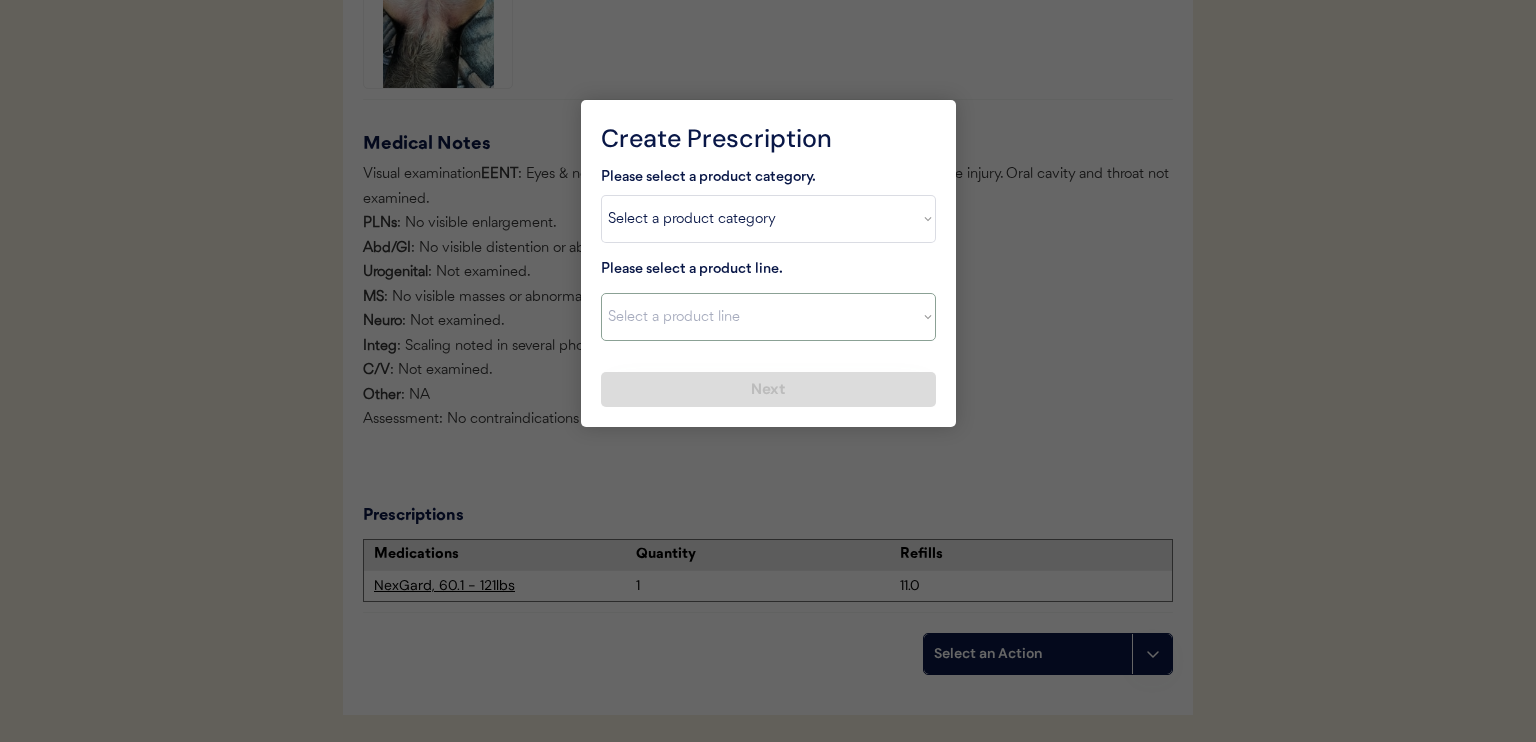 click on "Select a product line Apoquel Chewable Tablet Apoquel Tablet Cyclosporine DermaBenSs Shampoo Hydroxyzine Mal-A-Ket Shampoo Mal-A-Ket Wipes Malaseb Shampoo MiconaHex+Triz Mousse MiconaHex+Triz Wipes Prednisone Temaril-P" at bounding box center [768, 317] 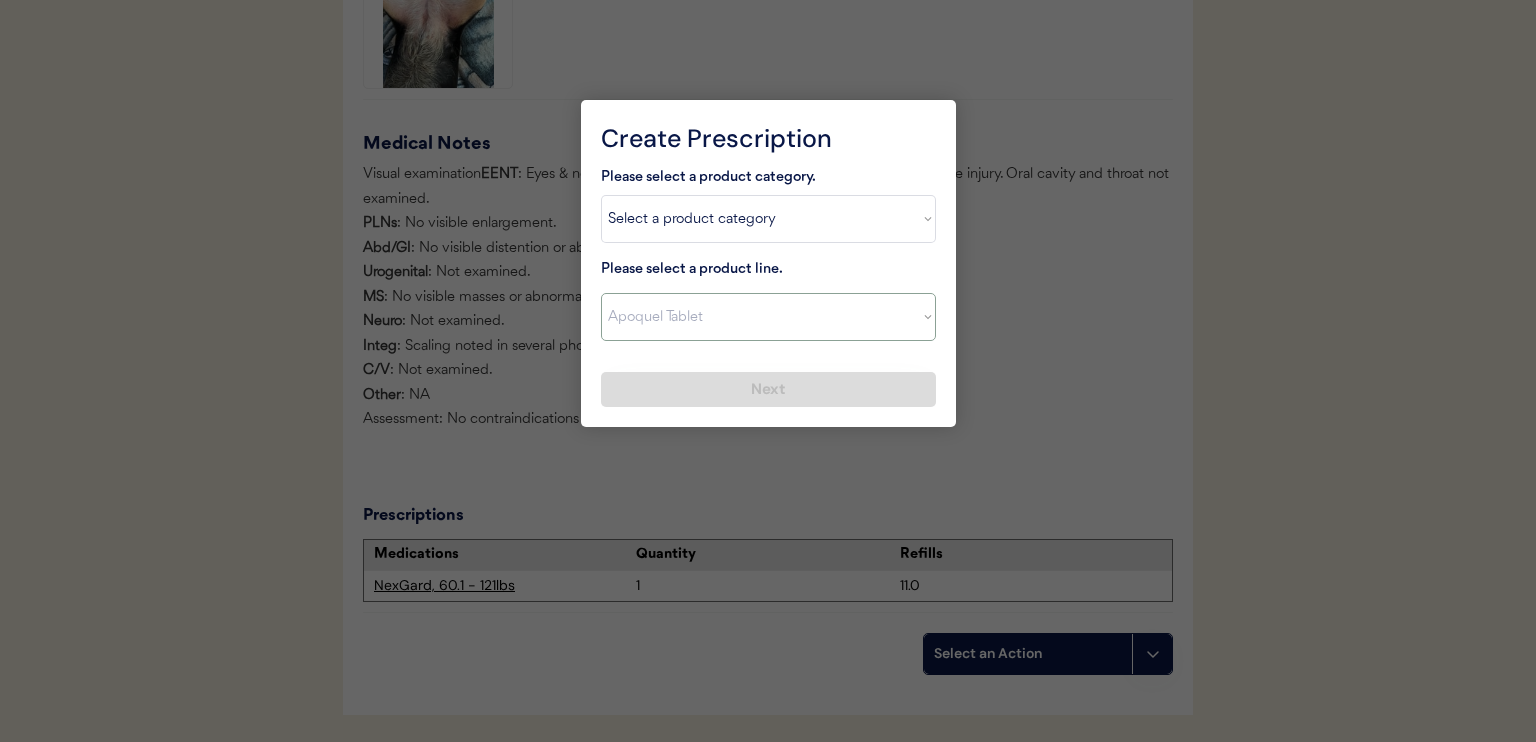 click on "Select a product line Apoquel Chewable Tablet Apoquel Tablet Cyclosporine DermaBenSs Shampoo Hydroxyzine Mal-A-Ket Shampoo Mal-A-Ket Wipes Malaseb Shampoo MiconaHex+Triz Mousse MiconaHex+Triz Wipes Prednisone Temaril-P" at bounding box center [768, 317] 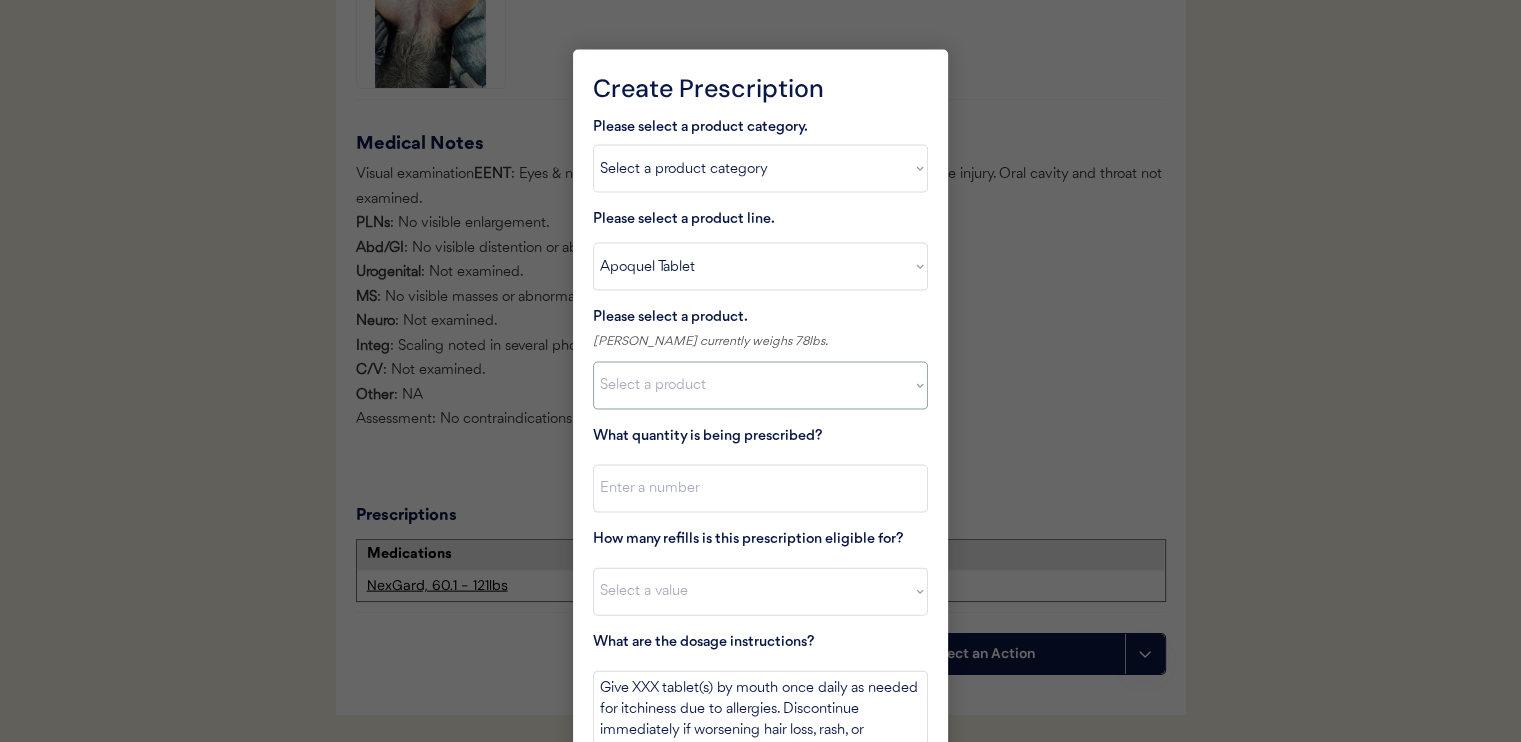 click on "Select a product Apoquel Tablet (16 mg) Apoquel Tablet (3.6 mg) Apoquel Tablet (5.4 mg)" at bounding box center (760, 386) 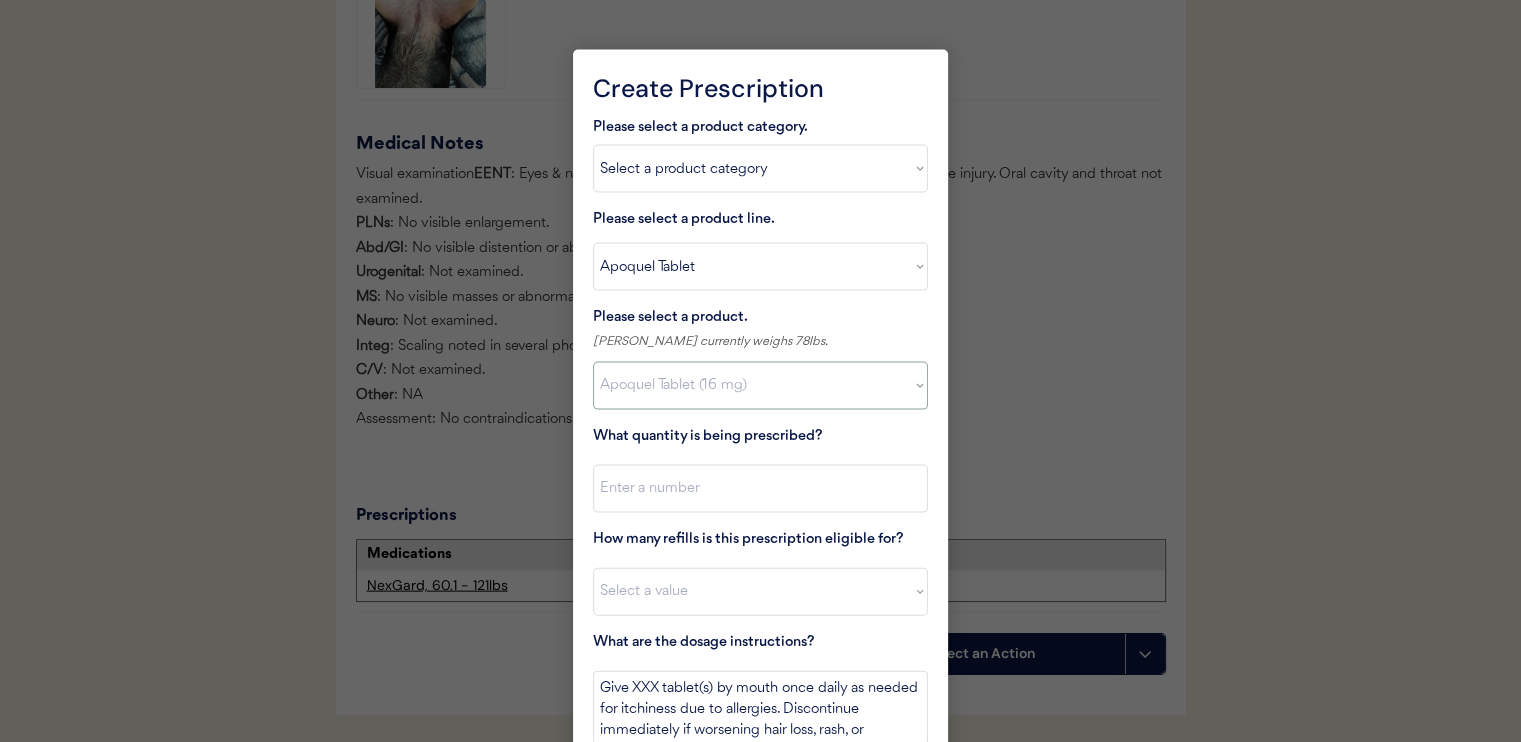 click on "Select a product Apoquel Tablet (16 mg) Apoquel Tablet (3.6 mg) Apoquel Tablet (5.4 mg)" at bounding box center [760, 386] 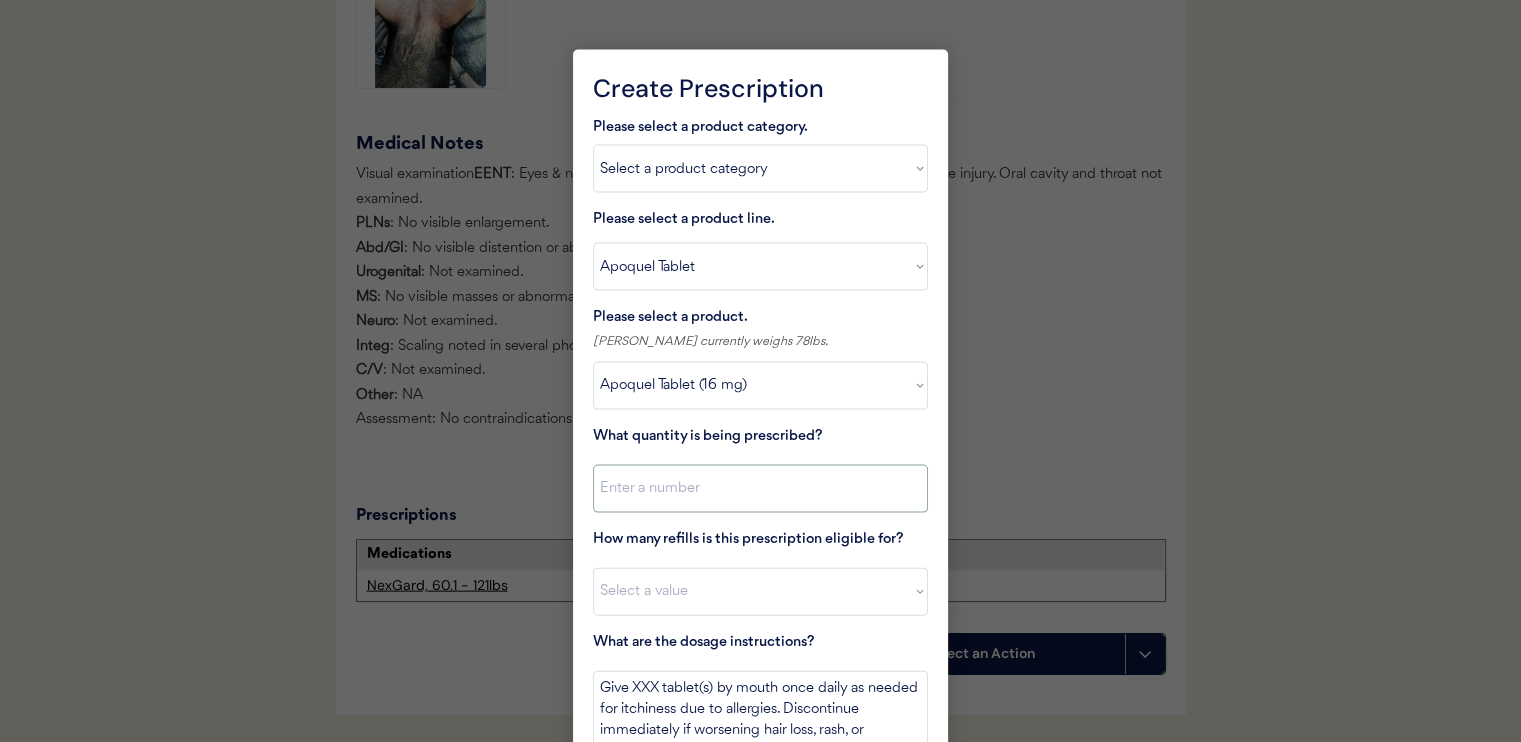 click at bounding box center [760, 489] 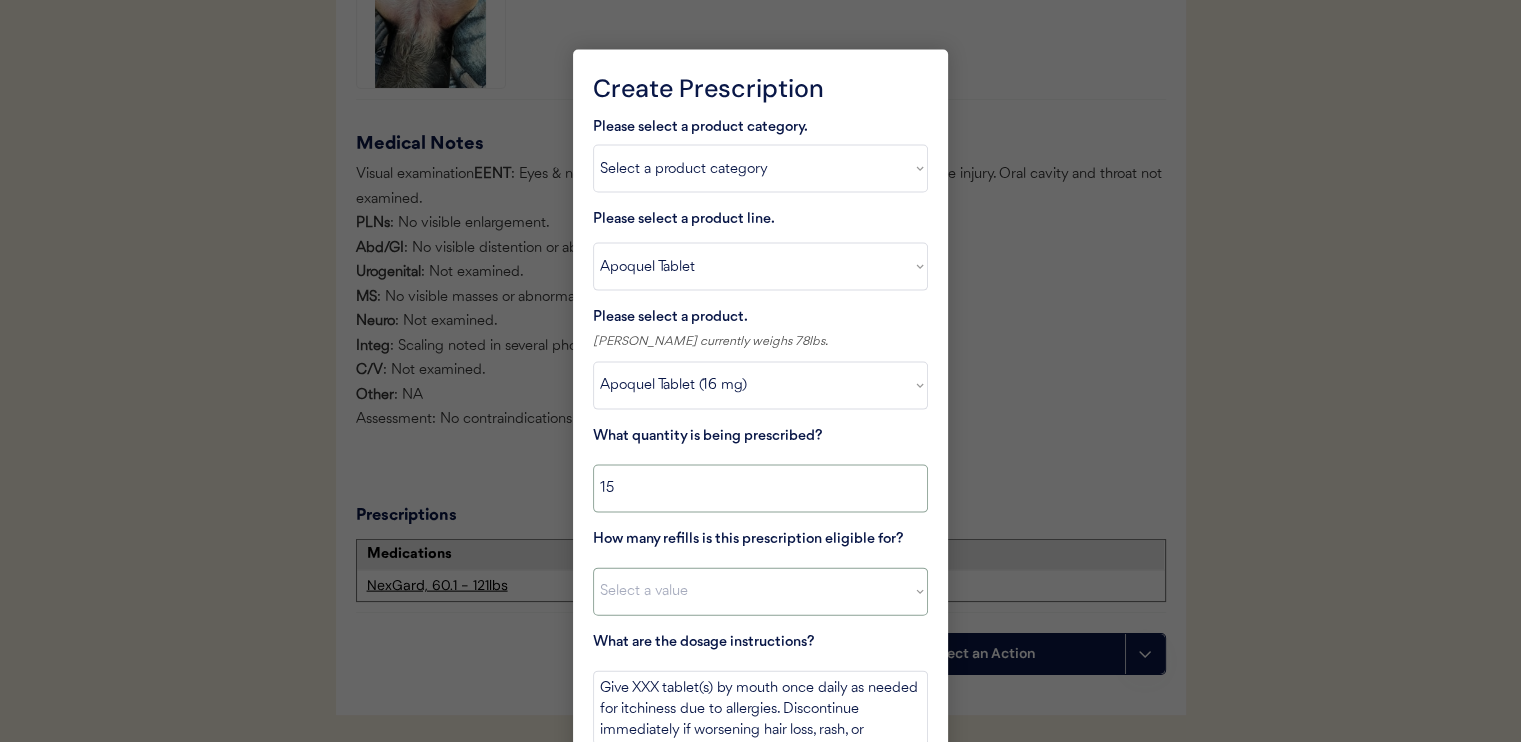 type on "15" 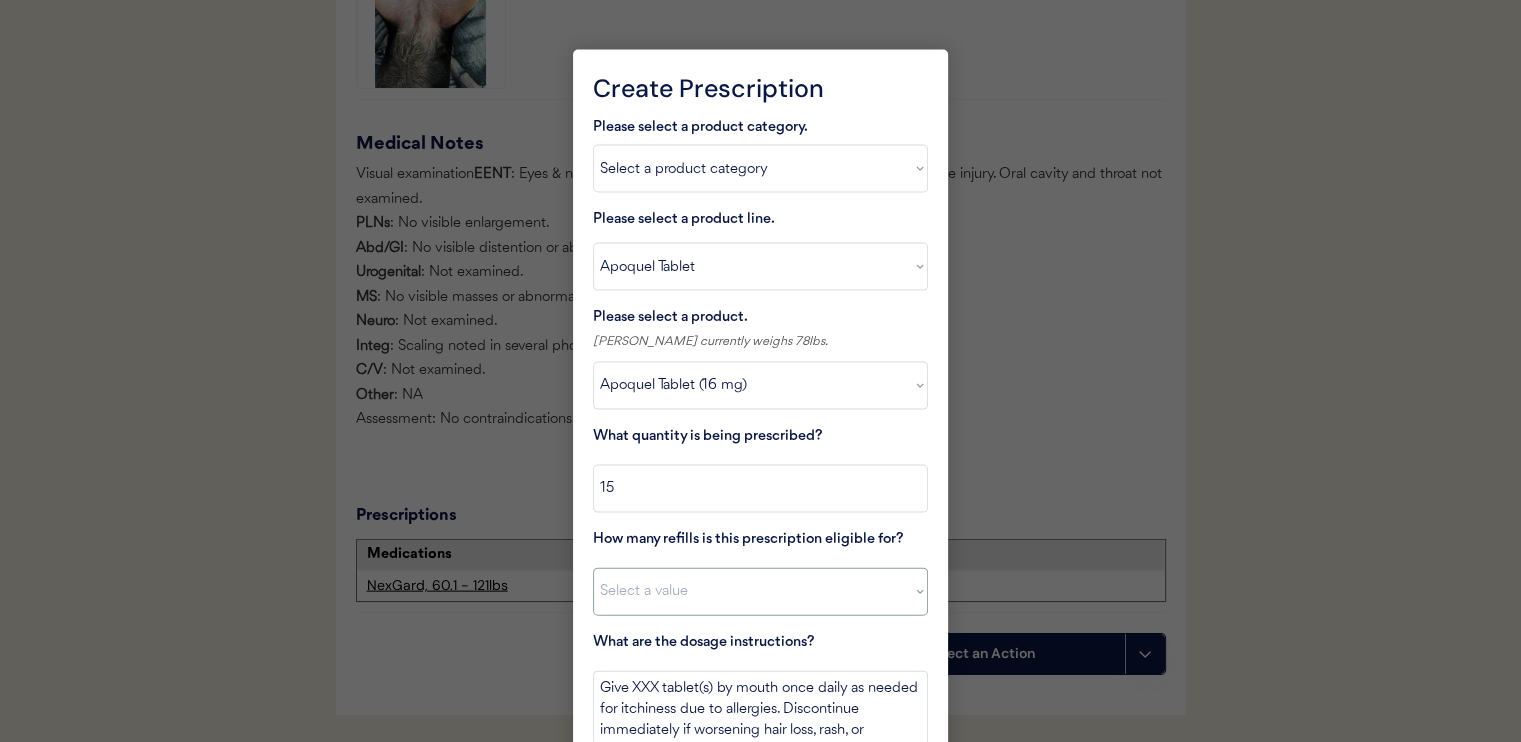 select on "11" 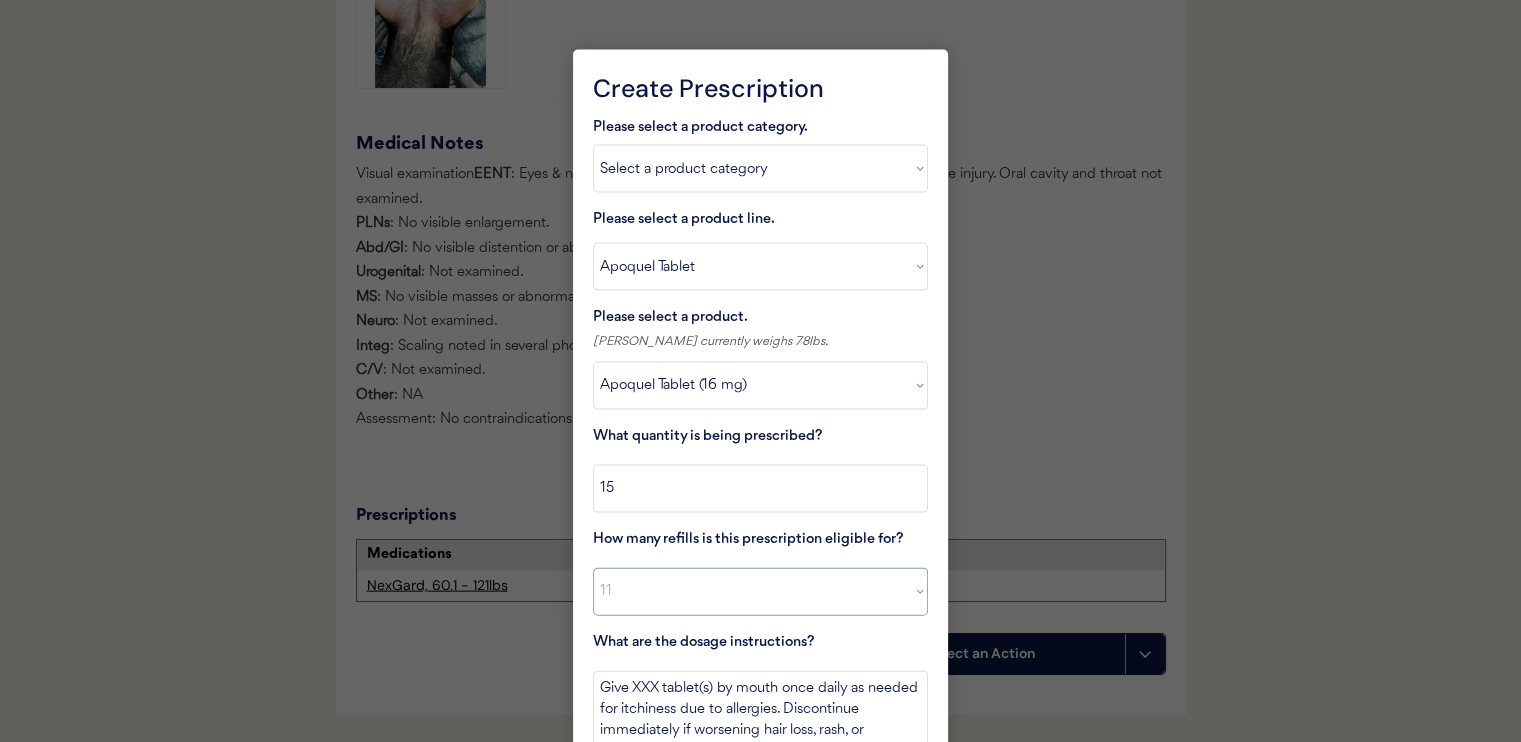 click on "Select a value 0 1 2 3 4 5 6 7 8 10 11" at bounding box center [760, 592] 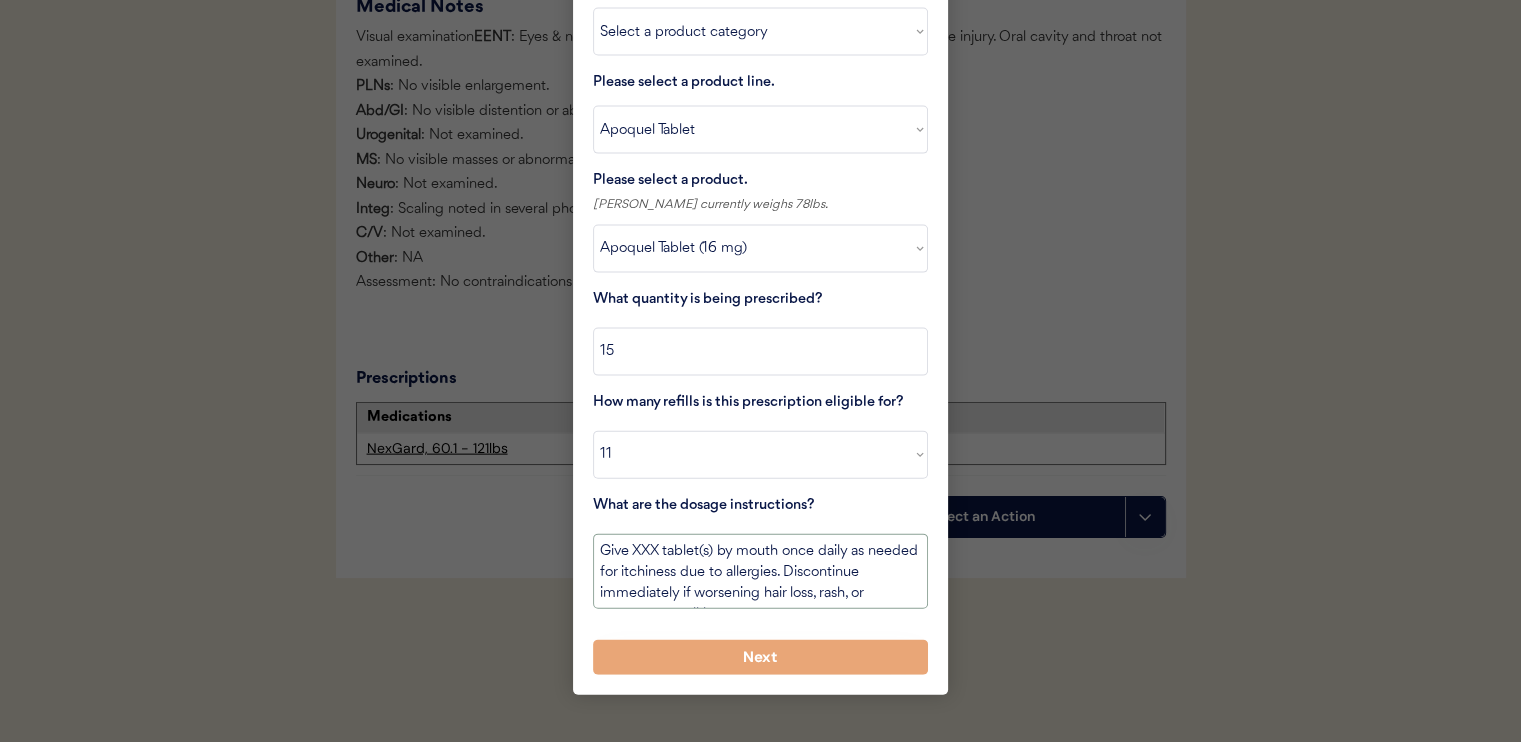 scroll, scrollTop: 4369, scrollLeft: 0, axis: vertical 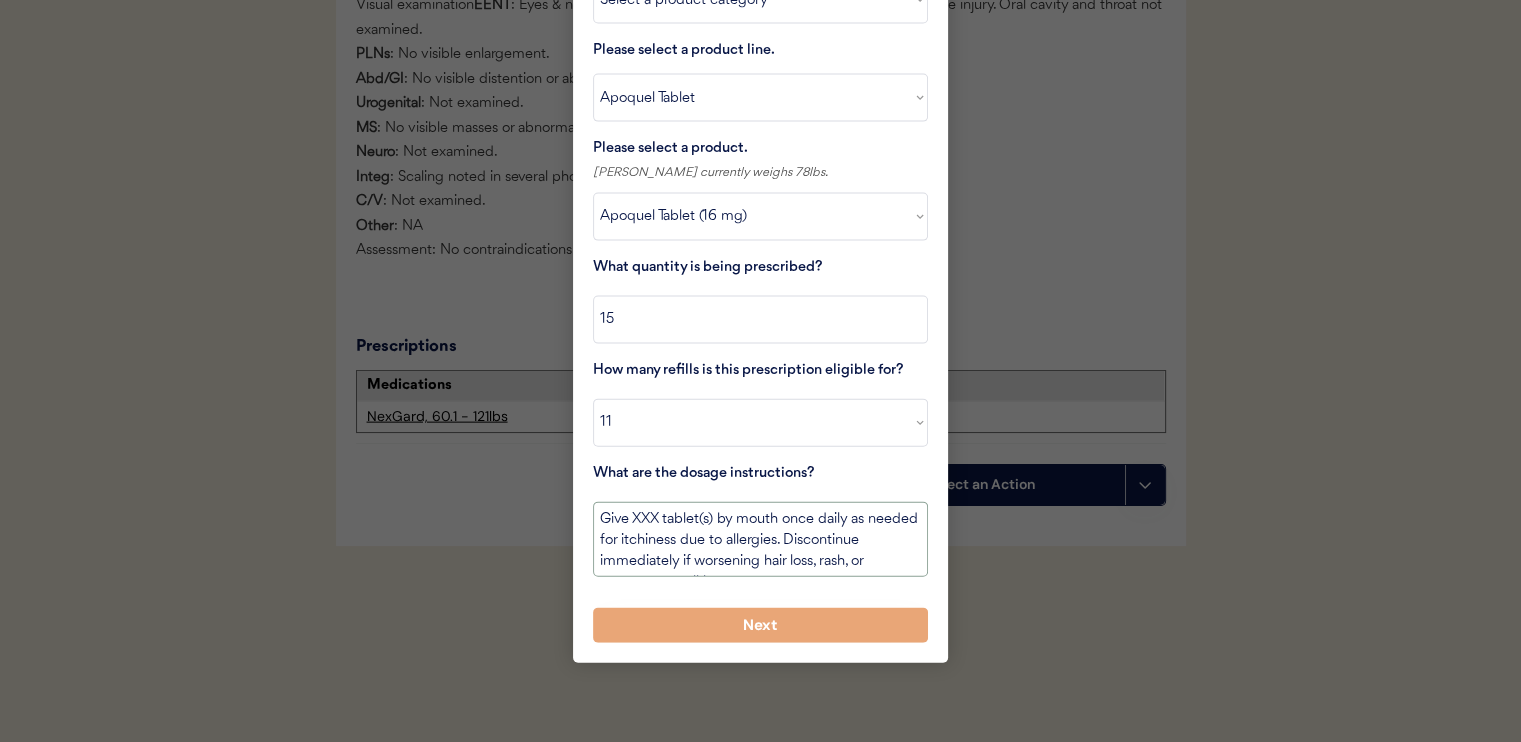 click on "Give XXX tablet(s) by mouth once daily as needed for itchiness due to allergies. Discontinue immediately if worsening hair loss, rash, or numerous small lumps appear." at bounding box center [760, 539] 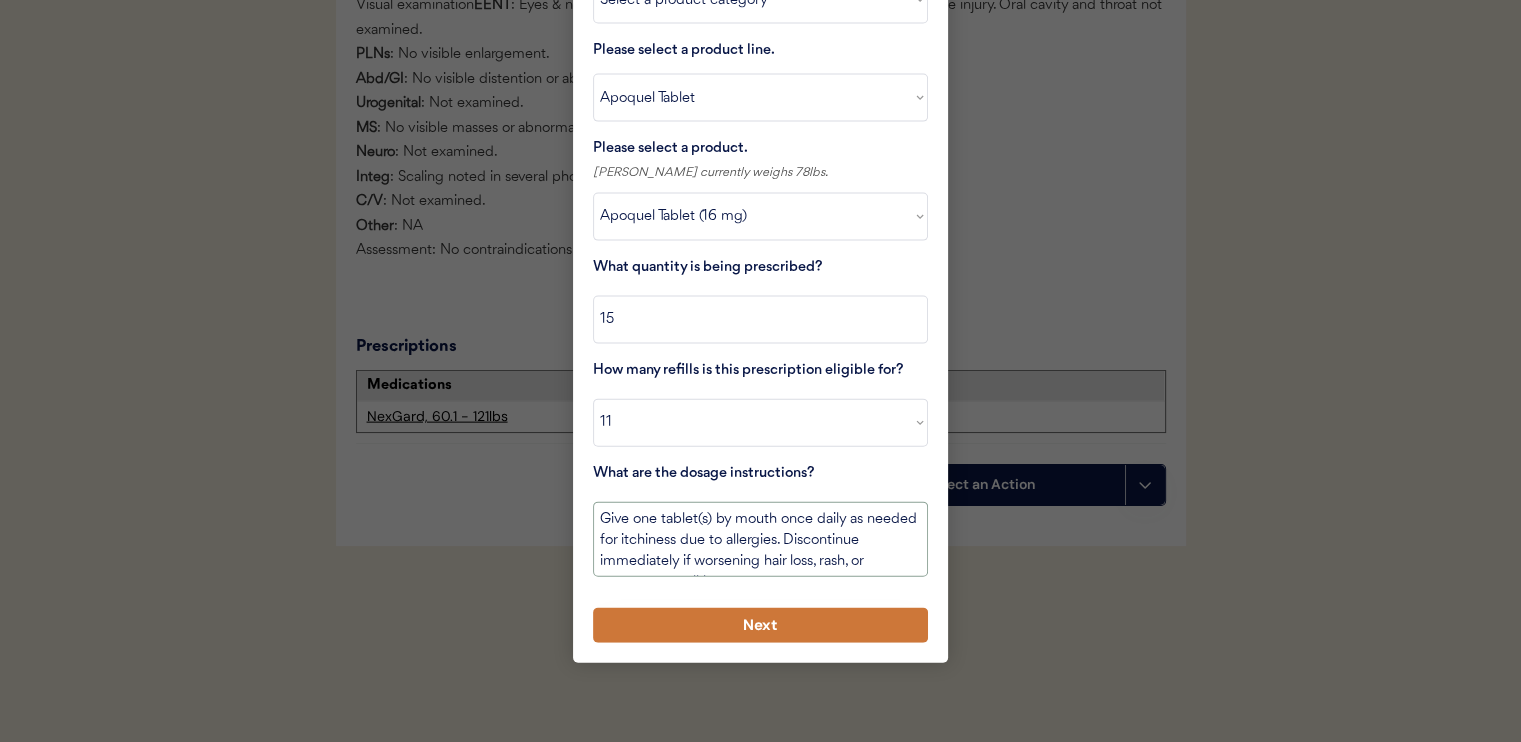 type on "Give one tablet(s) by mouth once daily as needed for itchiness due to allergies. Discontinue immediately if worsening hair loss, rash, or numerous small lumps appear." 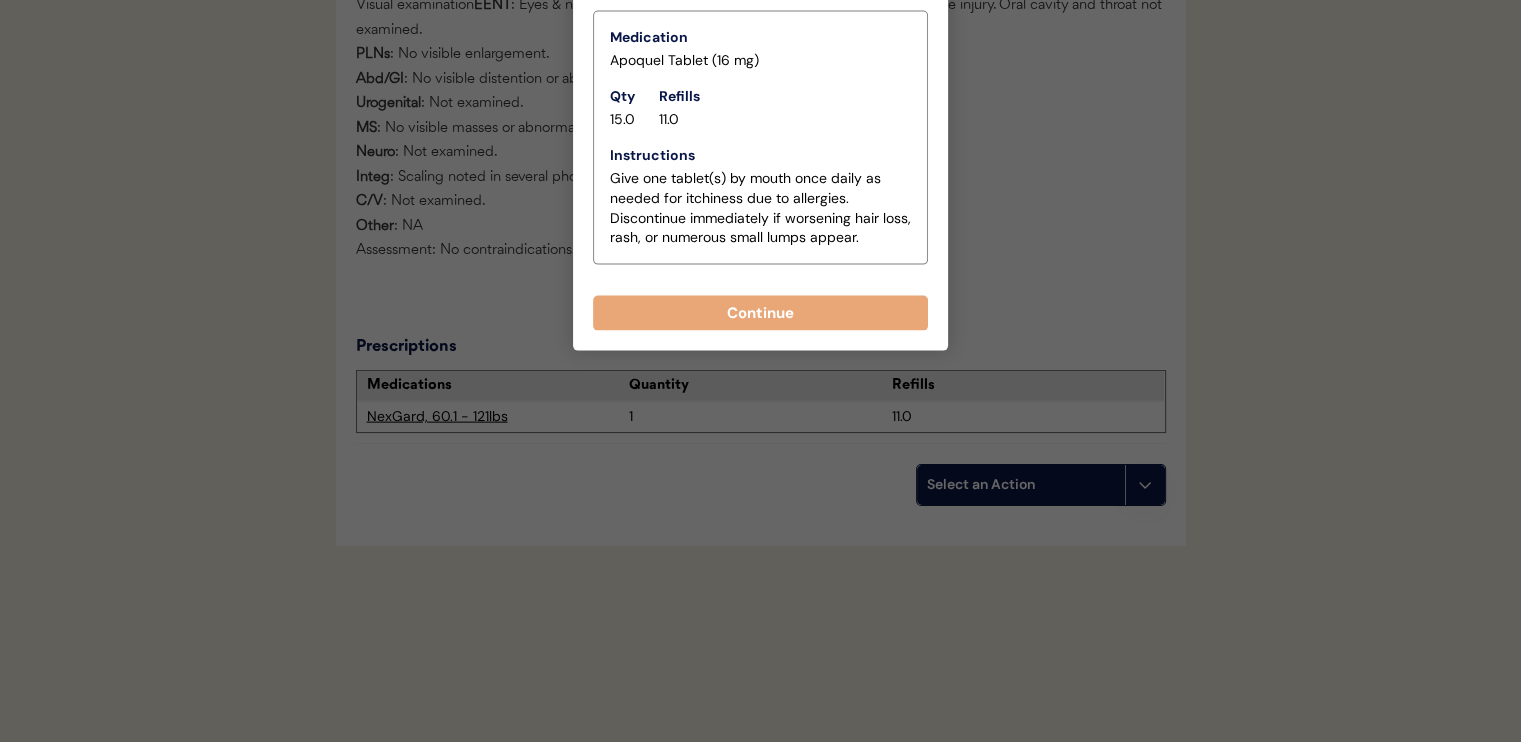 click on "Continue" at bounding box center (760, 313) 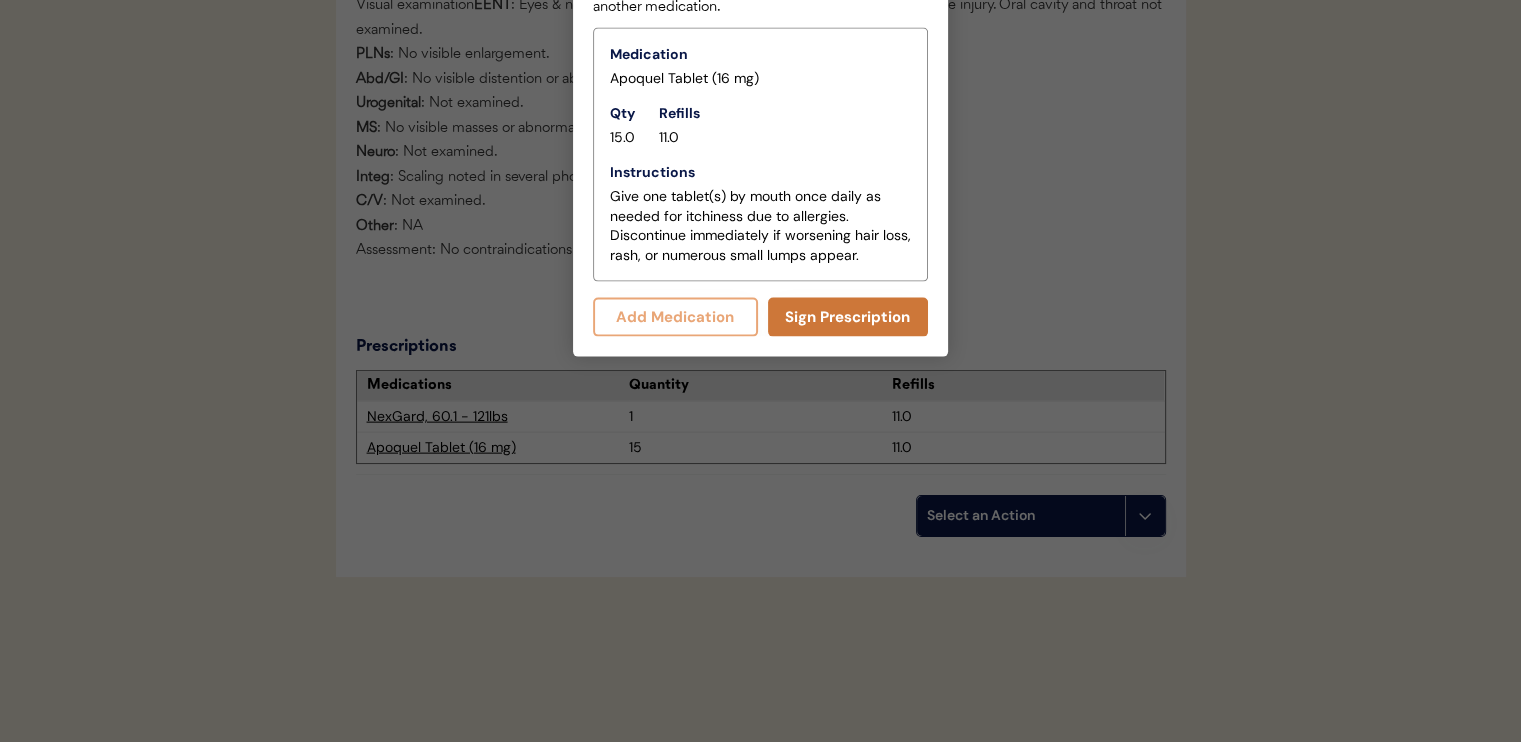 click on "Sign Prescription" at bounding box center (848, 317) 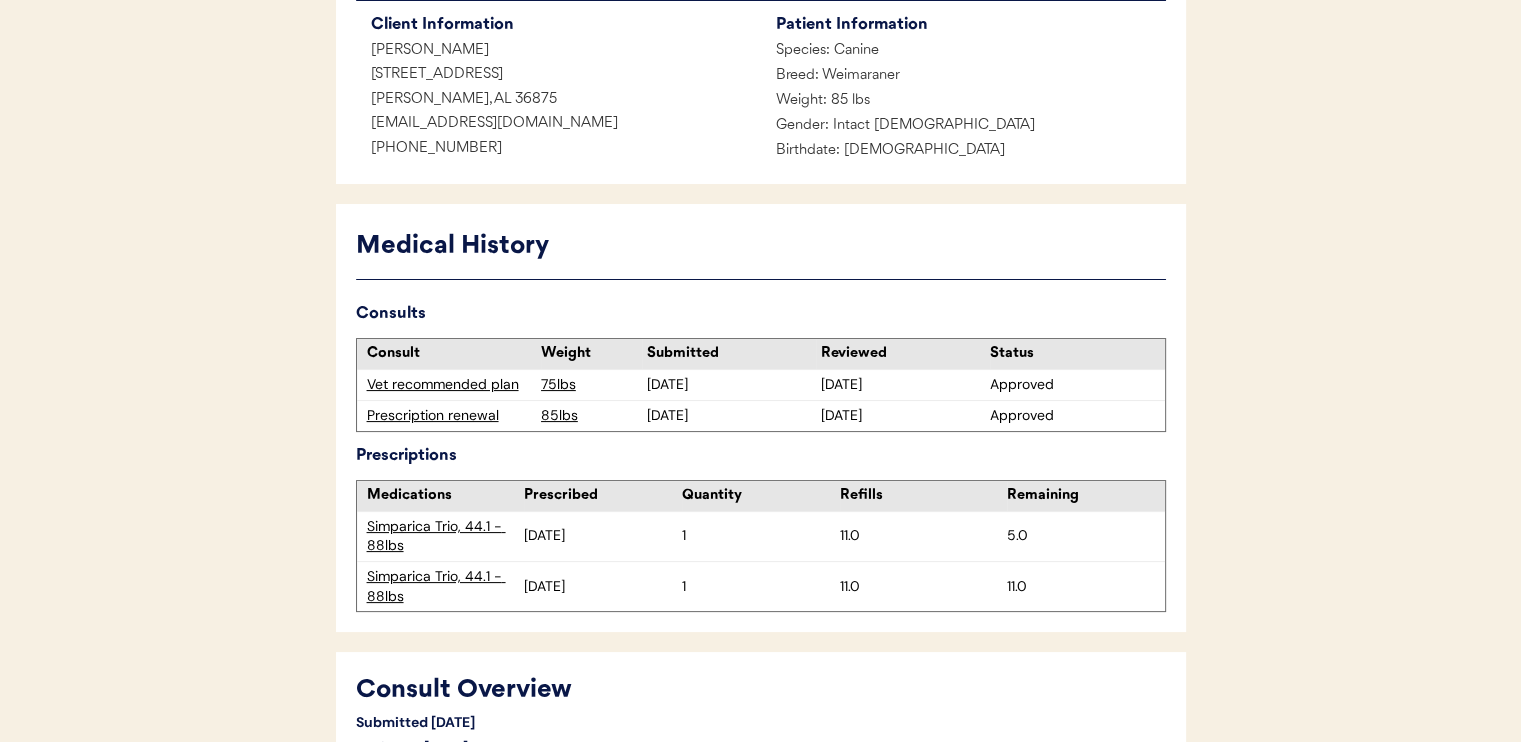 scroll, scrollTop: 300, scrollLeft: 0, axis: vertical 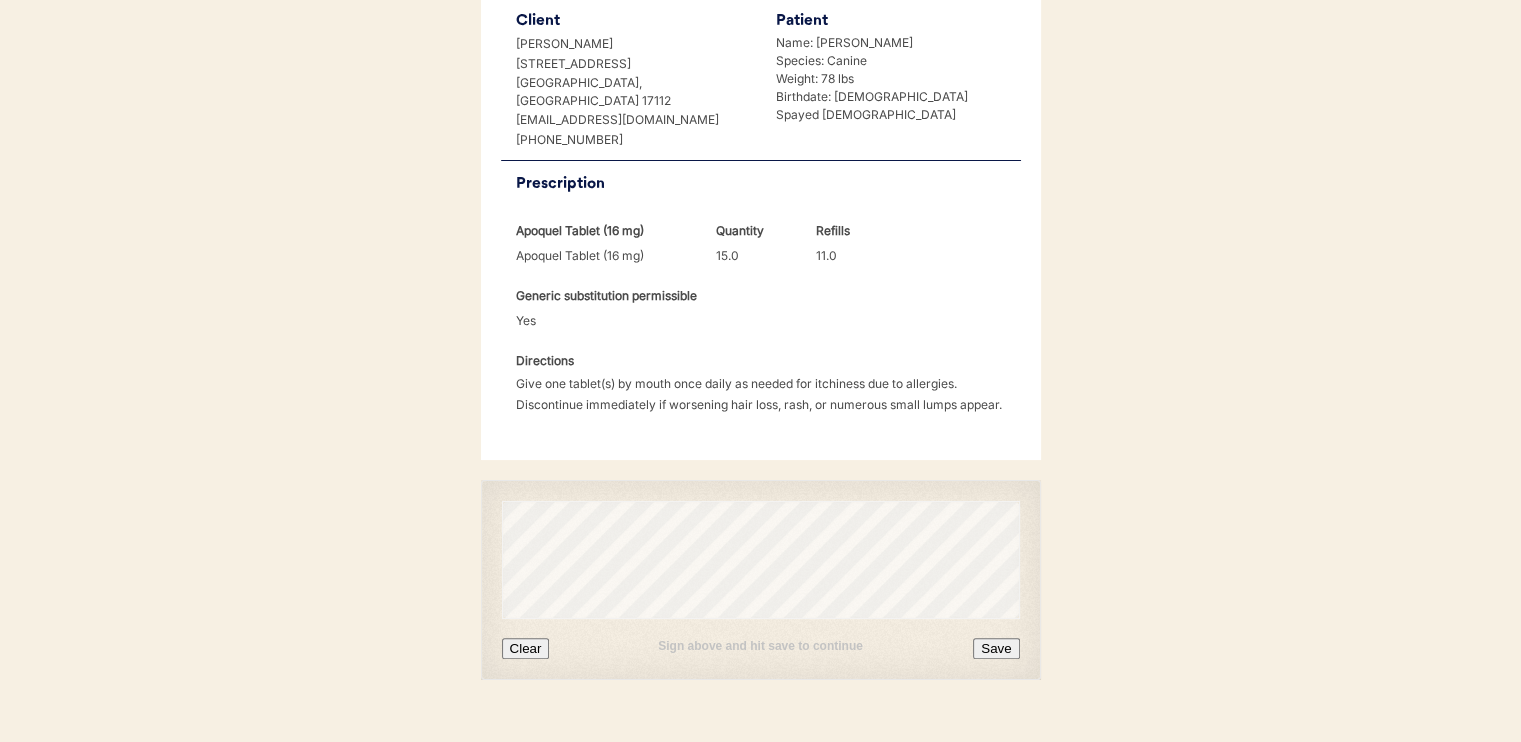 click on "Save" at bounding box center (996, 648) 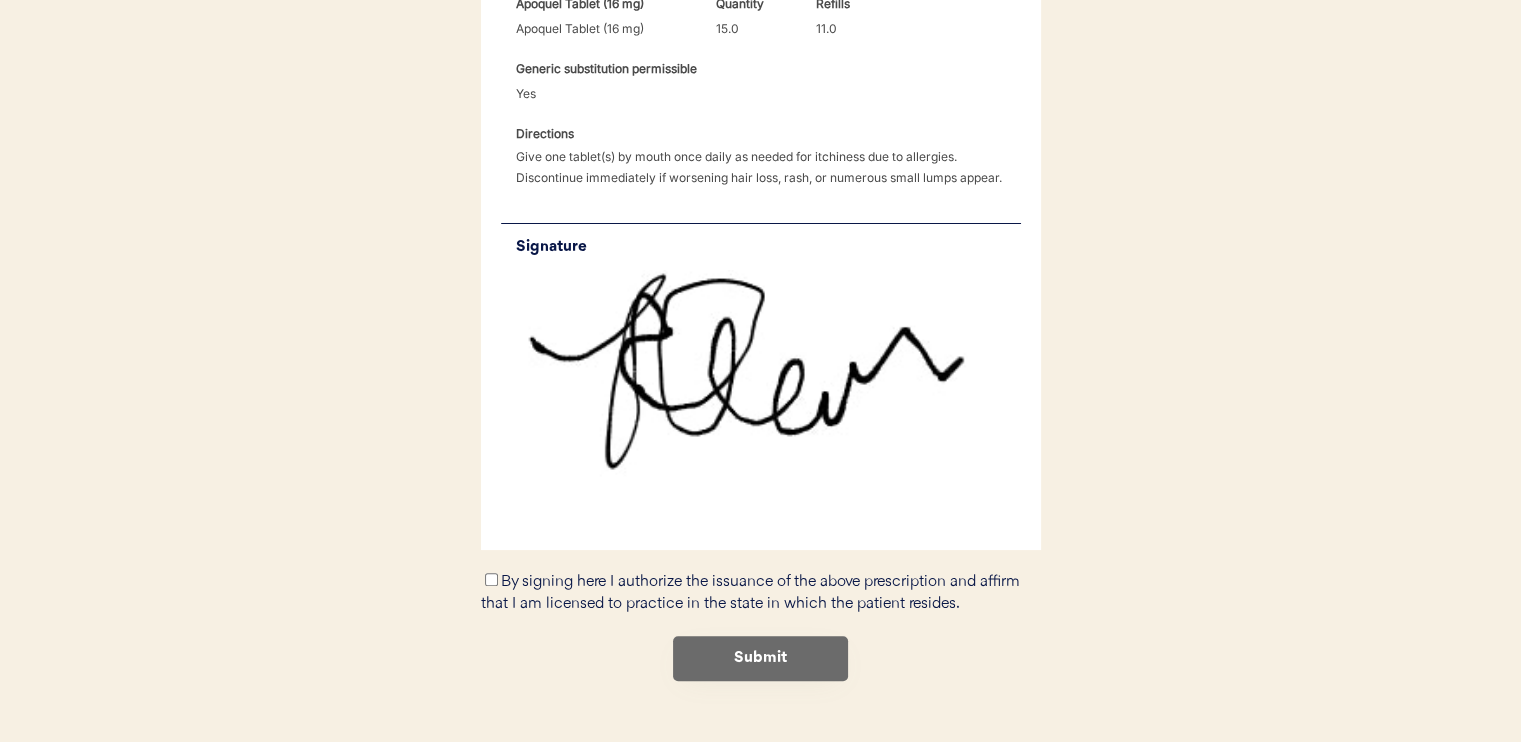 scroll, scrollTop: 708, scrollLeft: 0, axis: vertical 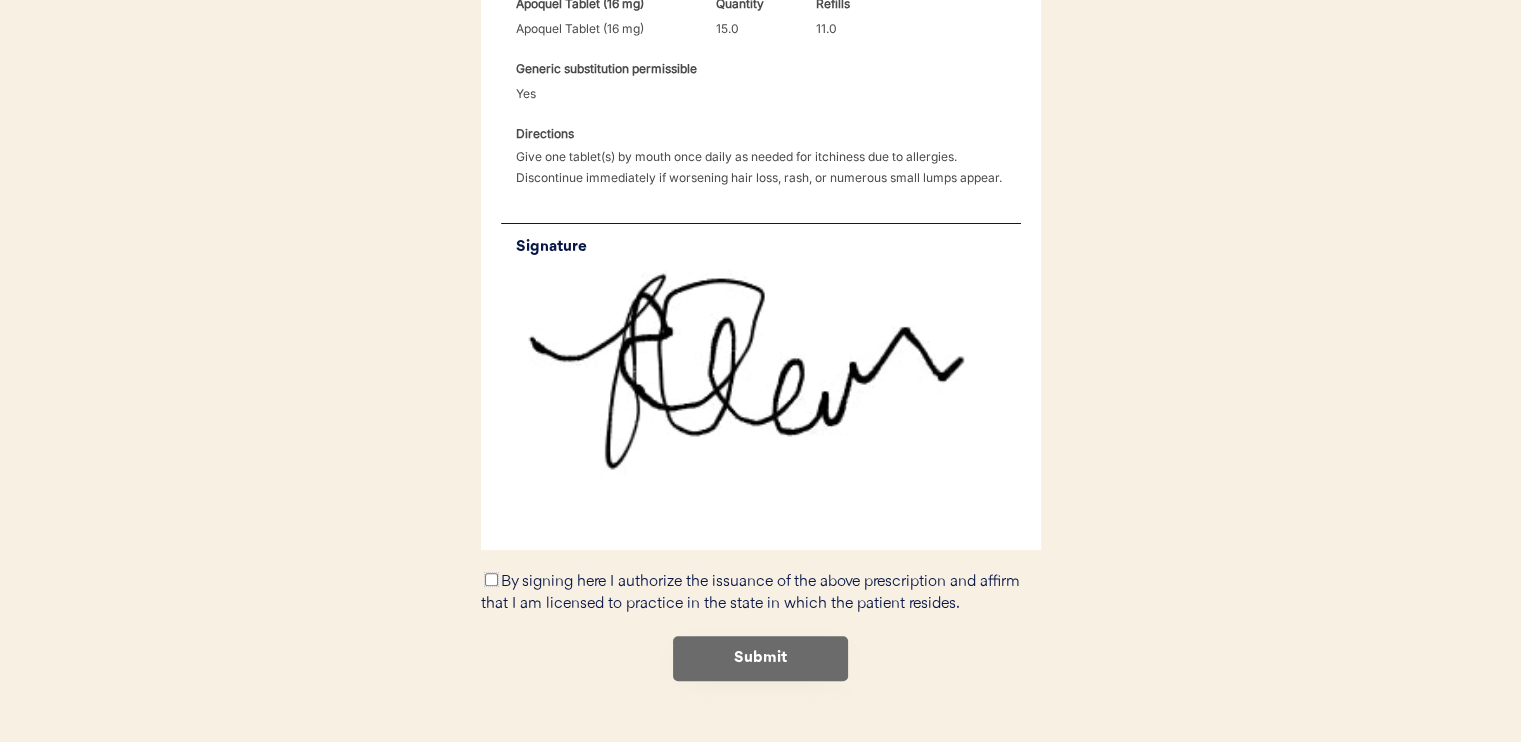 click on "By signing here I authorize the issuance of the above prescription and affirm that I am licensed to practice in the state in which the patient resides." at bounding box center (491, 579) 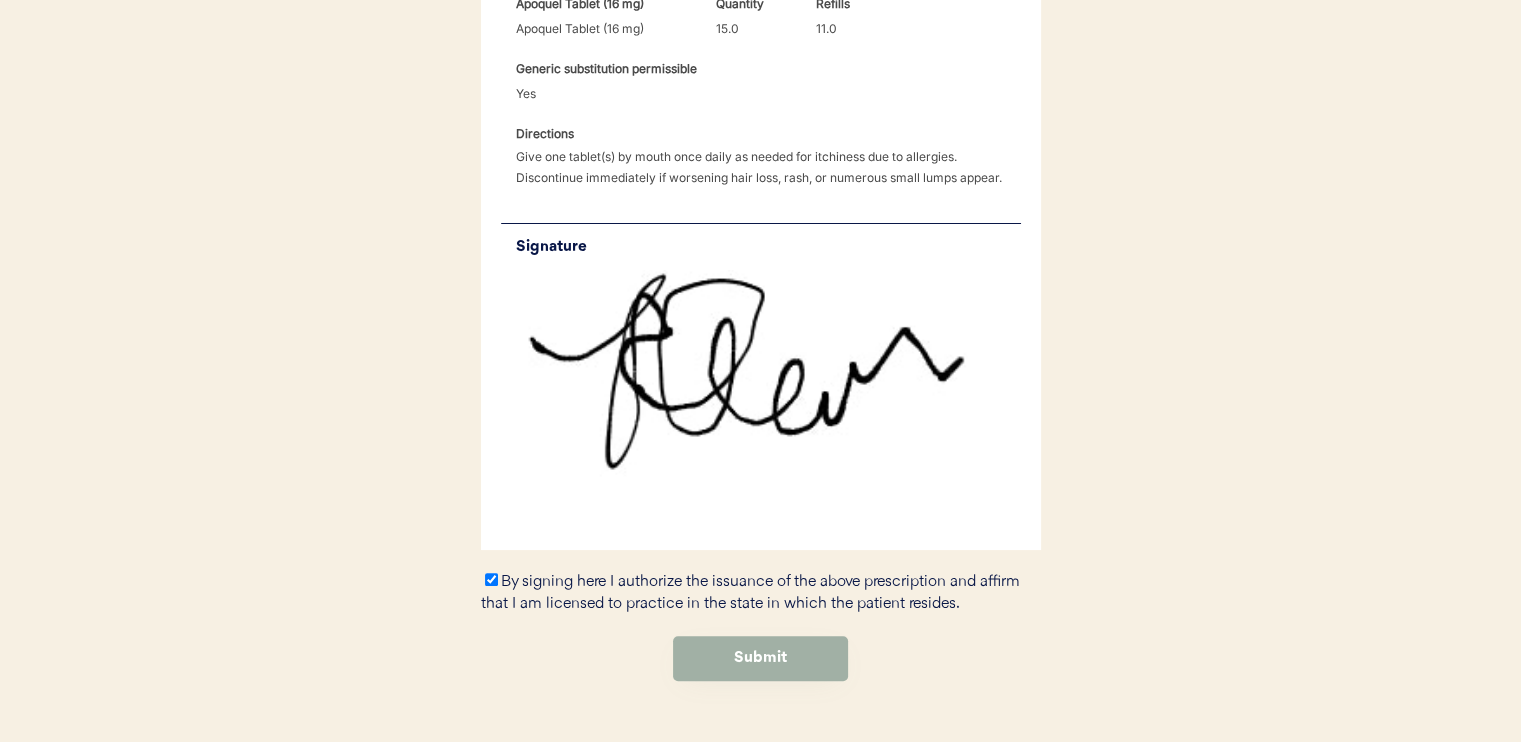 click on "Submit" at bounding box center [760, 658] 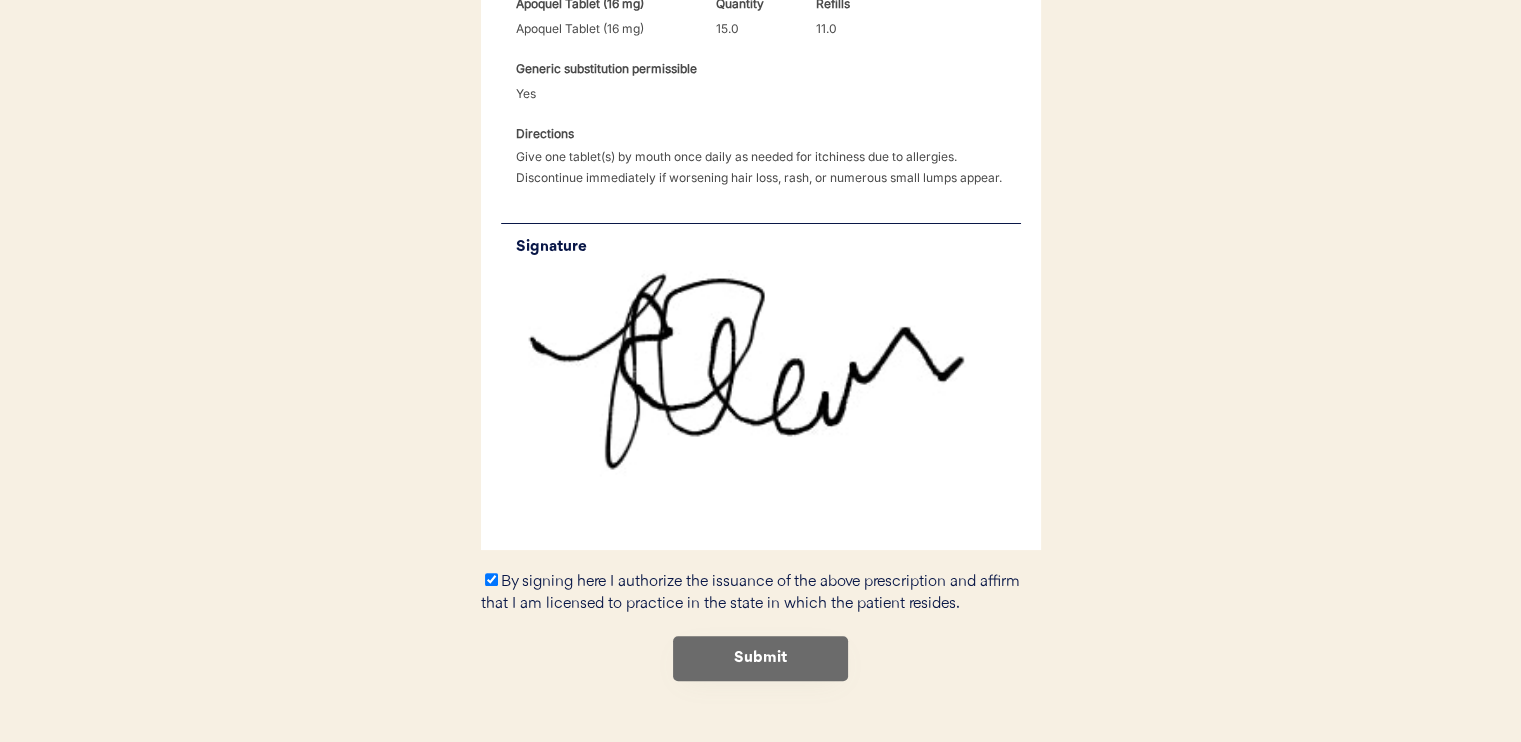 scroll, scrollTop: 0, scrollLeft: 0, axis: both 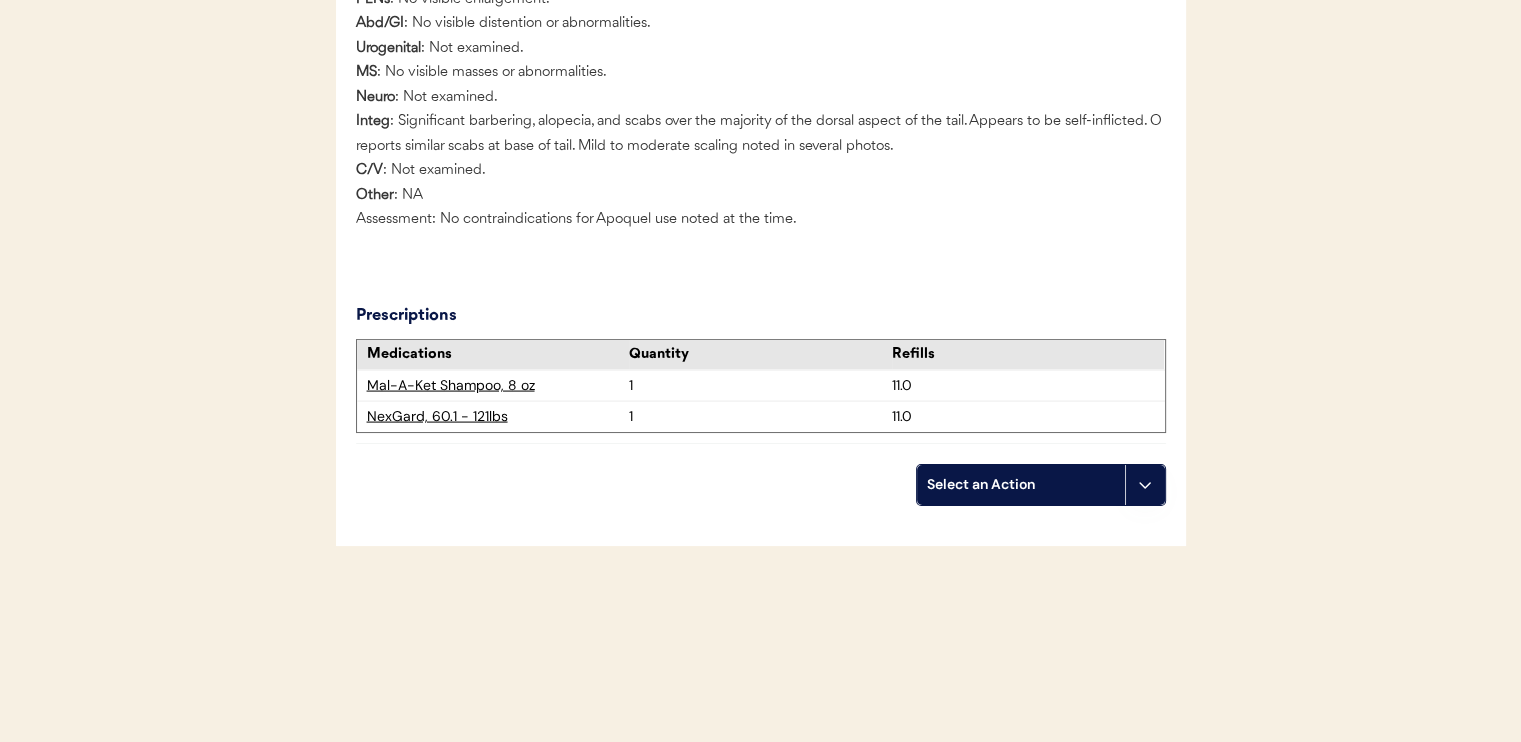 click on "Select an Action" at bounding box center (1021, 485) 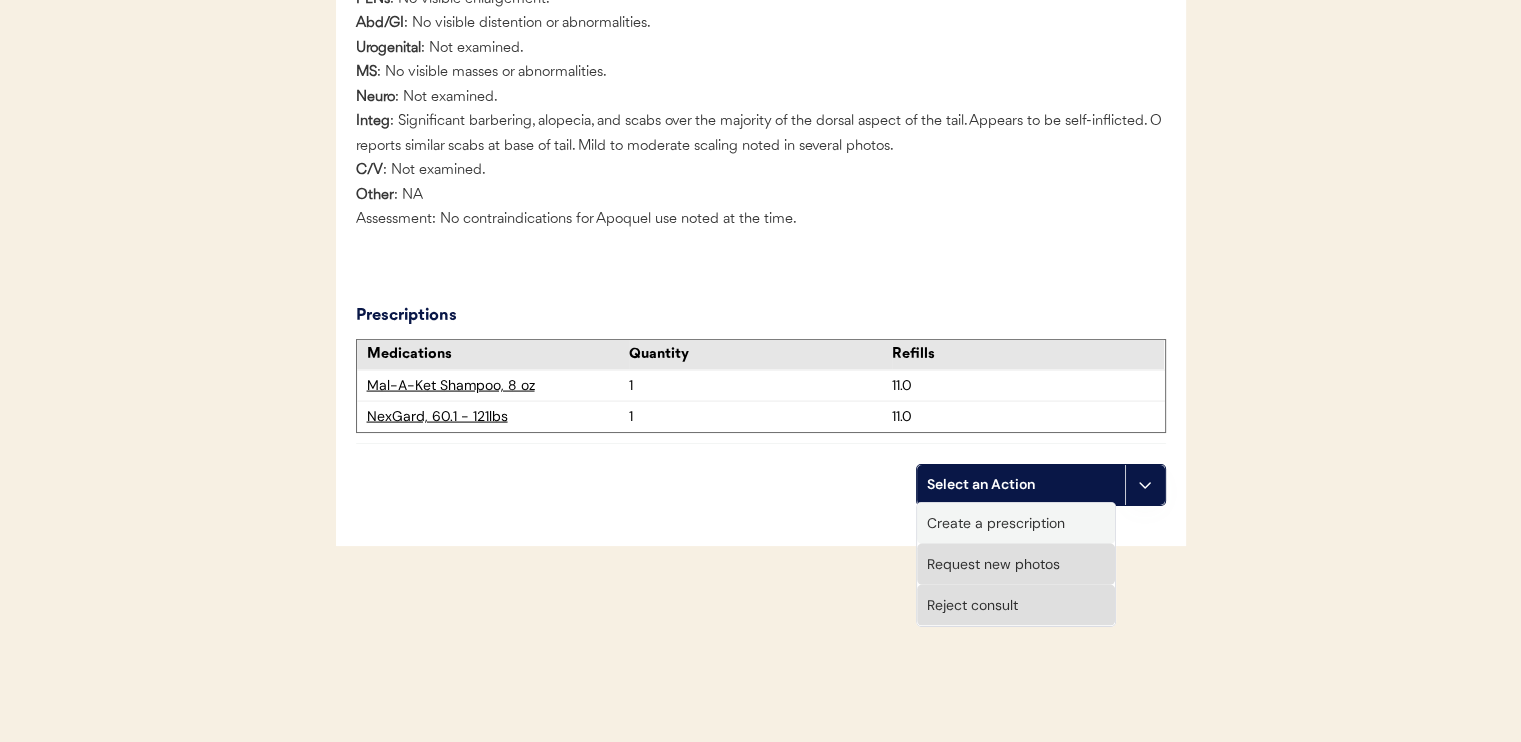 click on "Create a prescription" at bounding box center (1016, 523) 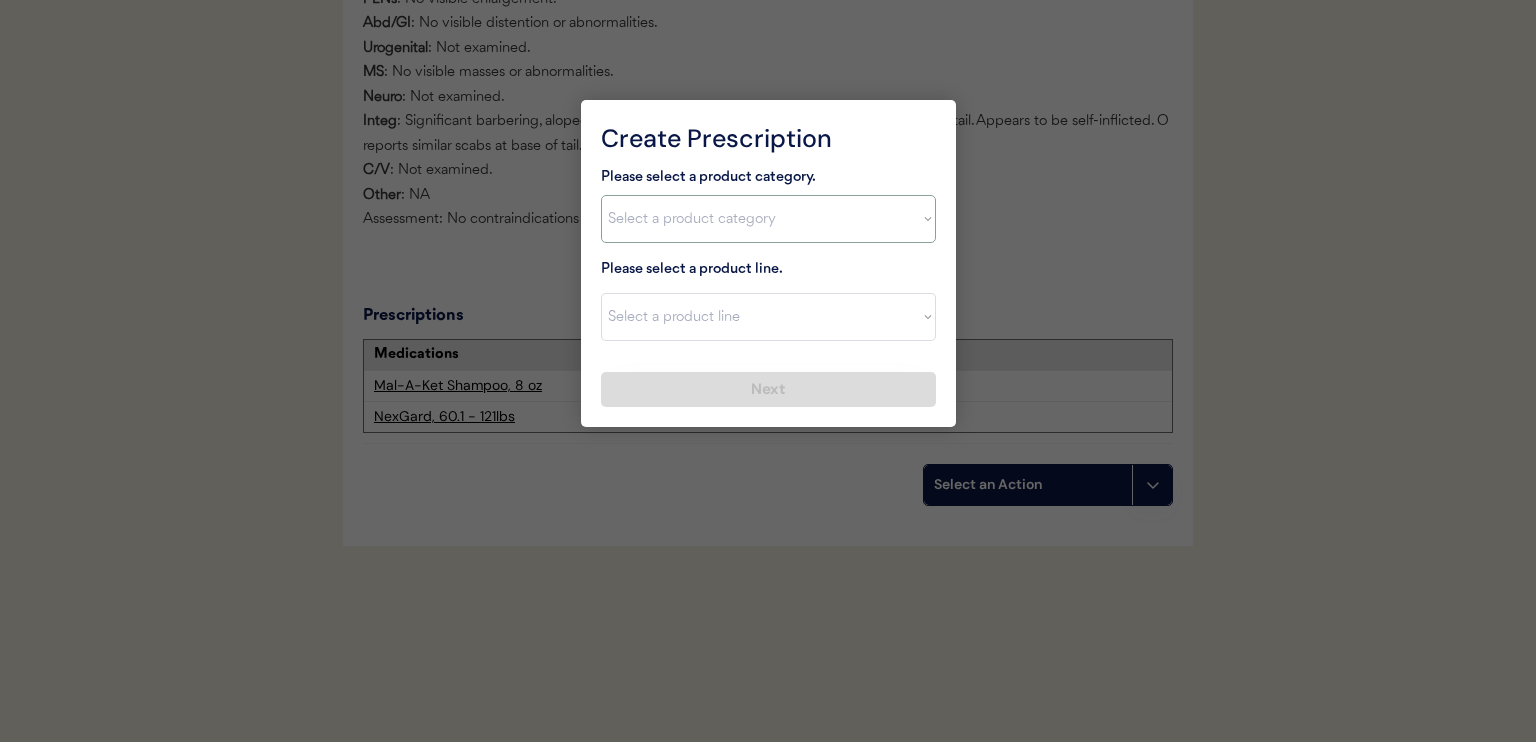 click on "Select a product category Allergies Antibiotics Anxiety Combo Parasite Prevention Flea & Tick Heartworm" at bounding box center (768, 219) 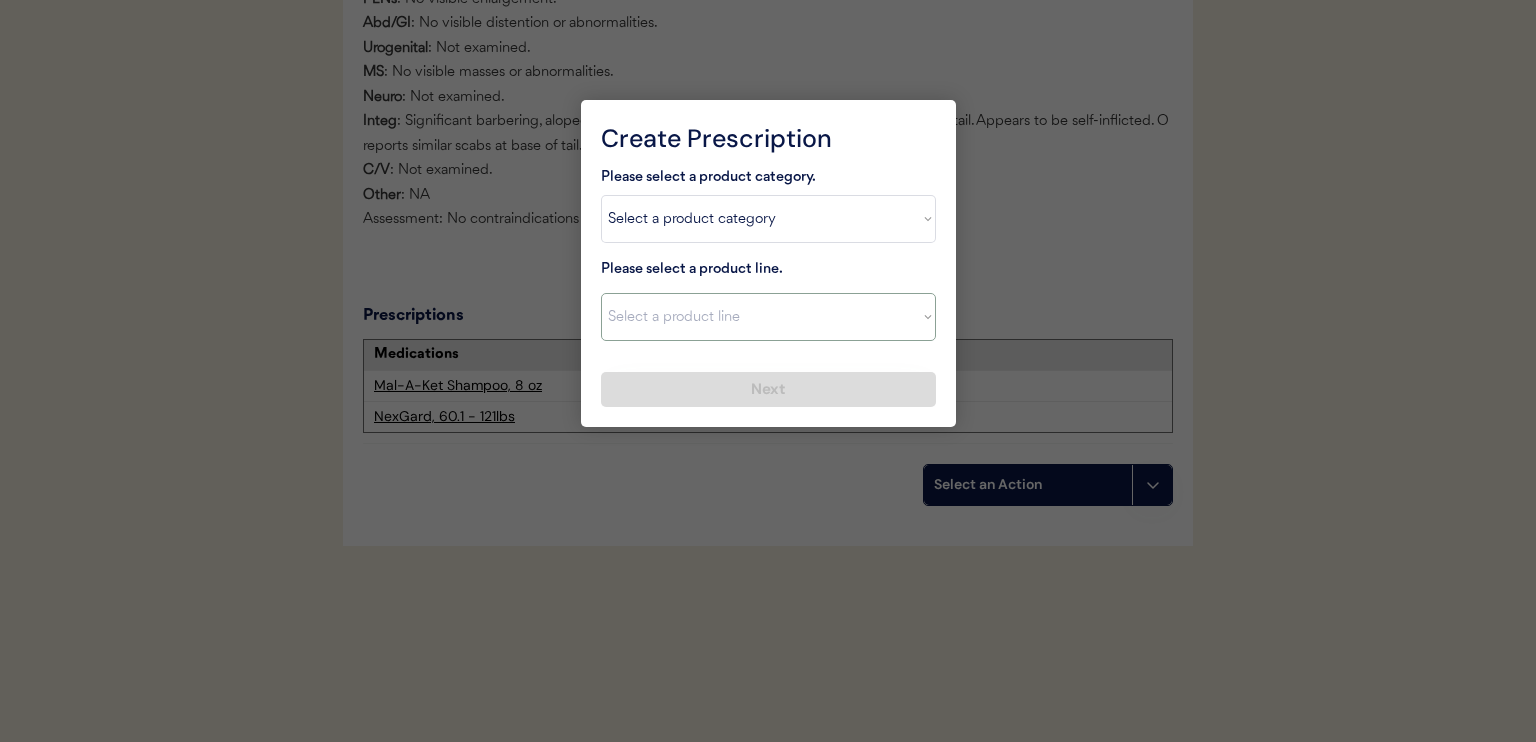 click on "Select a product line Apoquel Chewable Tablet Apoquel Tablet Cyclosporine DermaBenSs Shampoo Hydroxyzine Mal-A-Ket Shampoo Mal-A-Ket Wipes Malaseb Shampoo MiconaHex+Triz Mousse MiconaHex+Triz Wipes Prednisone Temaril-P" at bounding box center [768, 317] 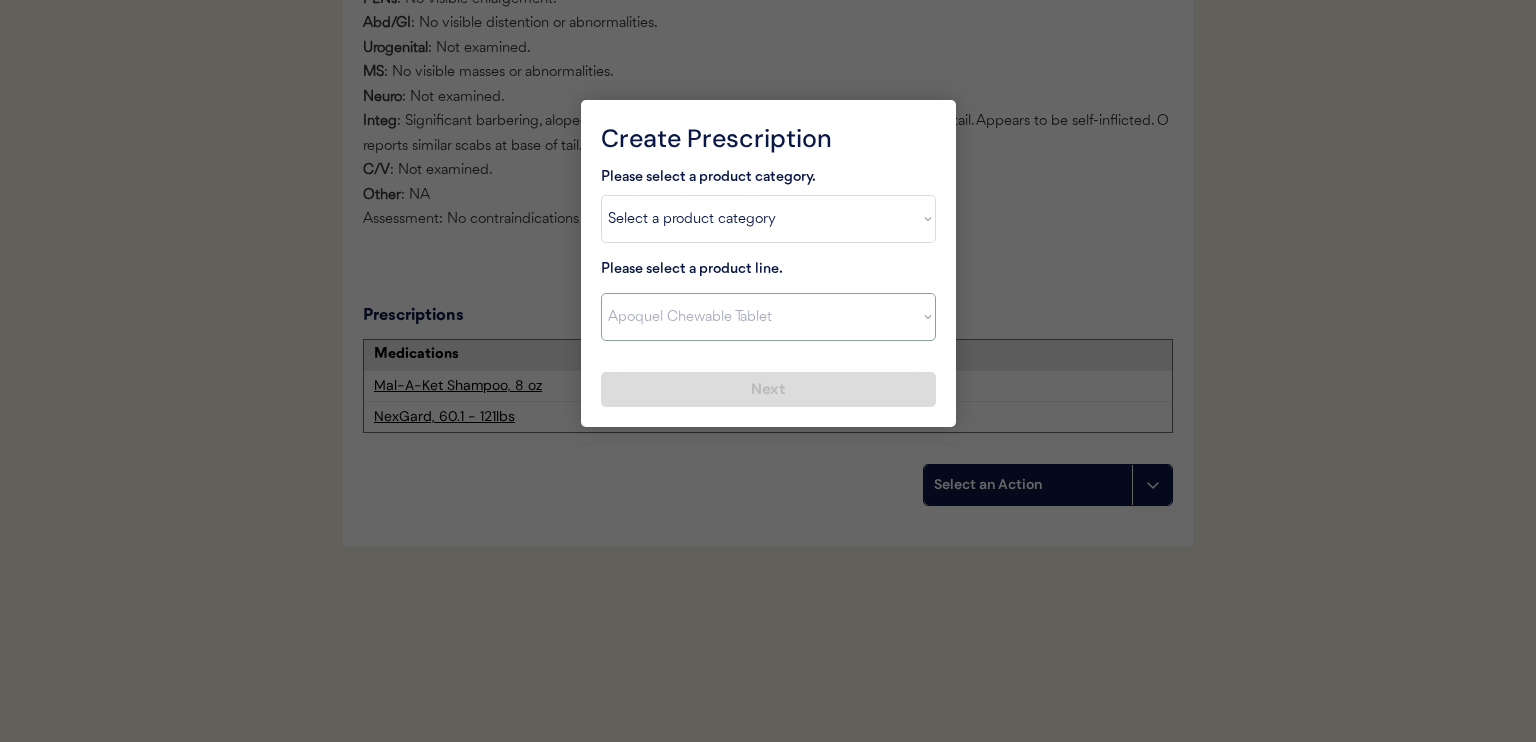 click on "Select a product line Apoquel Chewable Tablet Apoquel Tablet Cyclosporine DermaBenSs Shampoo Hydroxyzine Mal-A-Ket Shampoo Mal-A-Ket Wipes Malaseb Shampoo MiconaHex+Triz Mousse MiconaHex+Triz Wipes Prednisone Temaril-P" at bounding box center [768, 317] 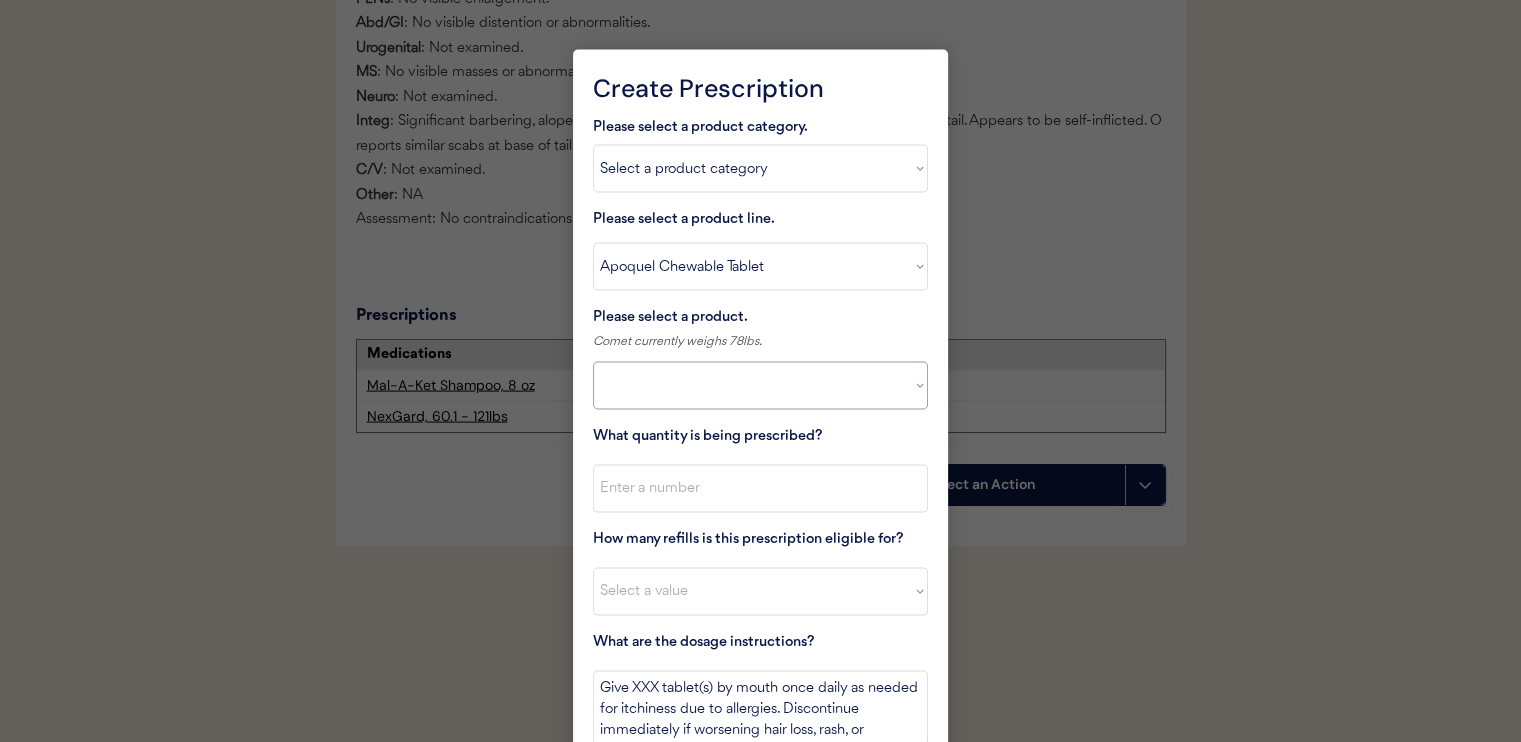 select on ""PLACEHOLDER_1427118222253"" 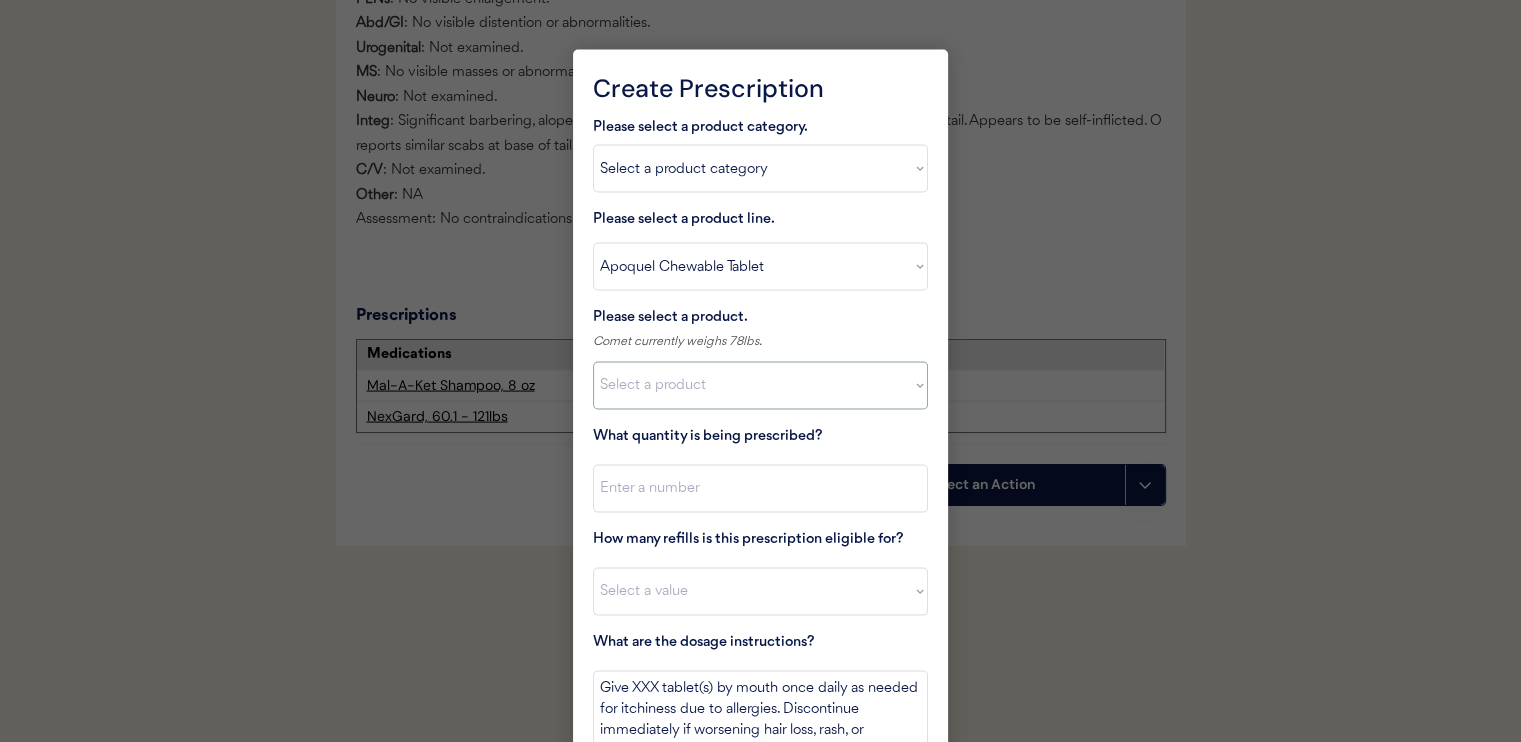 drag, startPoint x: 764, startPoint y: 339, endPoint x: 775, endPoint y: 391, distance: 53.15073 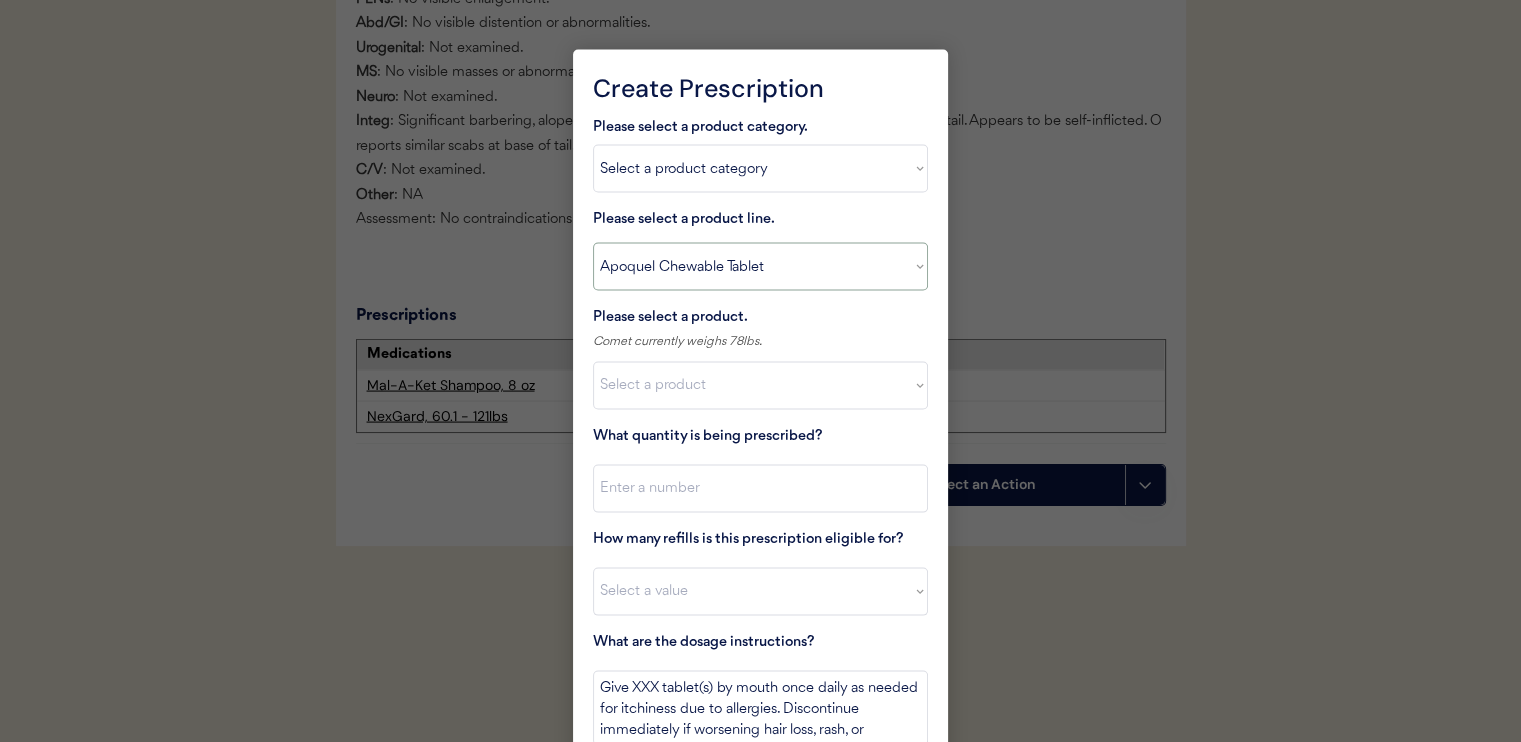 click on "Select a product line Apoquel Chewable Tablet Apoquel Tablet [MEDICAL_DATA] DermaBenSs Shampoo [MEDICAL_DATA] Mal-A-Ket Shampoo Mal-A-Ket Wipes Malaseb Shampoo MiconaHex+Triz Mousse MiconaHex+Triz Wipes [MEDICAL_DATA] [MEDICAL_DATA]-P" at bounding box center (760, 267) 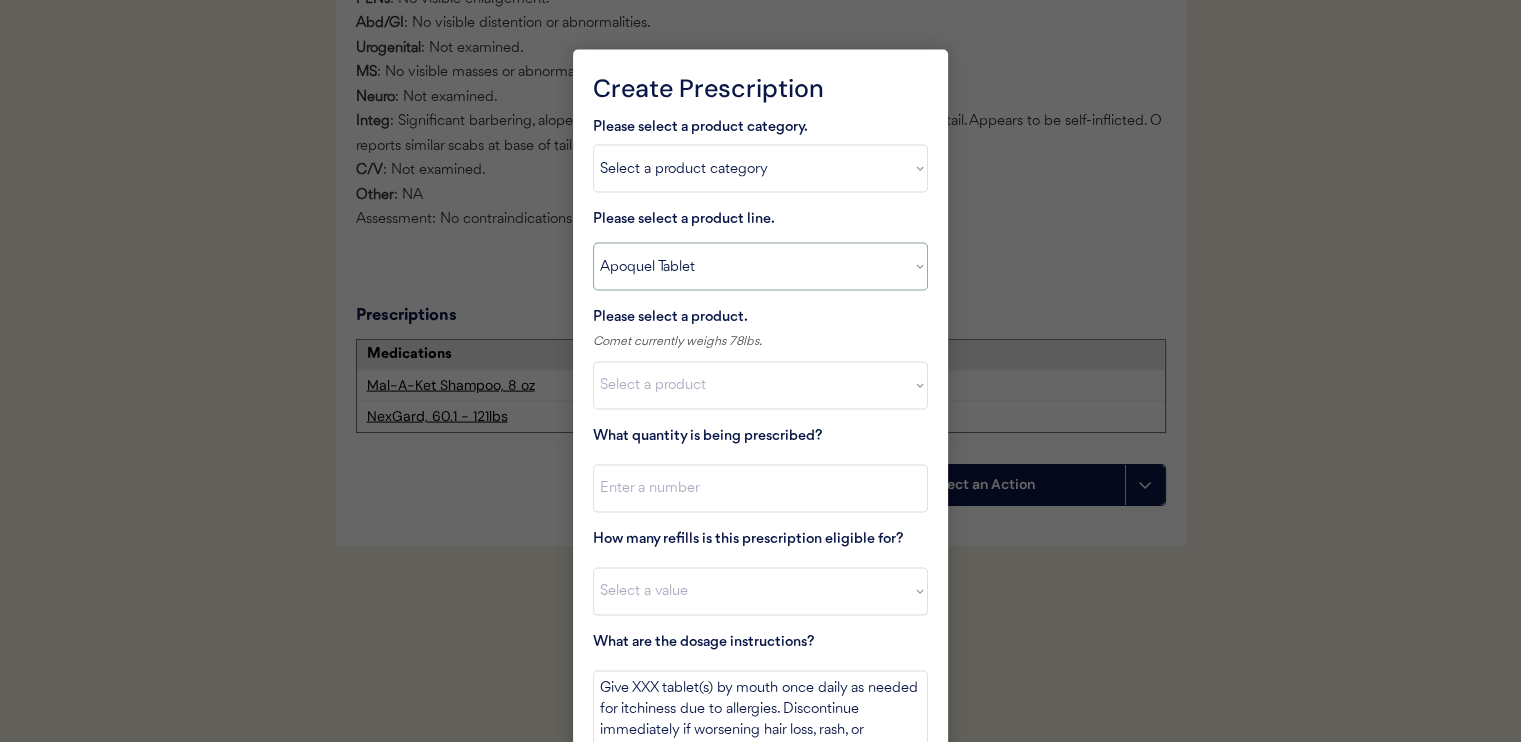 click on "Select a product line Apoquel Chewable Tablet Apoquel Tablet Cyclosporine DermaBenSs Shampoo Hydroxyzine Mal-A-Ket Shampoo Mal-A-Ket Wipes Malaseb Shampoo MiconaHex+Triz Mousse MiconaHex+Triz Wipes Prednisone Temaril-P" at bounding box center [760, 267] 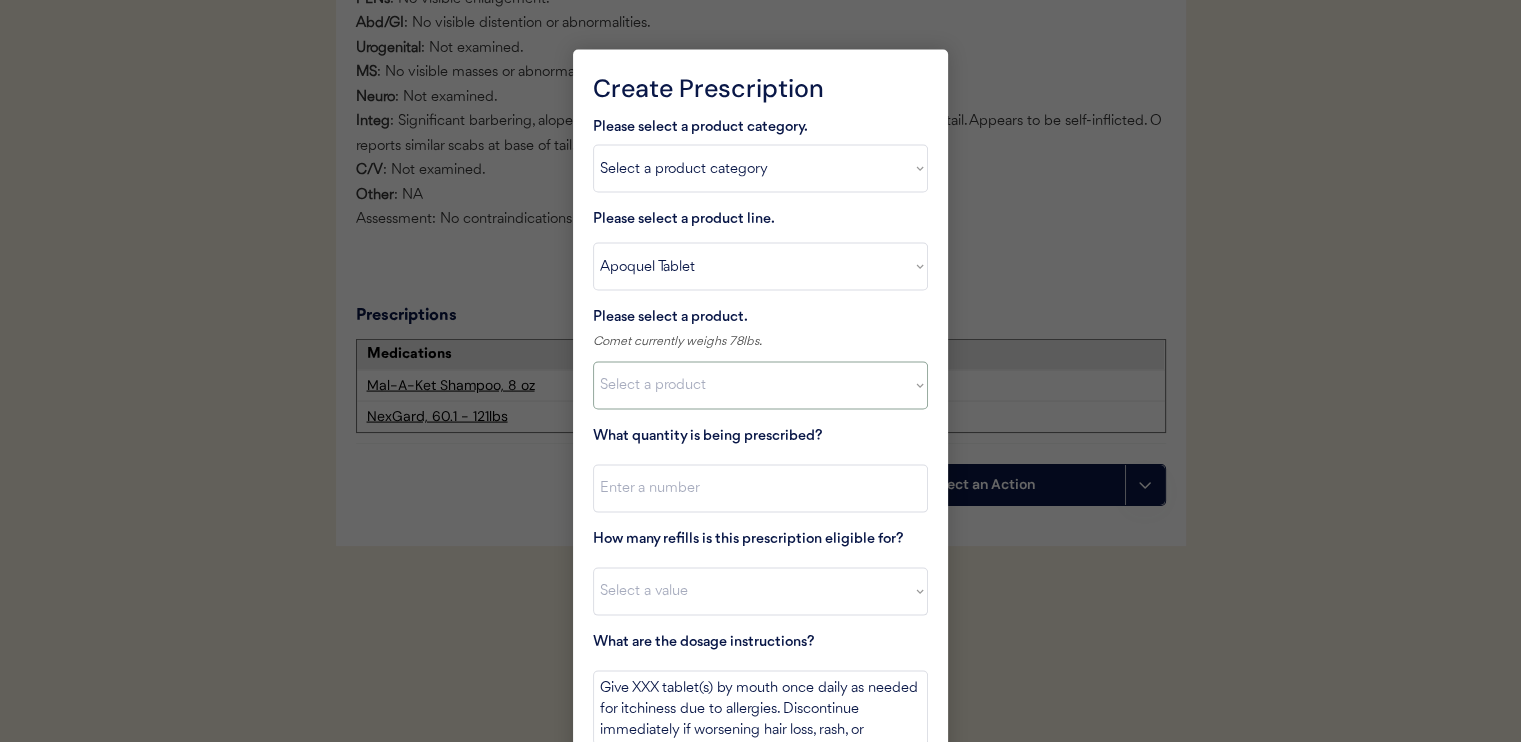 click on "Select a product Apoquel Tablet (16 mg) Apoquel Tablet (3.6 mg) Apoquel Tablet (5.4 mg)" at bounding box center (760, 386) 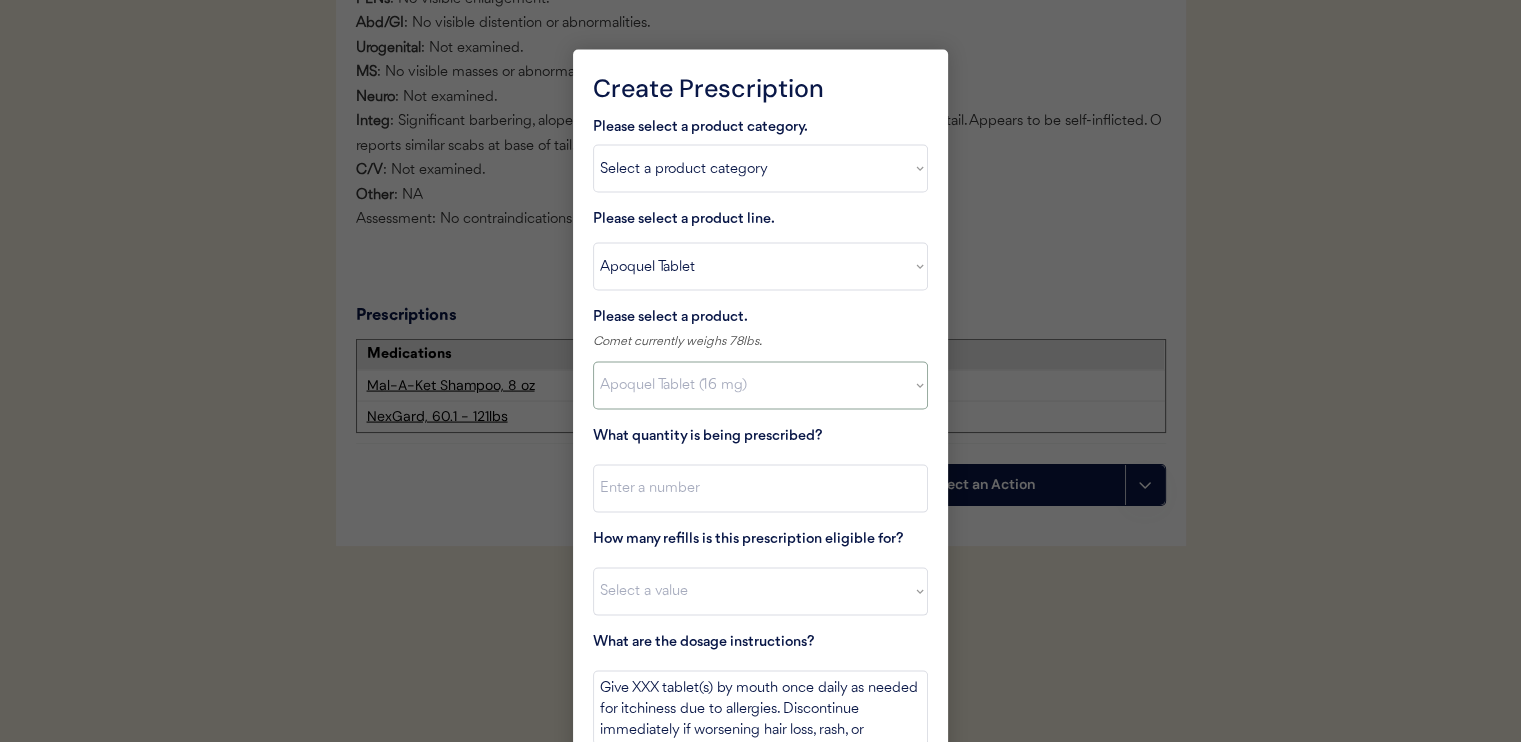 click on "Select a product Apoquel Tablet (16 mg) Apoquel Tablet (3.6 mg) Apoquel Tablet (5.4 mg)" at bounding box center [760, 386] 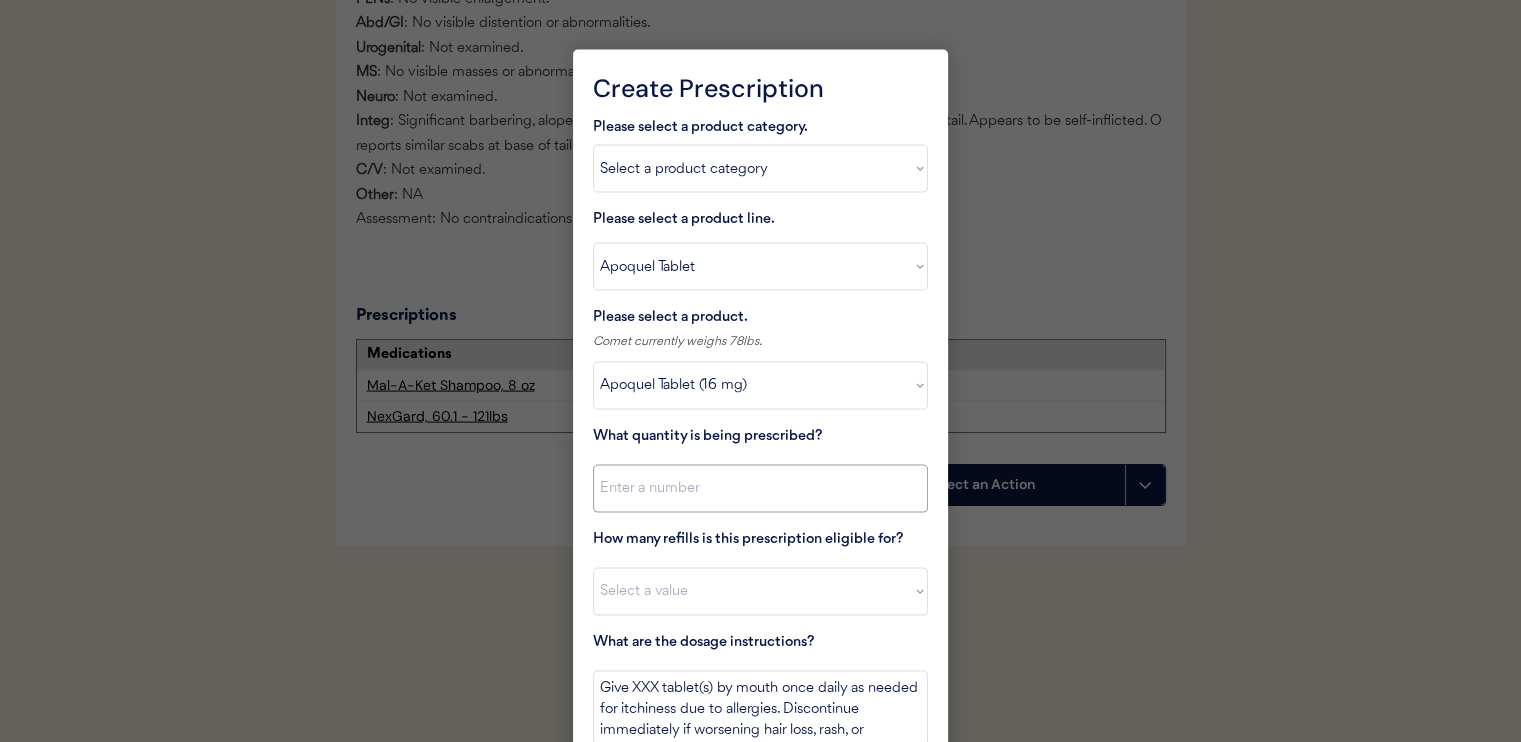 click at bounding box center (760, 489) 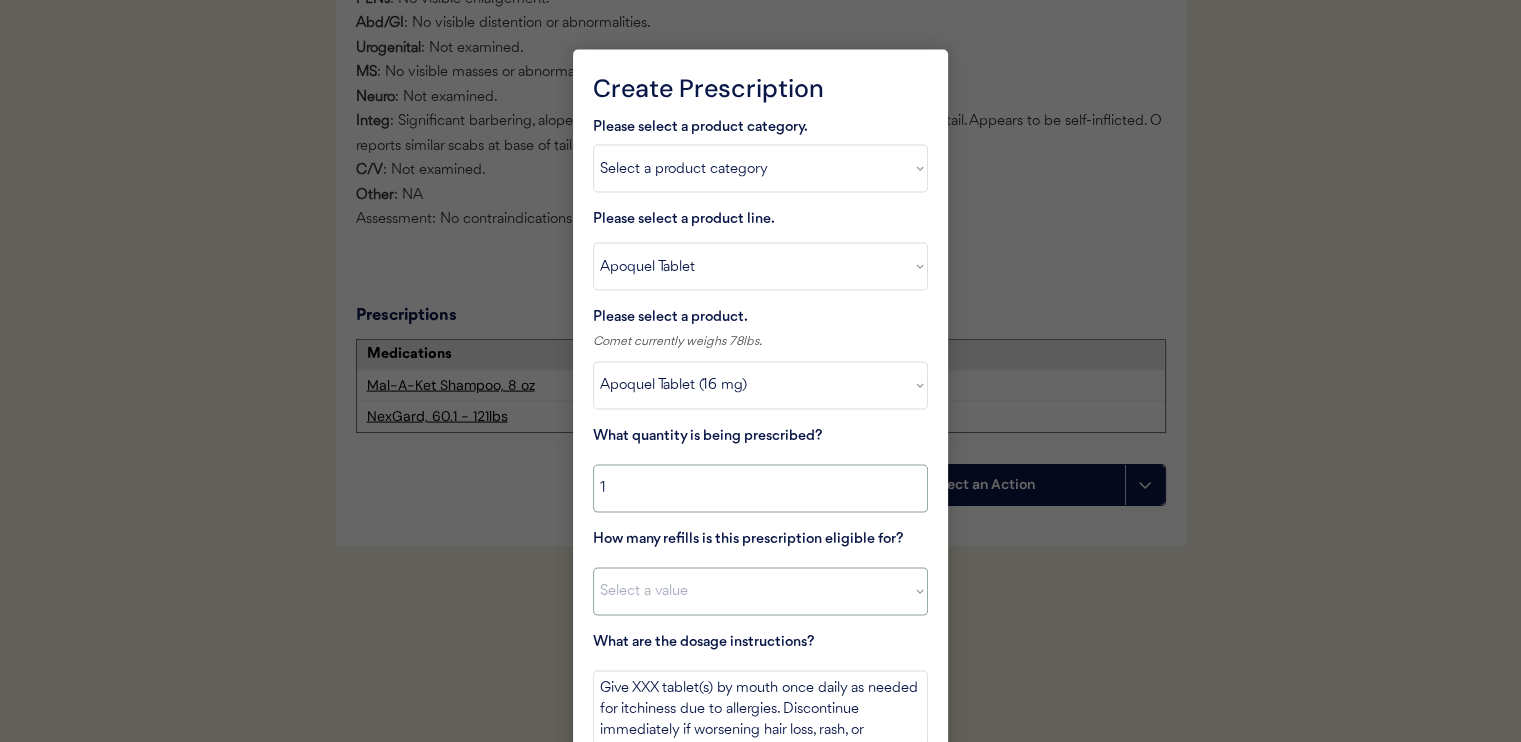 type on "1" 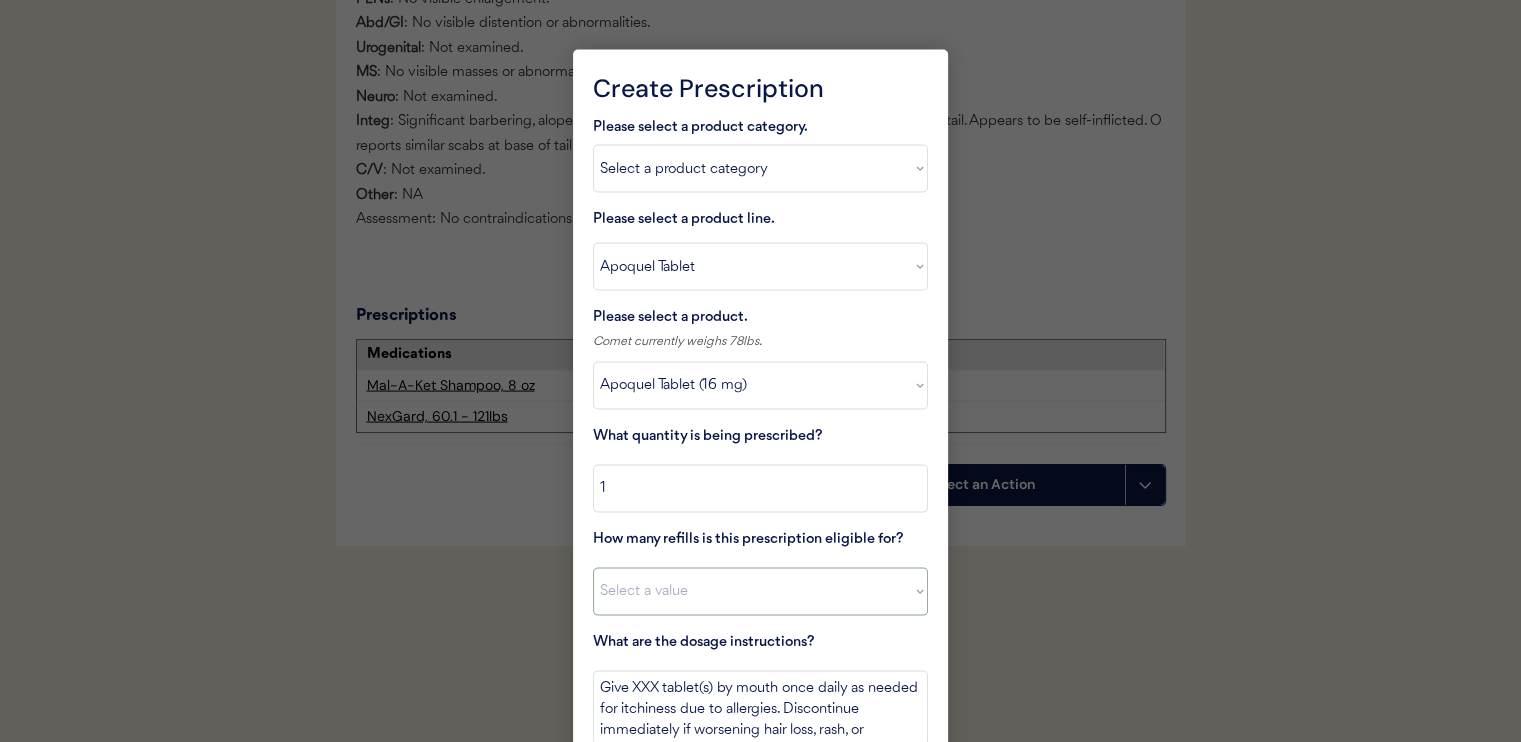 select on "11" 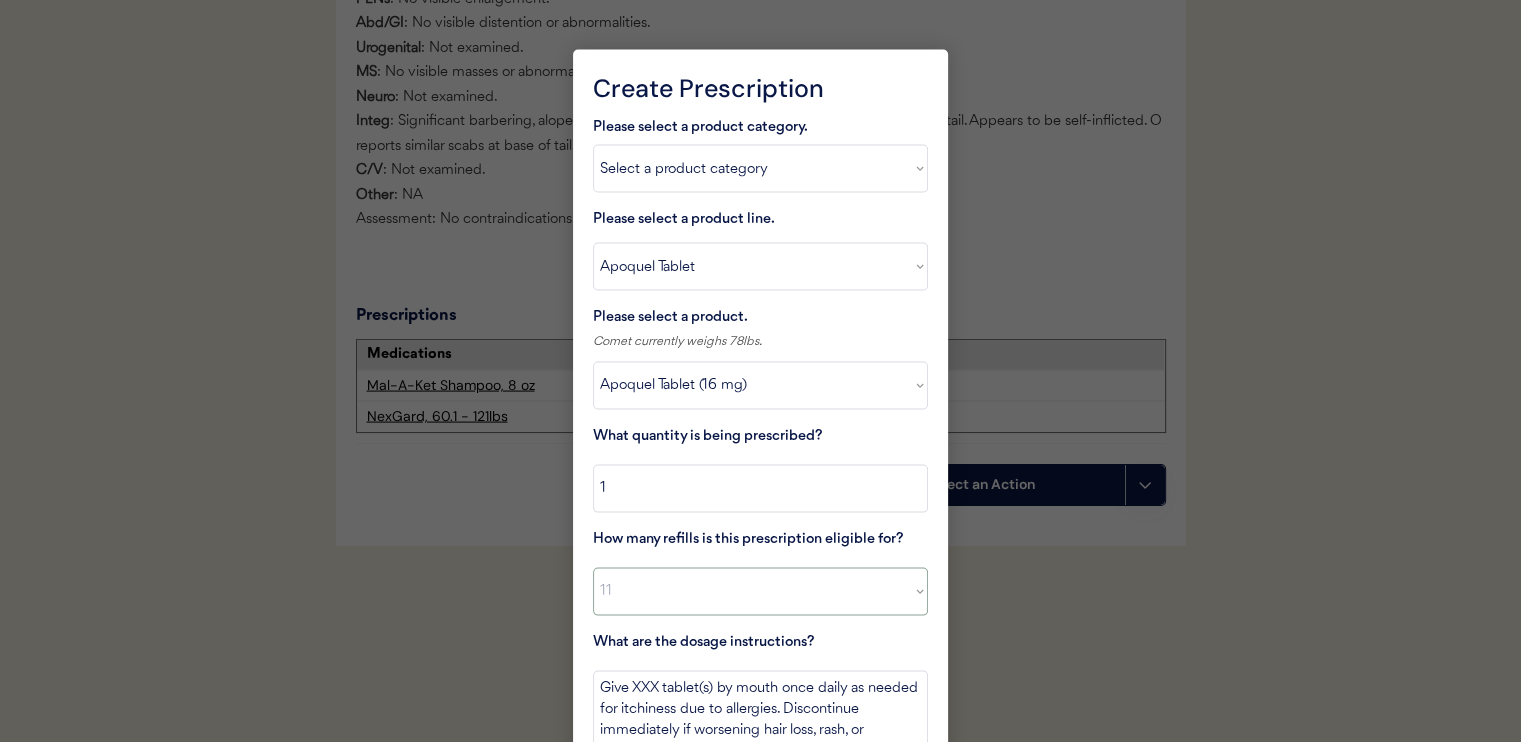 click on "Select a value 0 1 2 3 4 5 6 7 8 10 11" at bounding box center [760, 592] 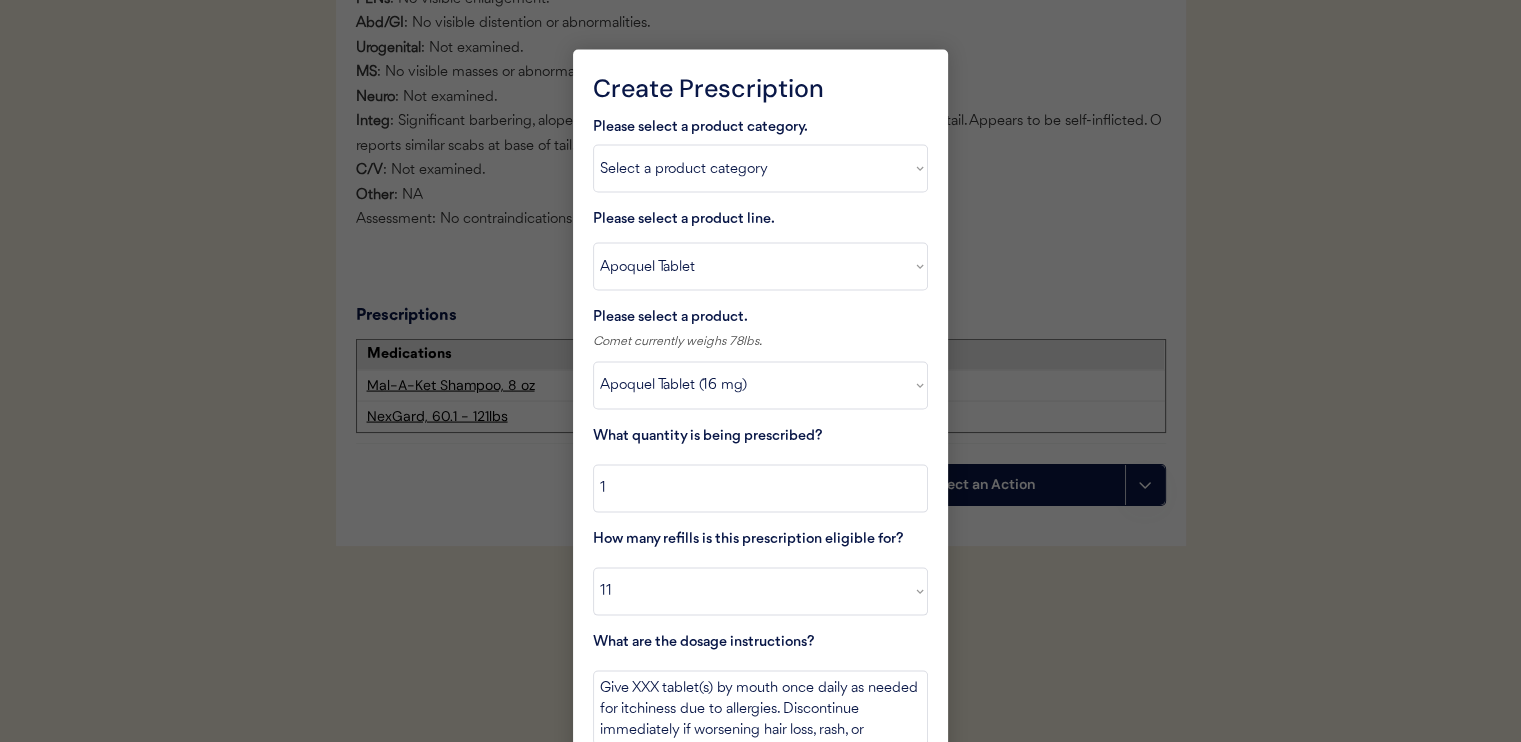 click at bounding box center (760, 489) 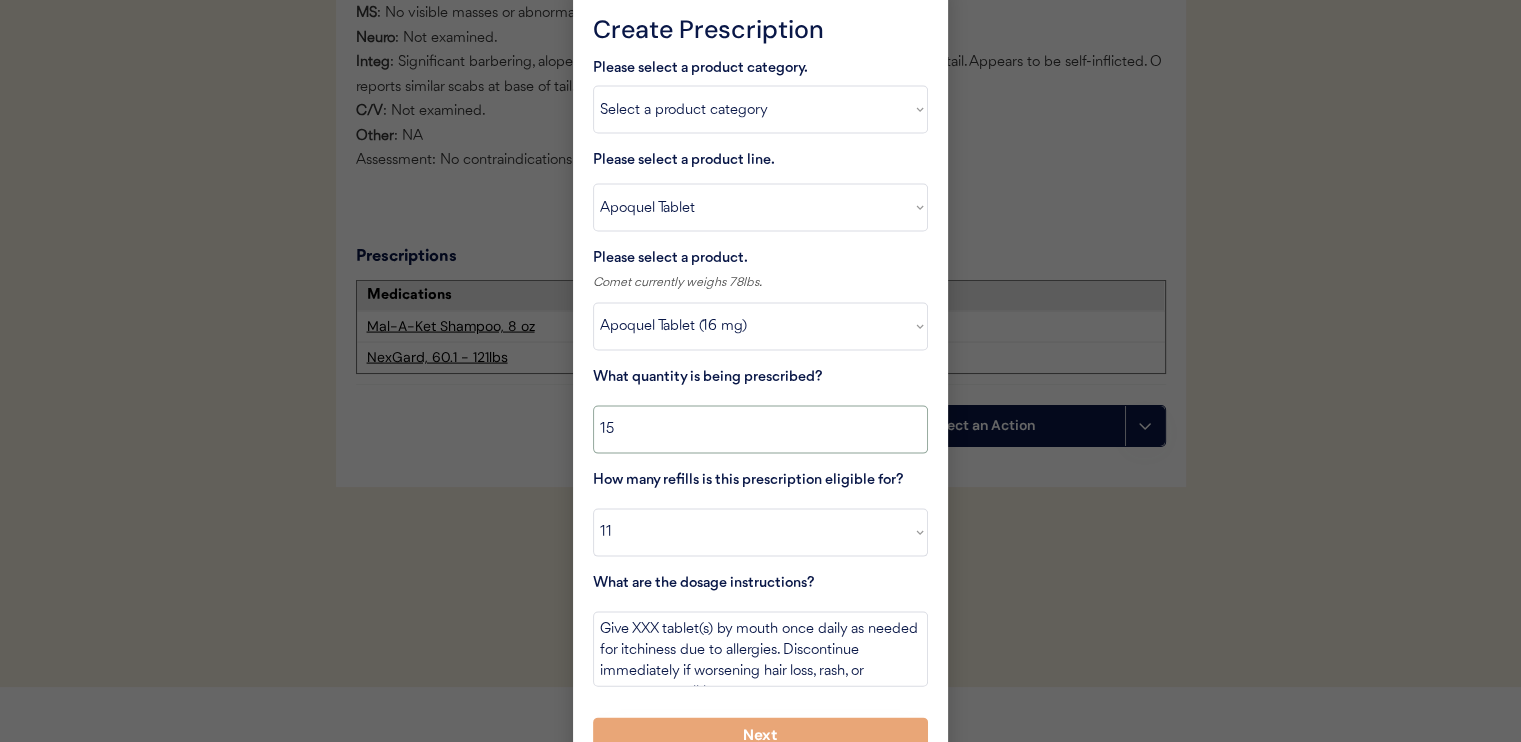 scroll, scrollTop: 4104, scrollLeft: 0, axis: vertical 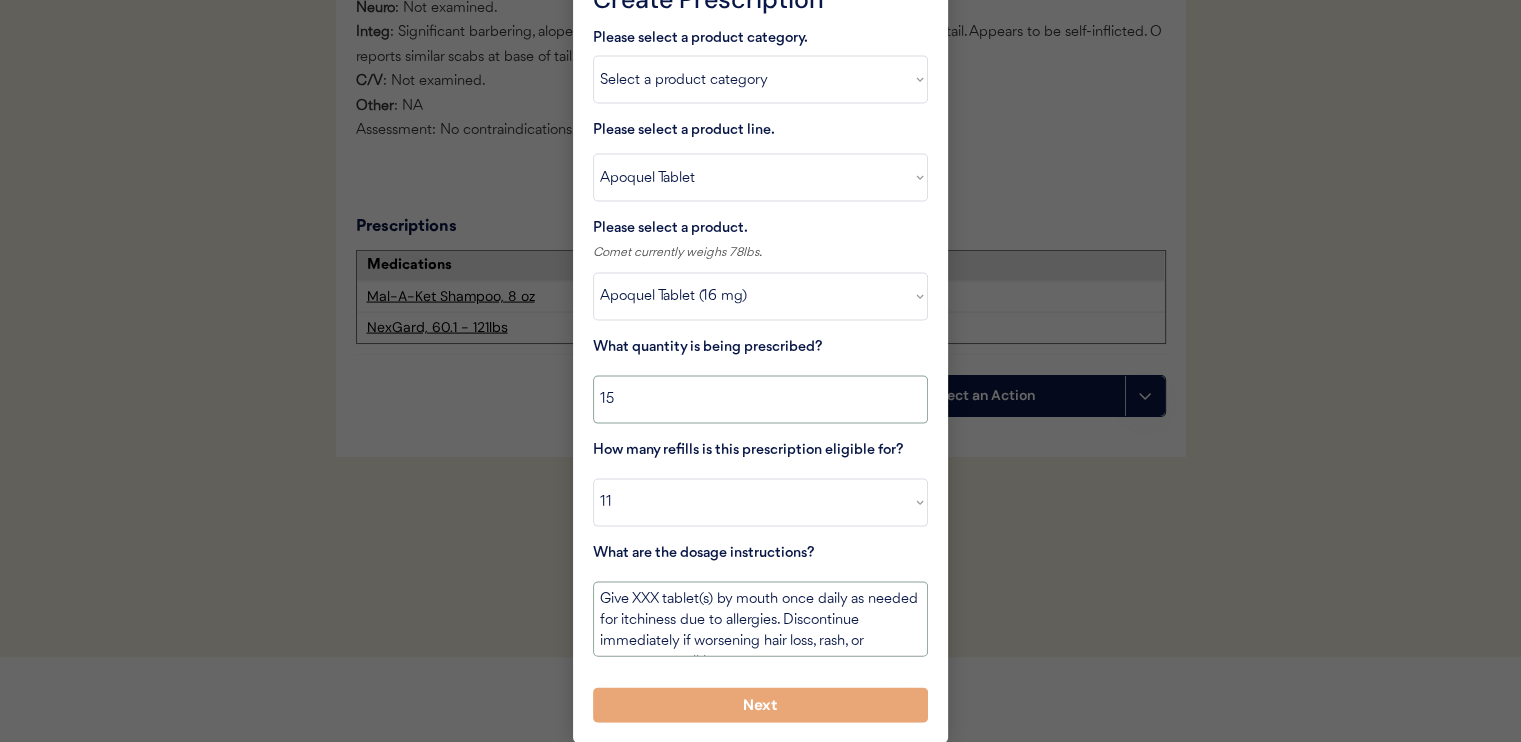 type on "15" 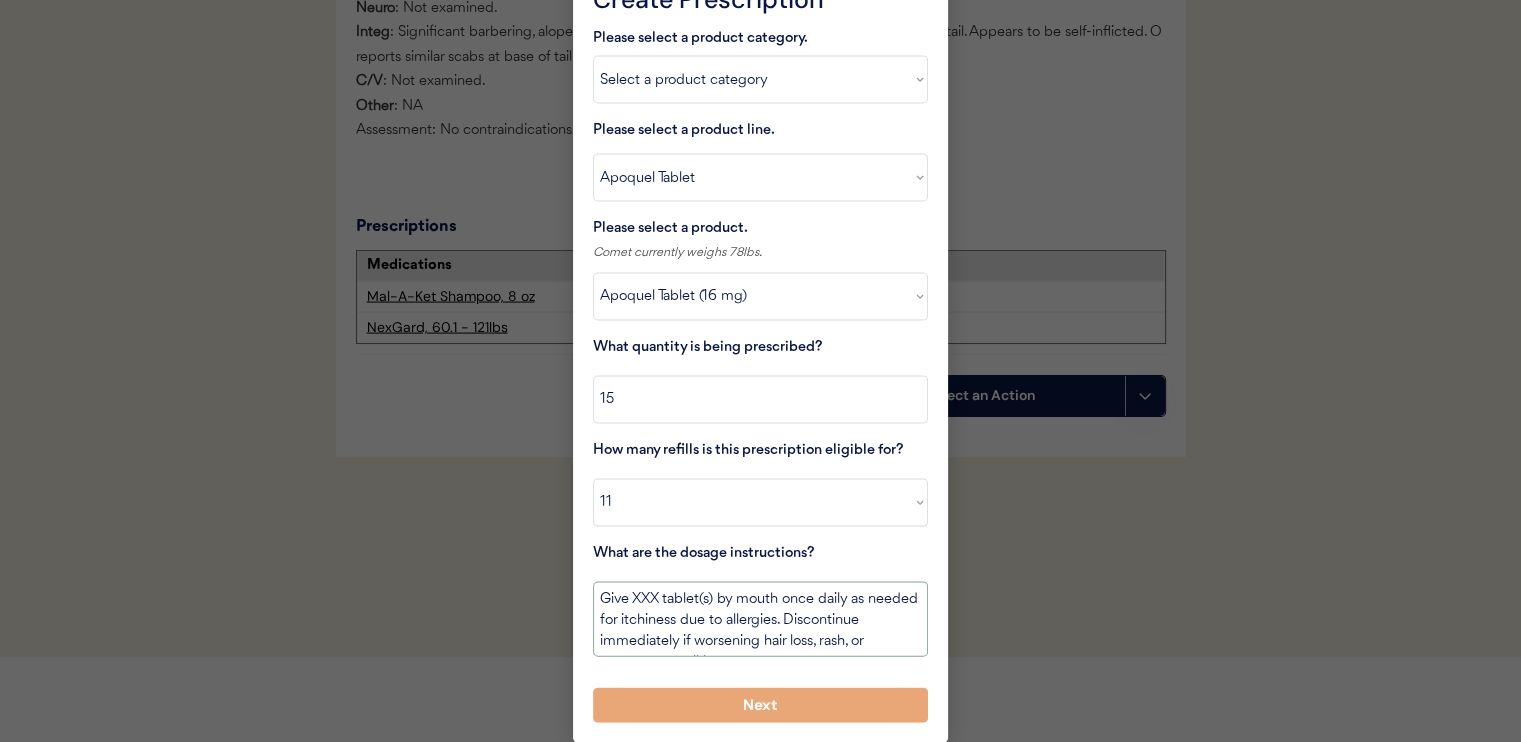 click on "Give XXX tablet(s) by mouth once daily as needed for itchiness due to allergies. Discontinue immediately if worsening hair loss, rash, or numerous small lumps appear." at bounding box center [760, 619] 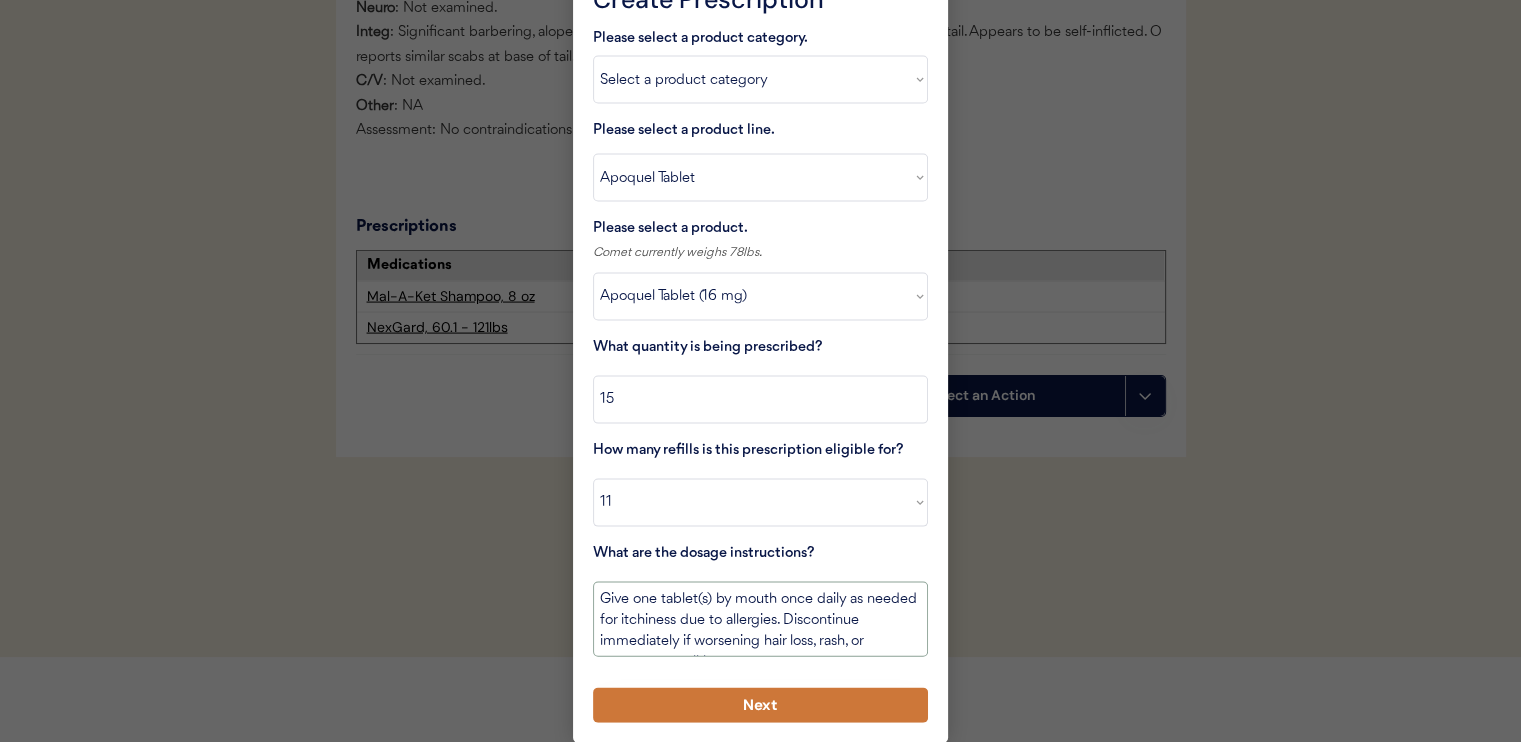 type on "Give one tablet(s) by mouth once daily as needed for itchiness due to allergies. Discontinue immediately if worsening hair loss, rash, or numerous small lumps appear." 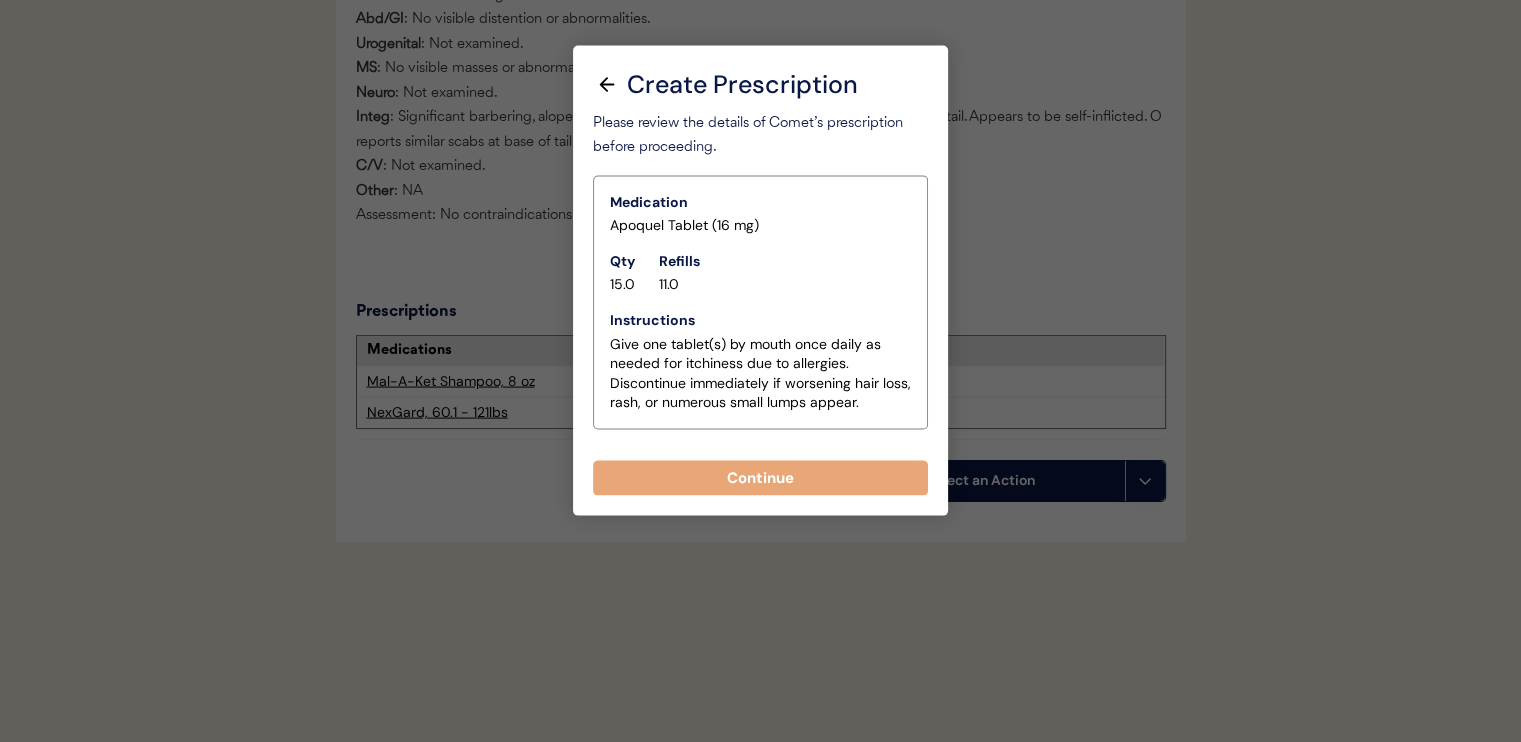scroll, scrollTop: 4015, scrollLeft: 0, axis: vertical 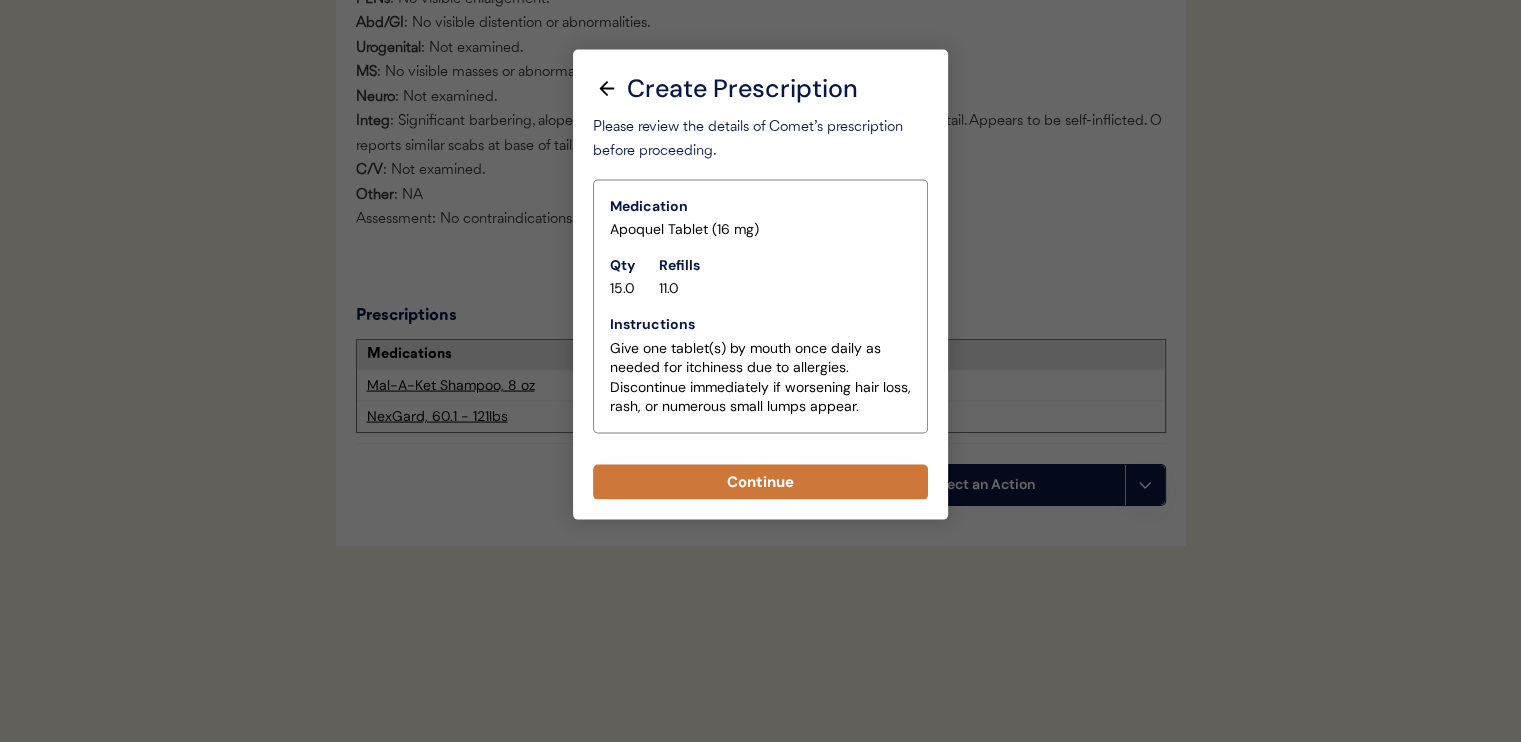 click on "Continue" at bounding box center (760, 482) 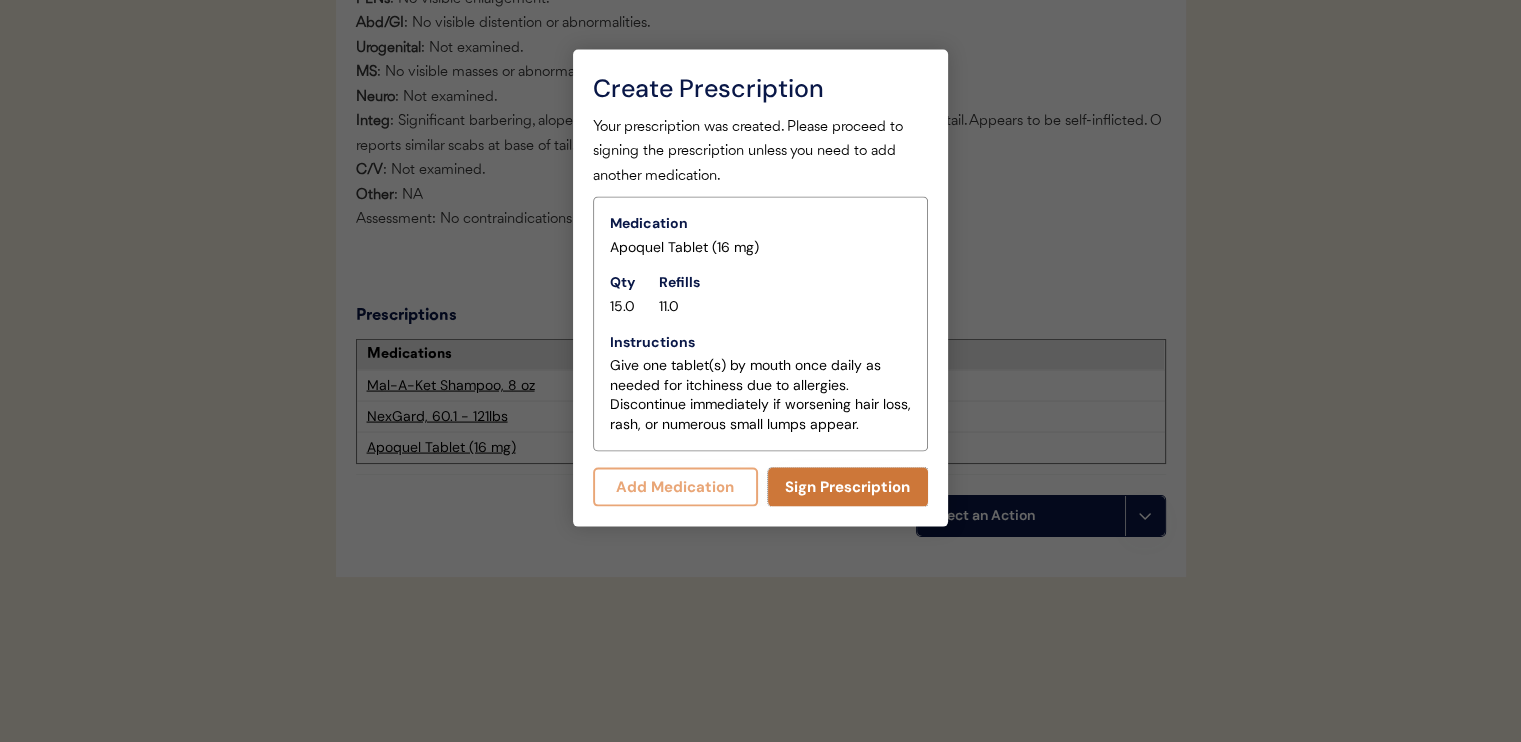 click on "Sign Prescription" at bounding box center (848, 487) 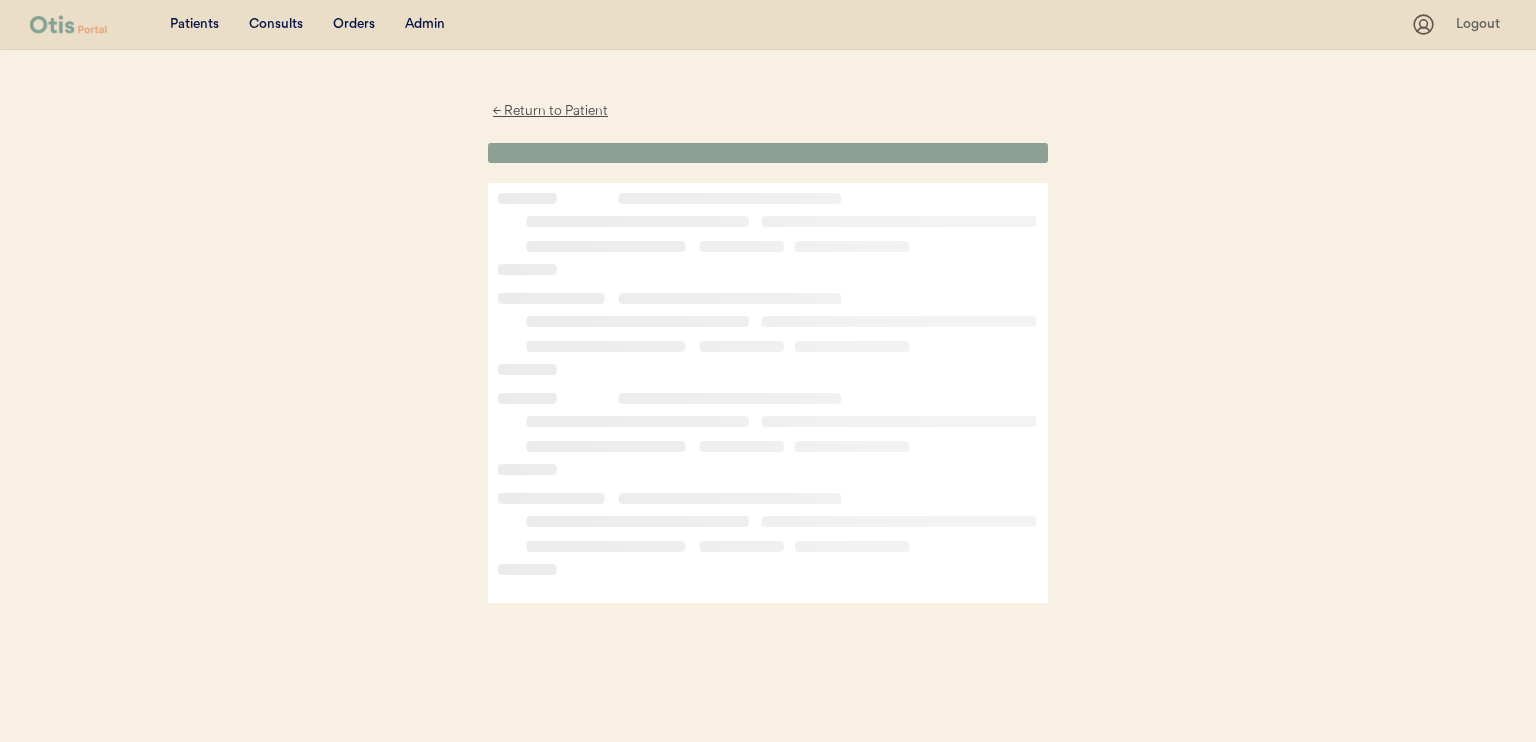 scroll, scrollTop: 0, scrollLeft: 0, axis: both 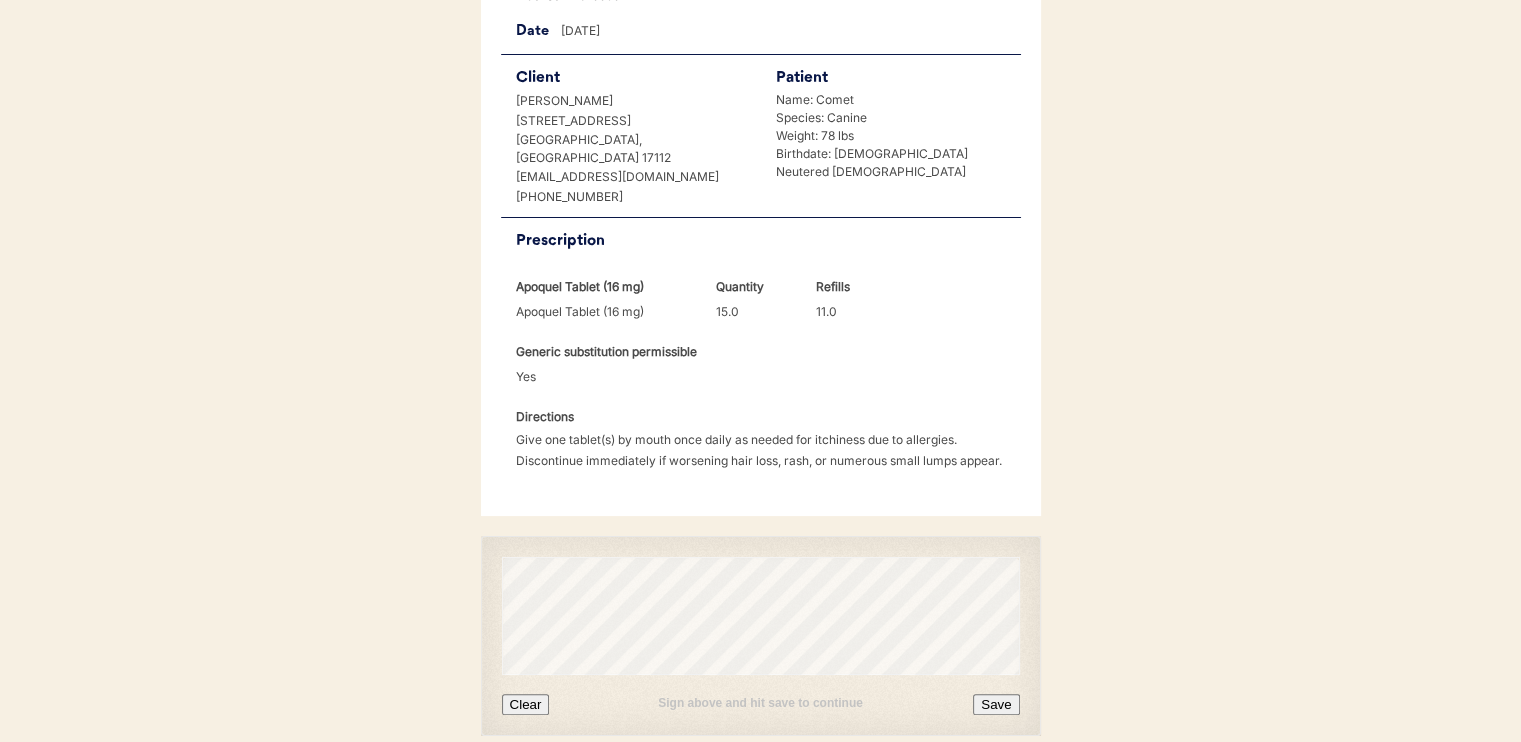 click on "Sign above and hit save to continue Clear Save" at bounding box center (761, 636) 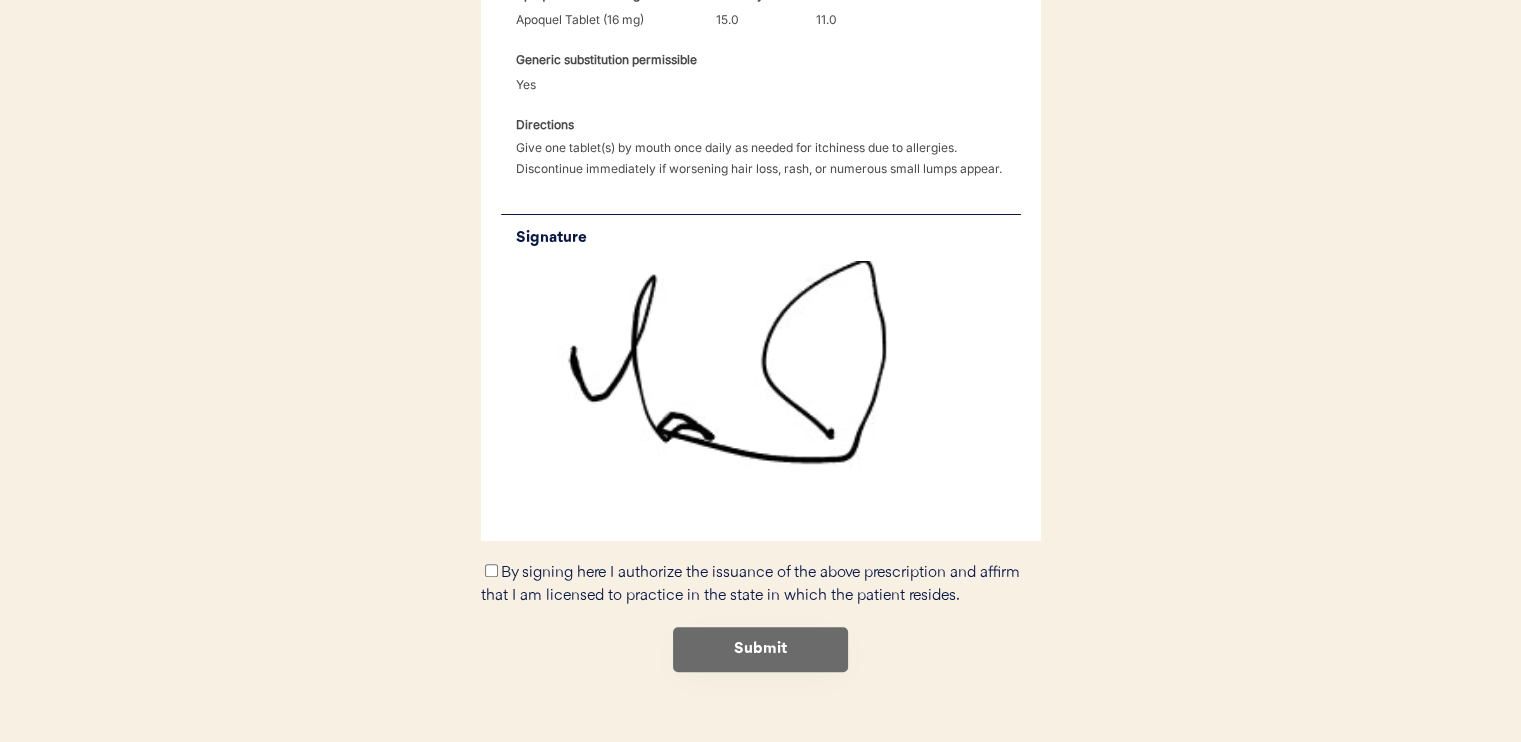 scroll, scrollTop: 708, scrollLeft: 0, axis: vertical 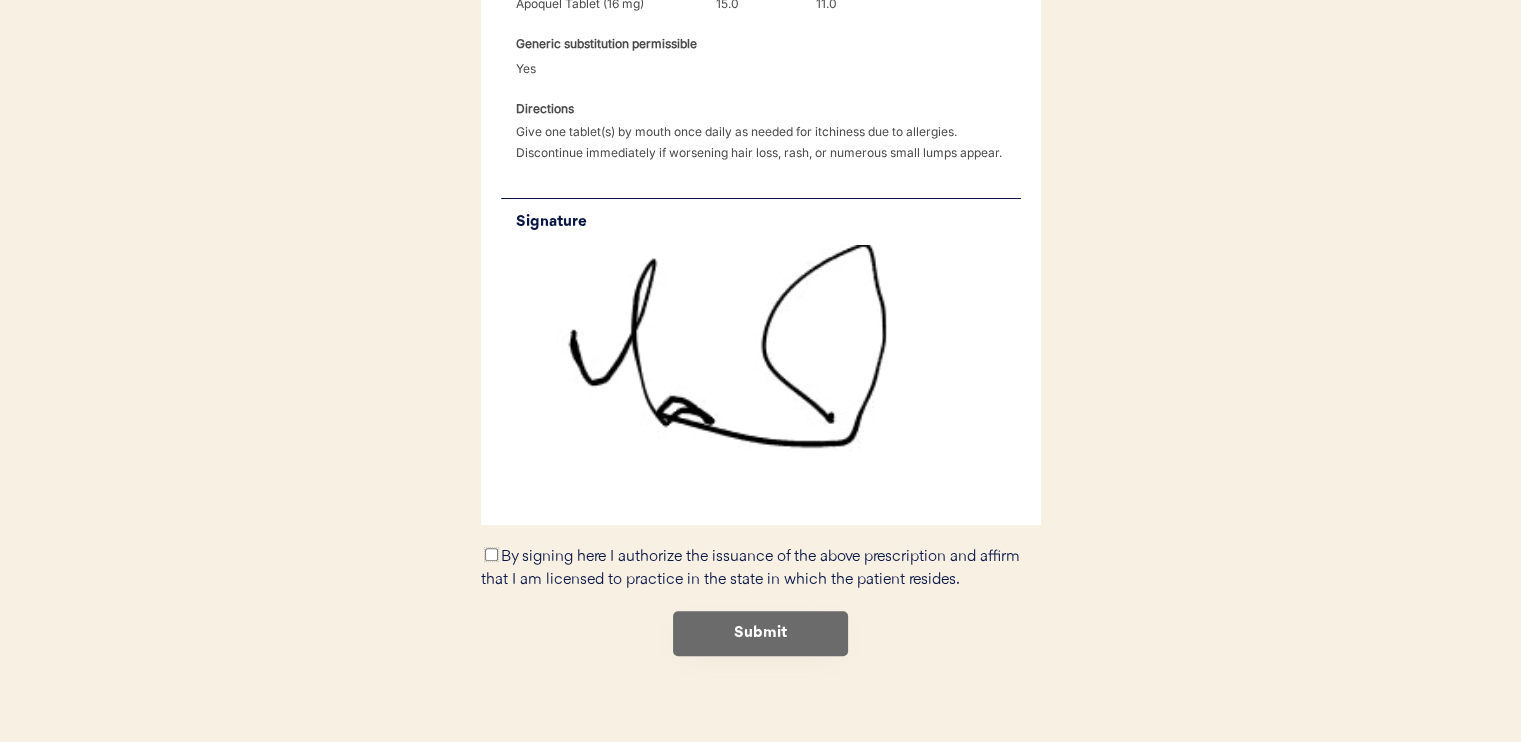 click on "By signing here I authorize the issuance of the above prescription and affirm that I am licensed to practice in the state in which the patient resides." at bounding box center [491, 554] 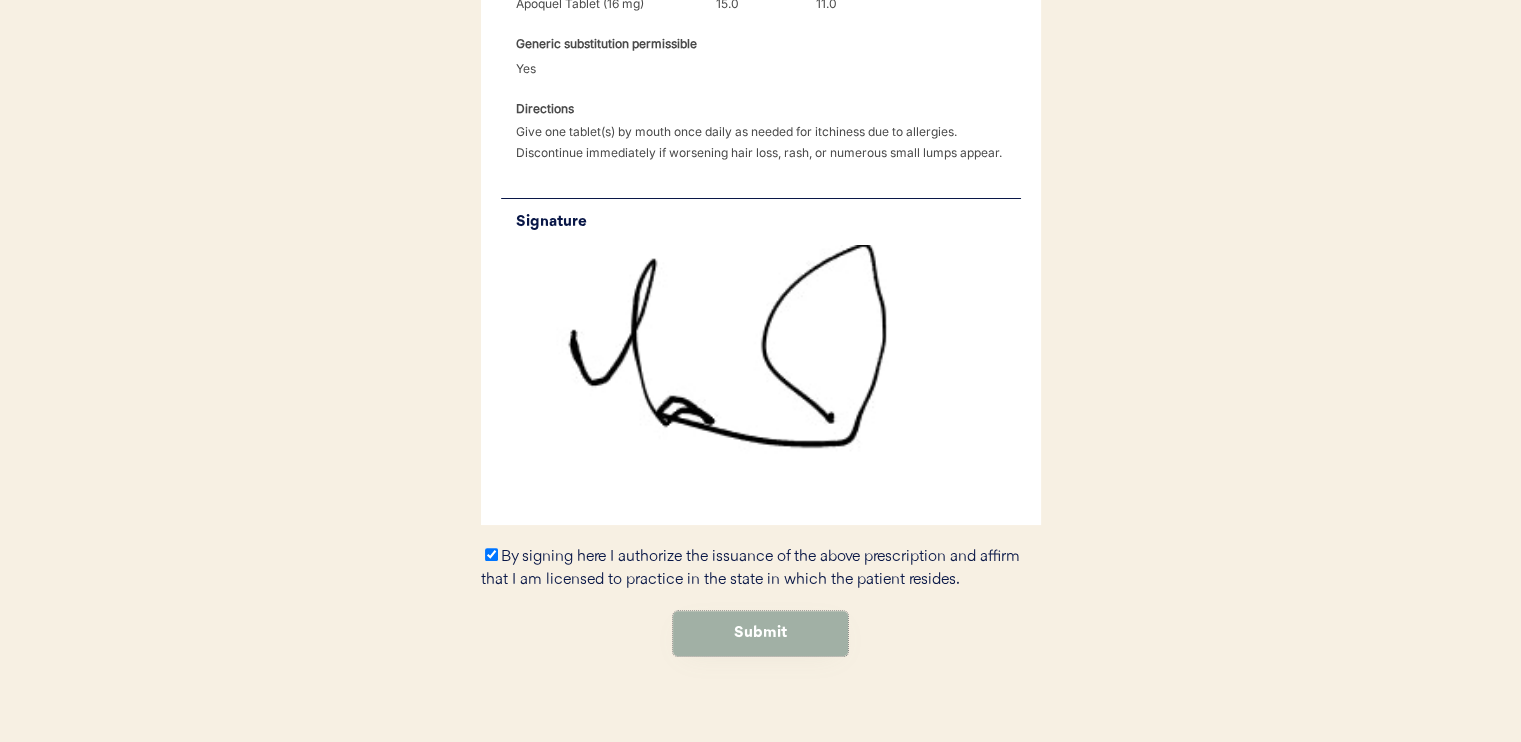 click on "Submit" at bounding box center (760, 633) 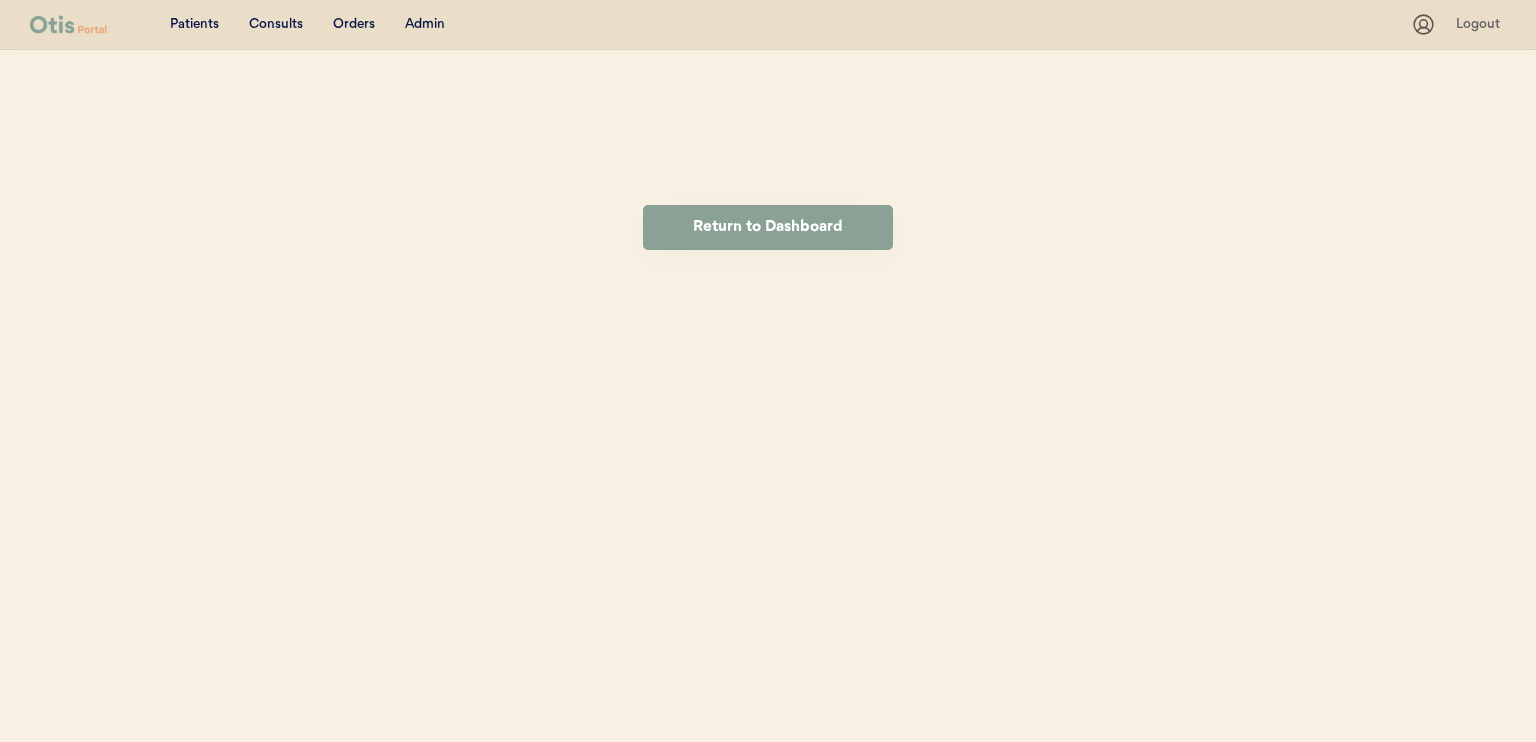 scroll, scrollTop: 0, scrollLeft: 0, axis: both 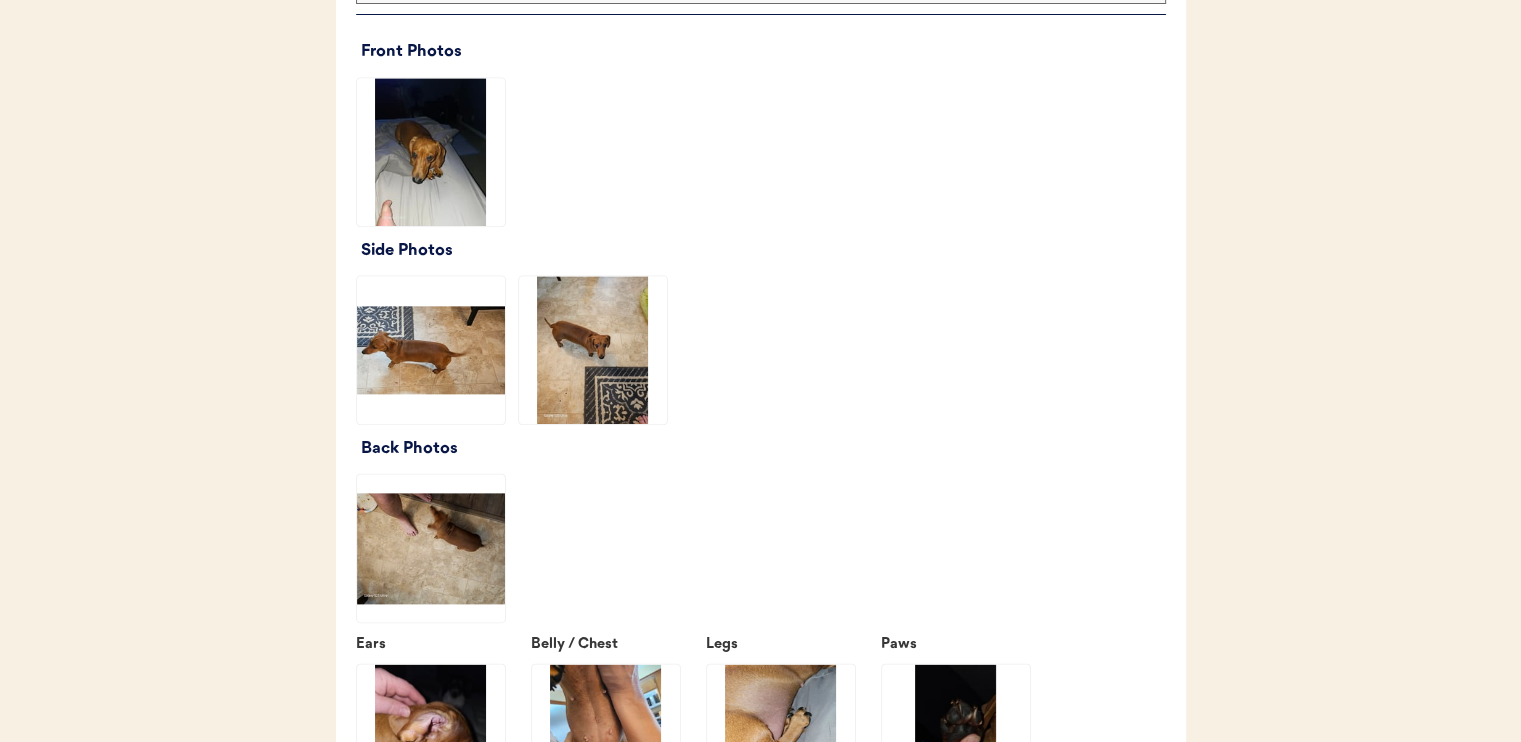 click 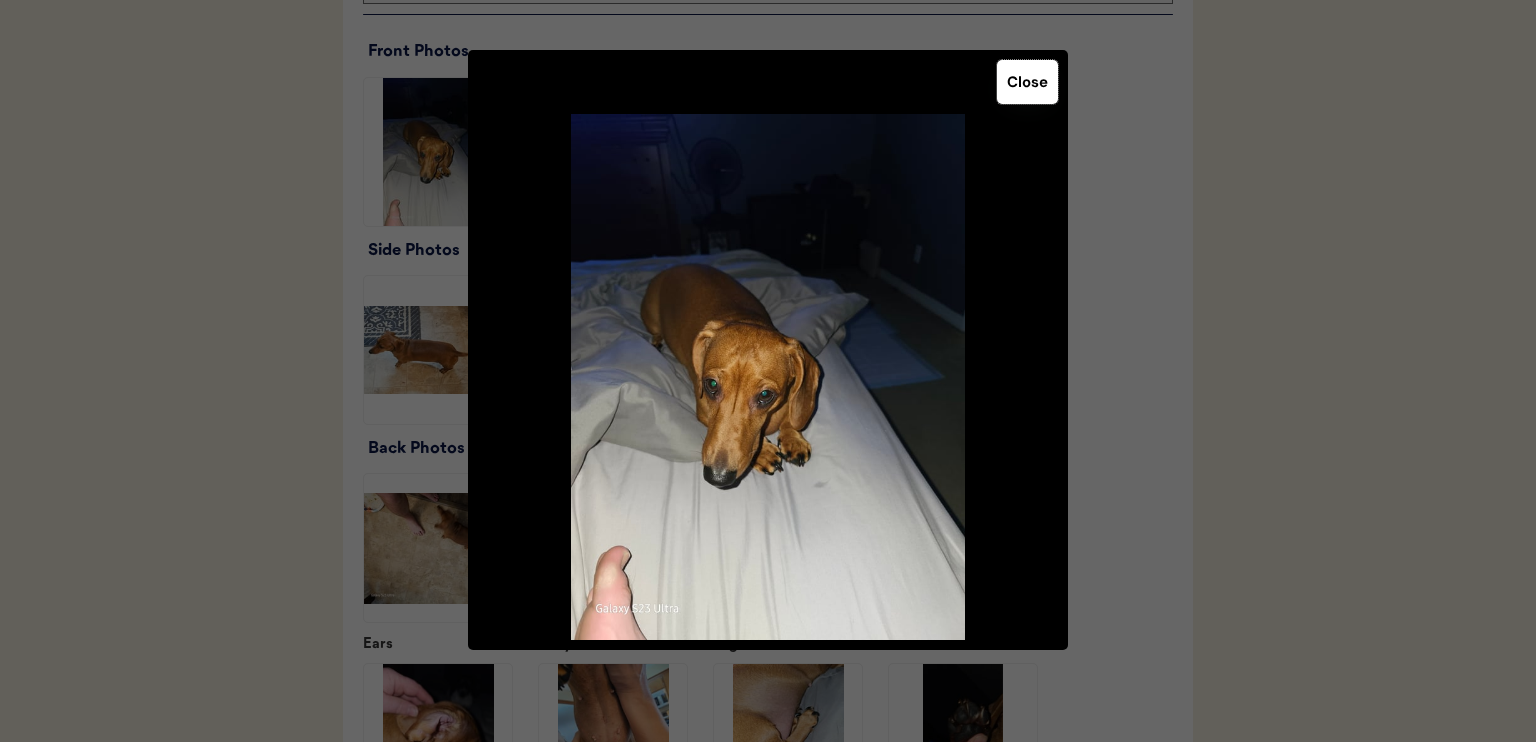 click on "Close" at bounding box center (1027, 82) 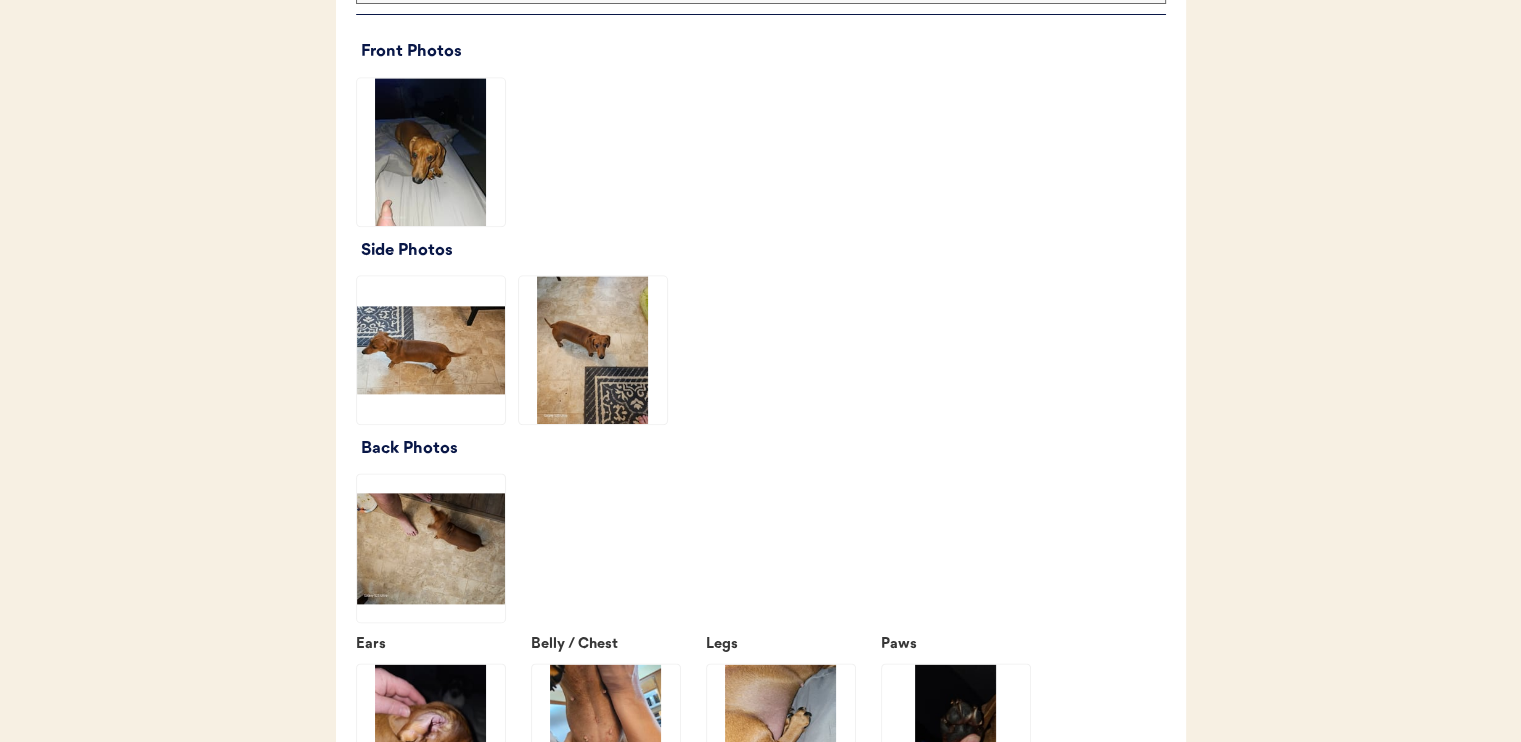 click 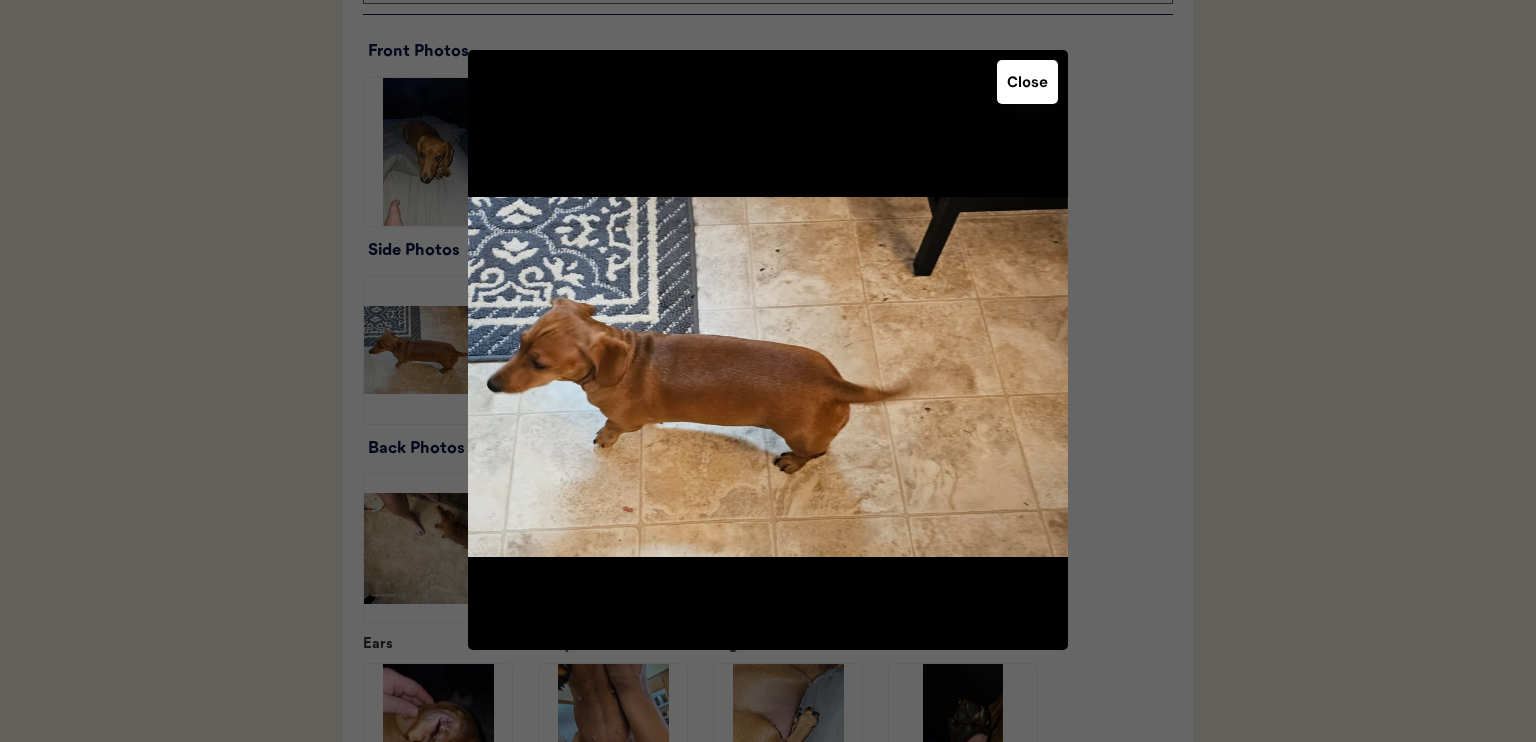 click on "Close" at bounding box center [1027, 82] 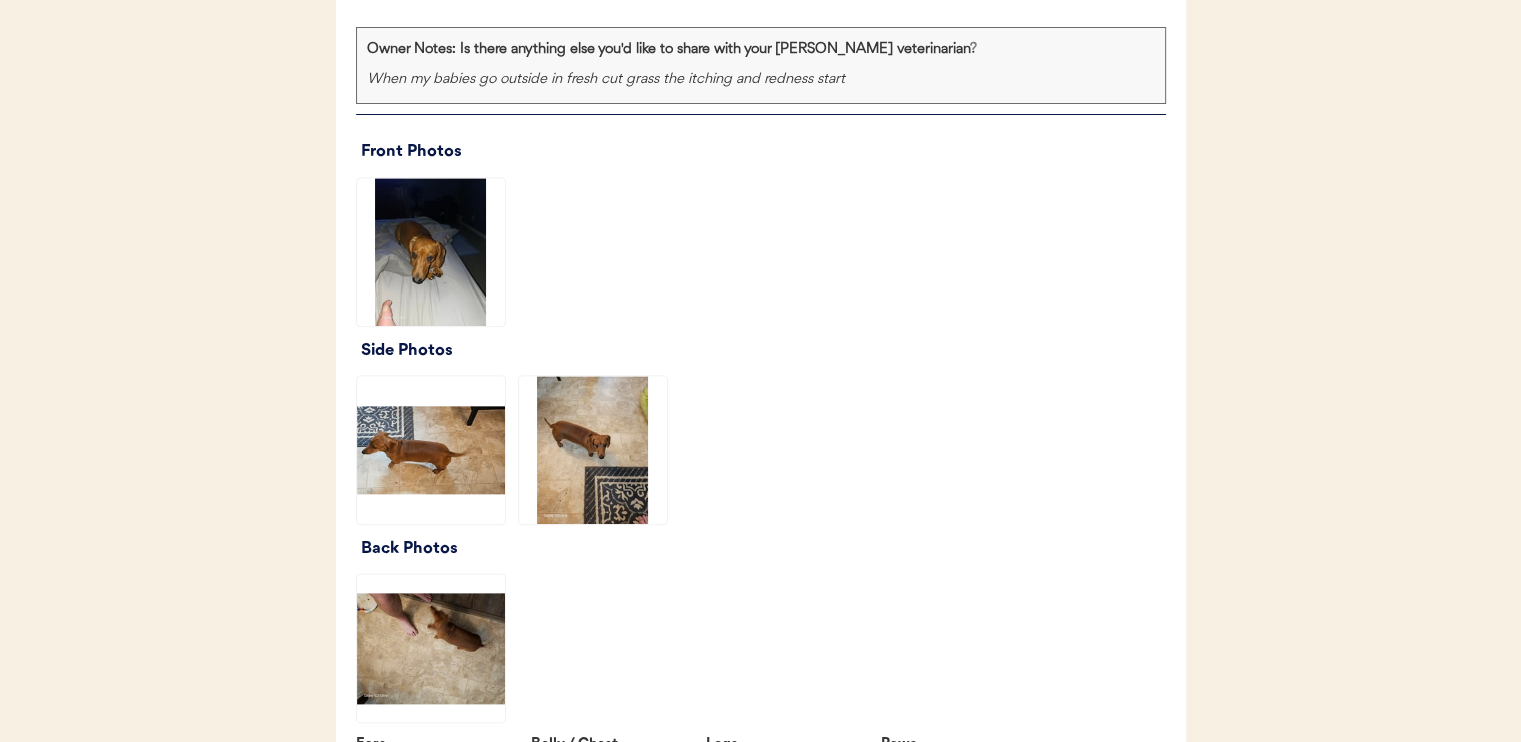 scroll, scrollTop: 2400, scrollLeft: 0, axis: vertical 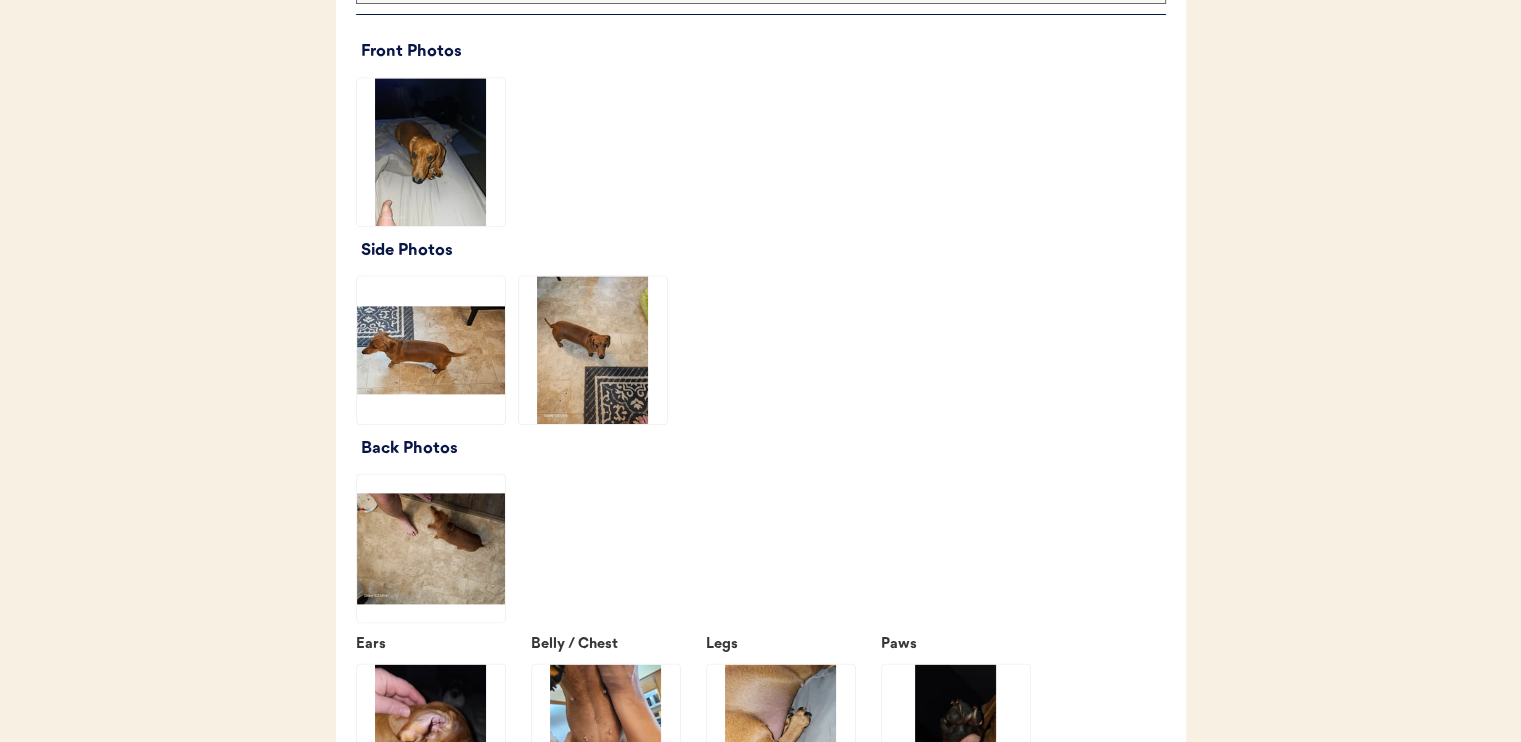 click 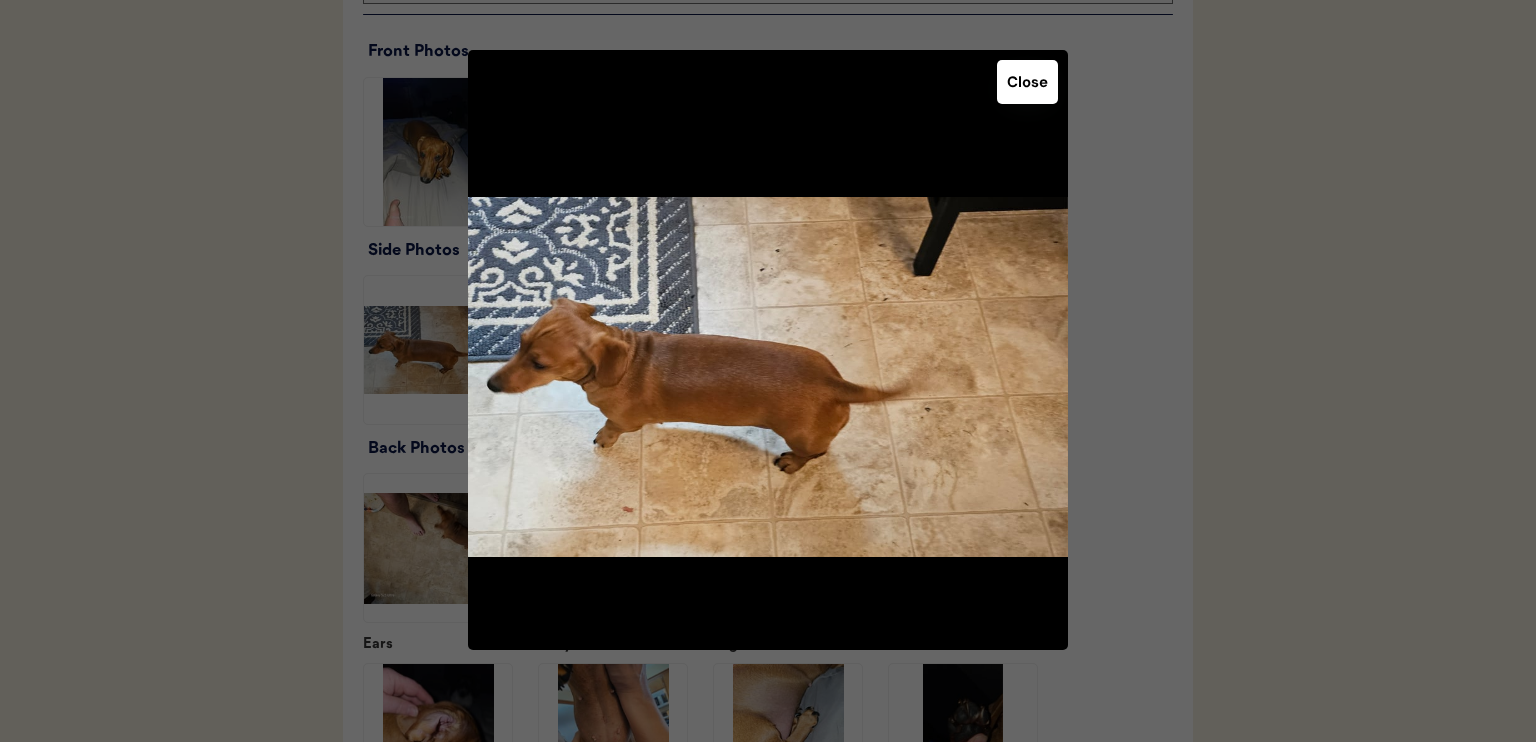 click on "Close" at bounding box center [1027, 82] 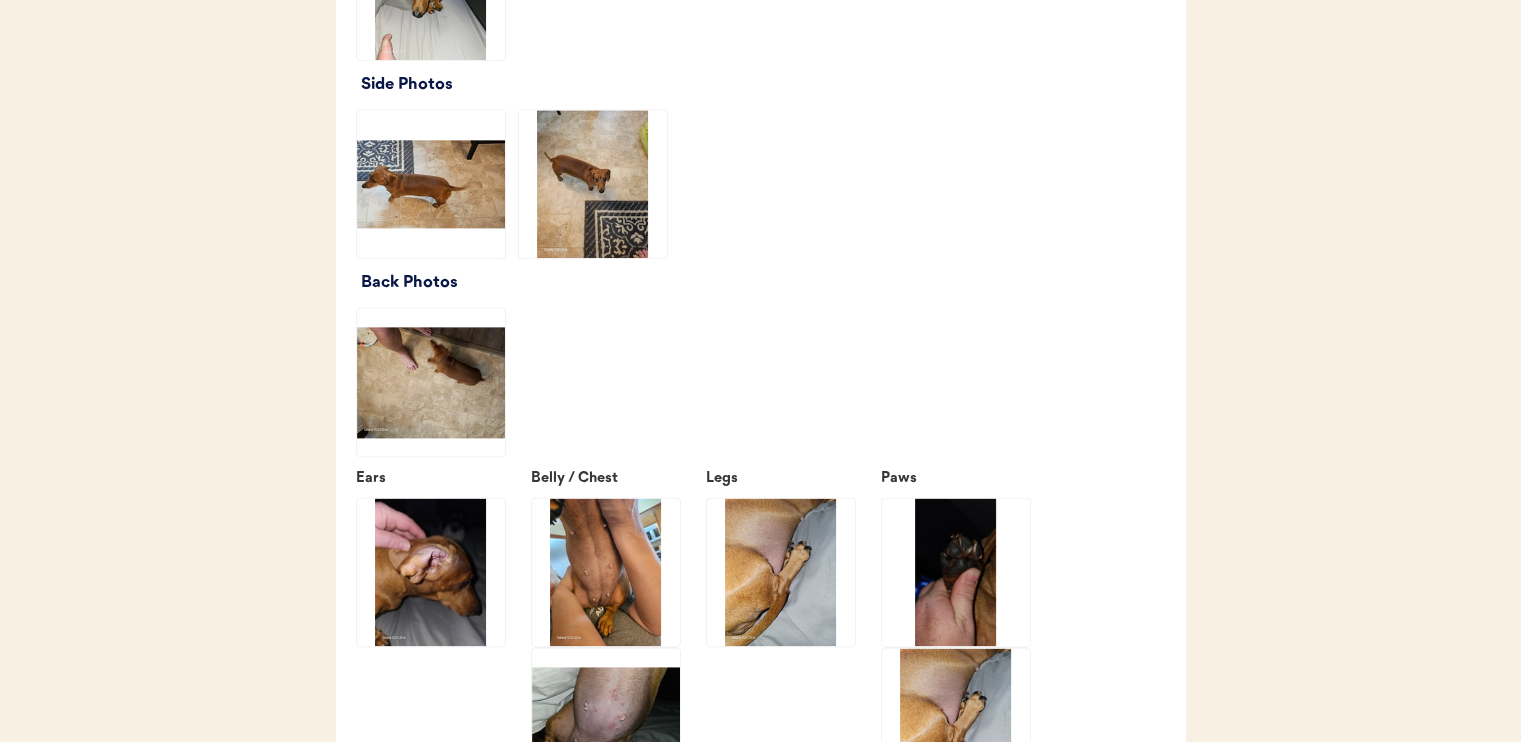 scroll, scrollTop: 2600, scrollLeft: 0, axis: vertical 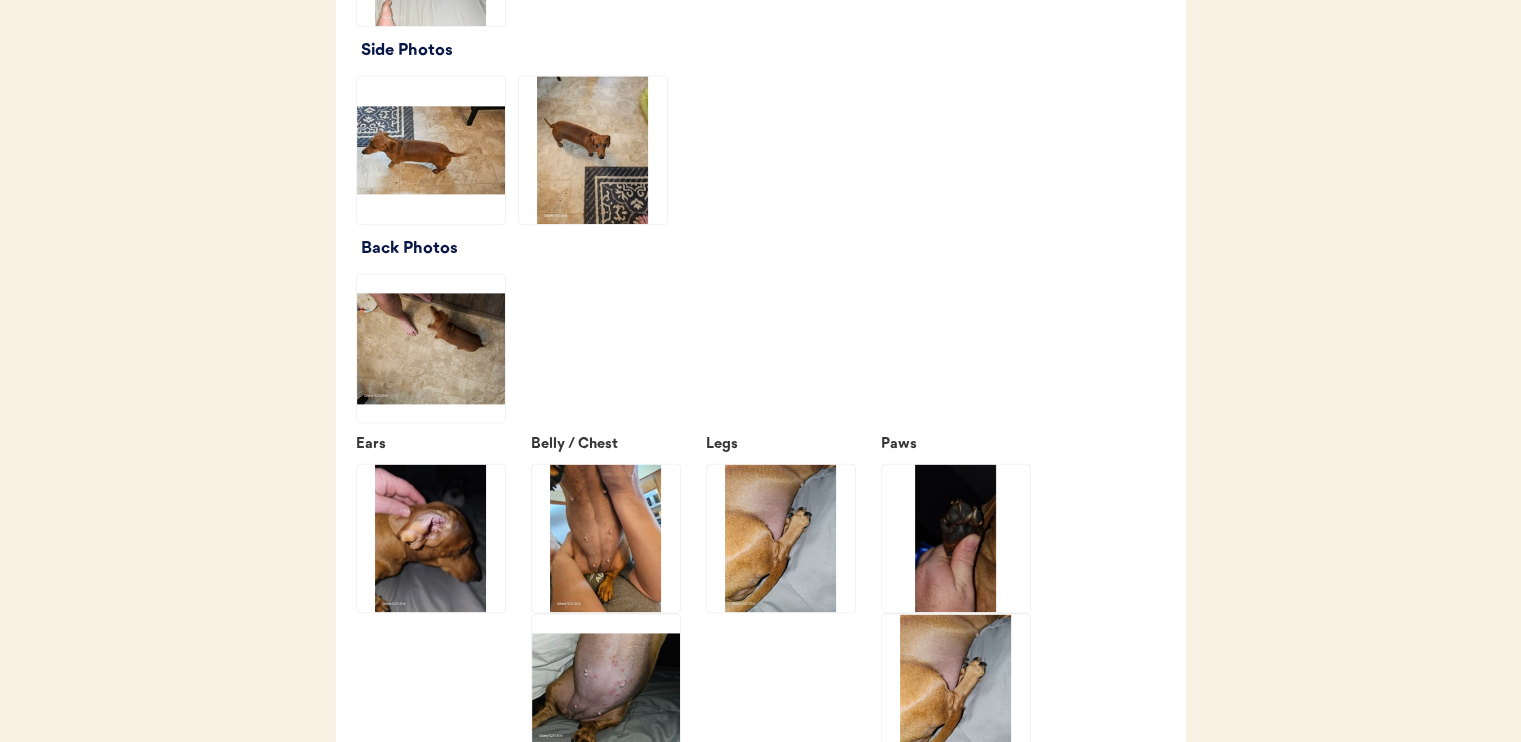 click 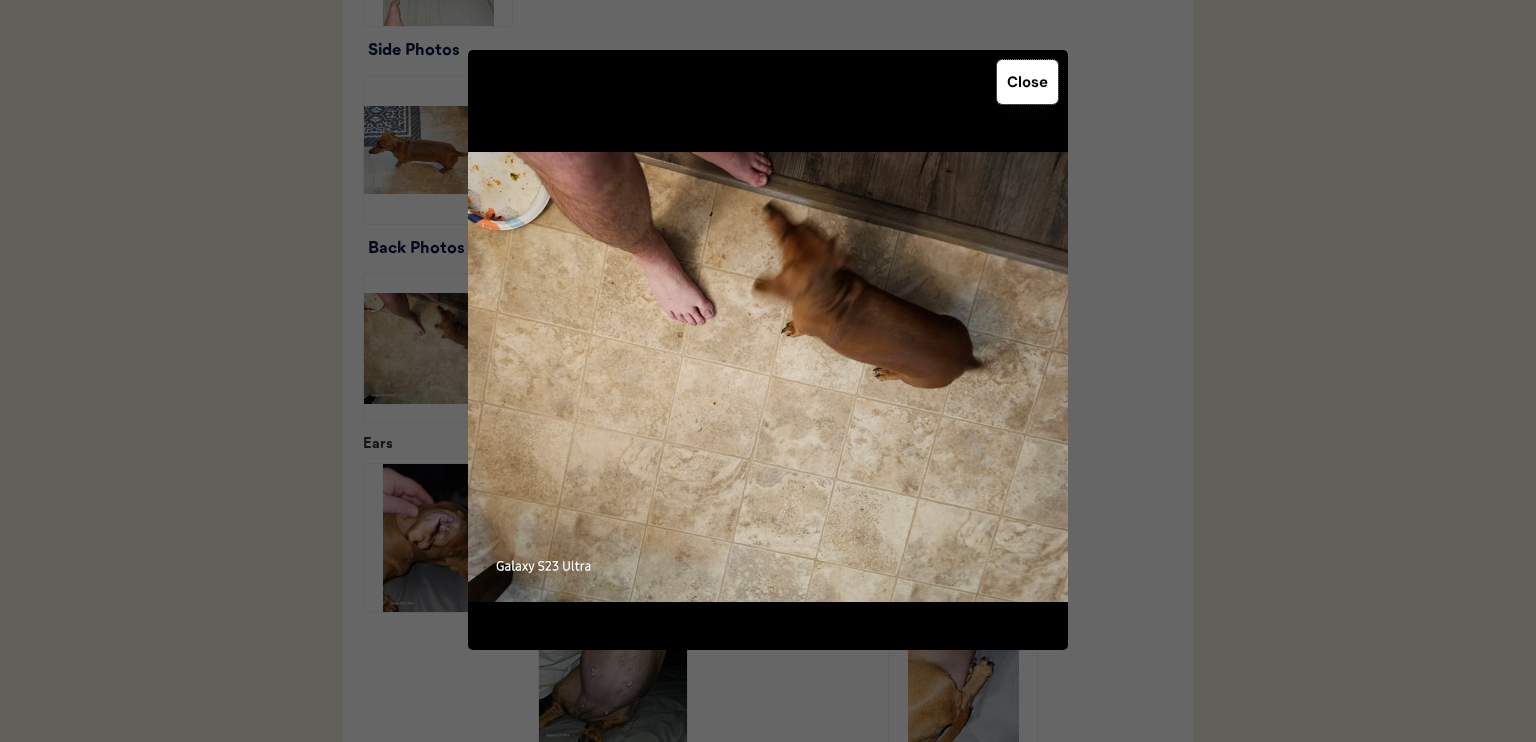 click on "Close" at bounding box center (1027, 82) 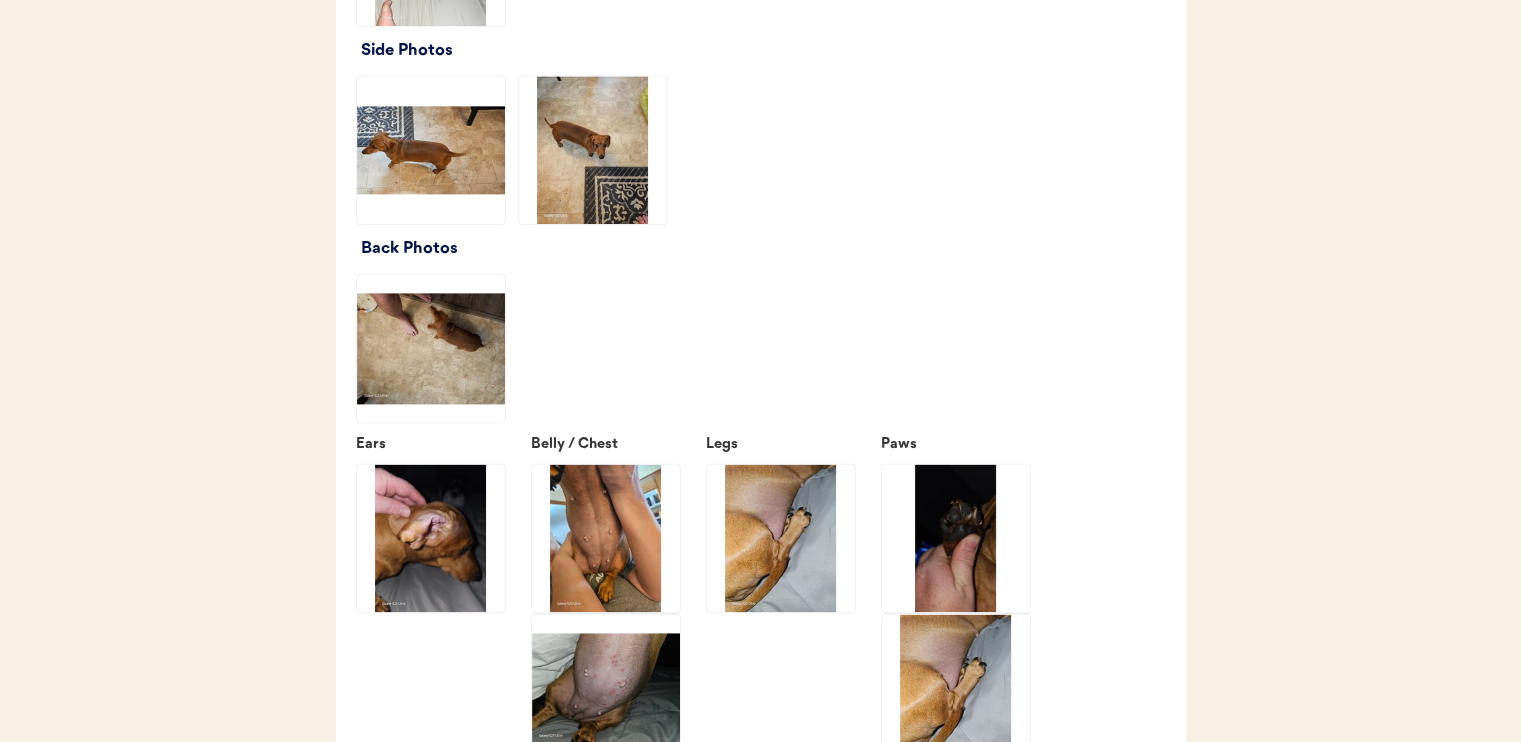 click 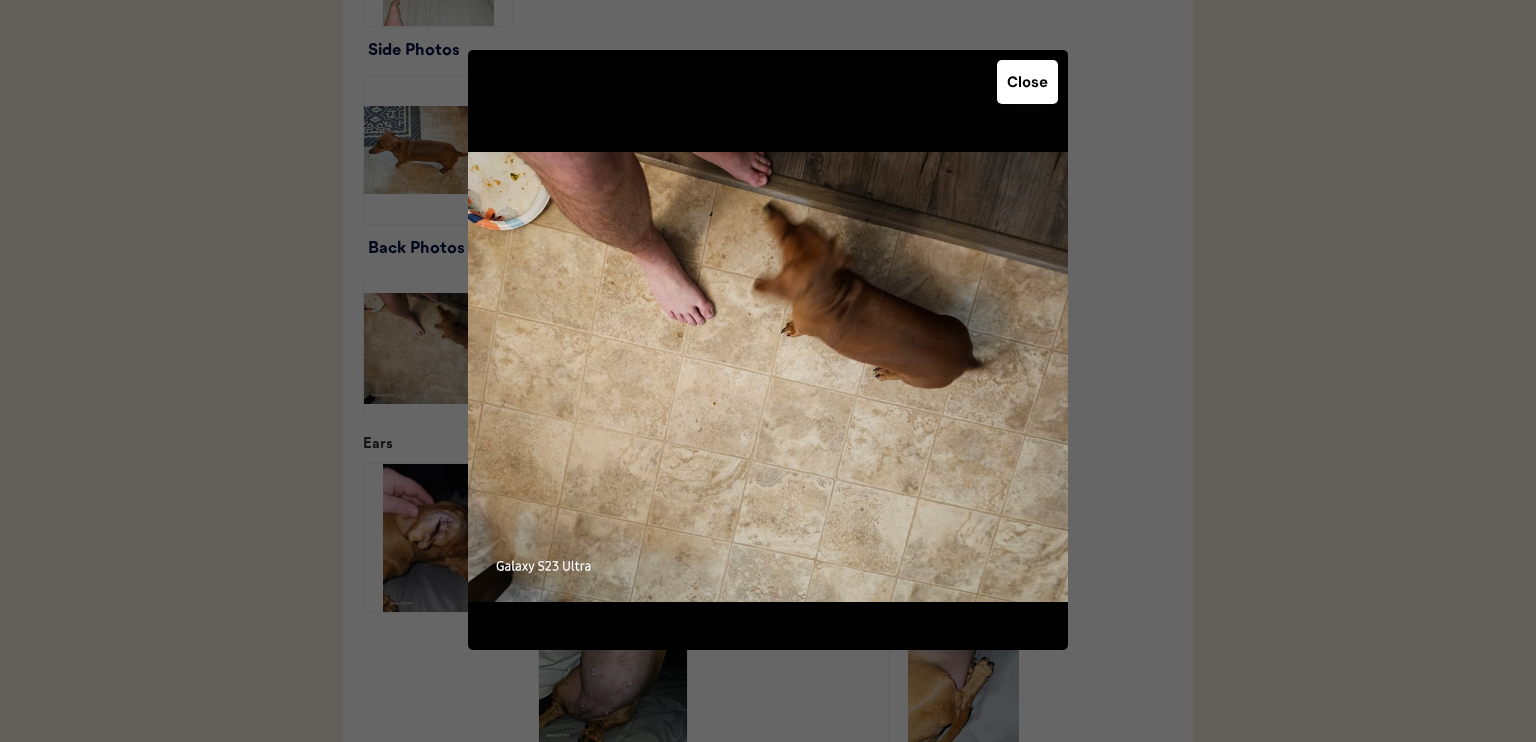 click on "Close" at bounding box center (1027, 82) 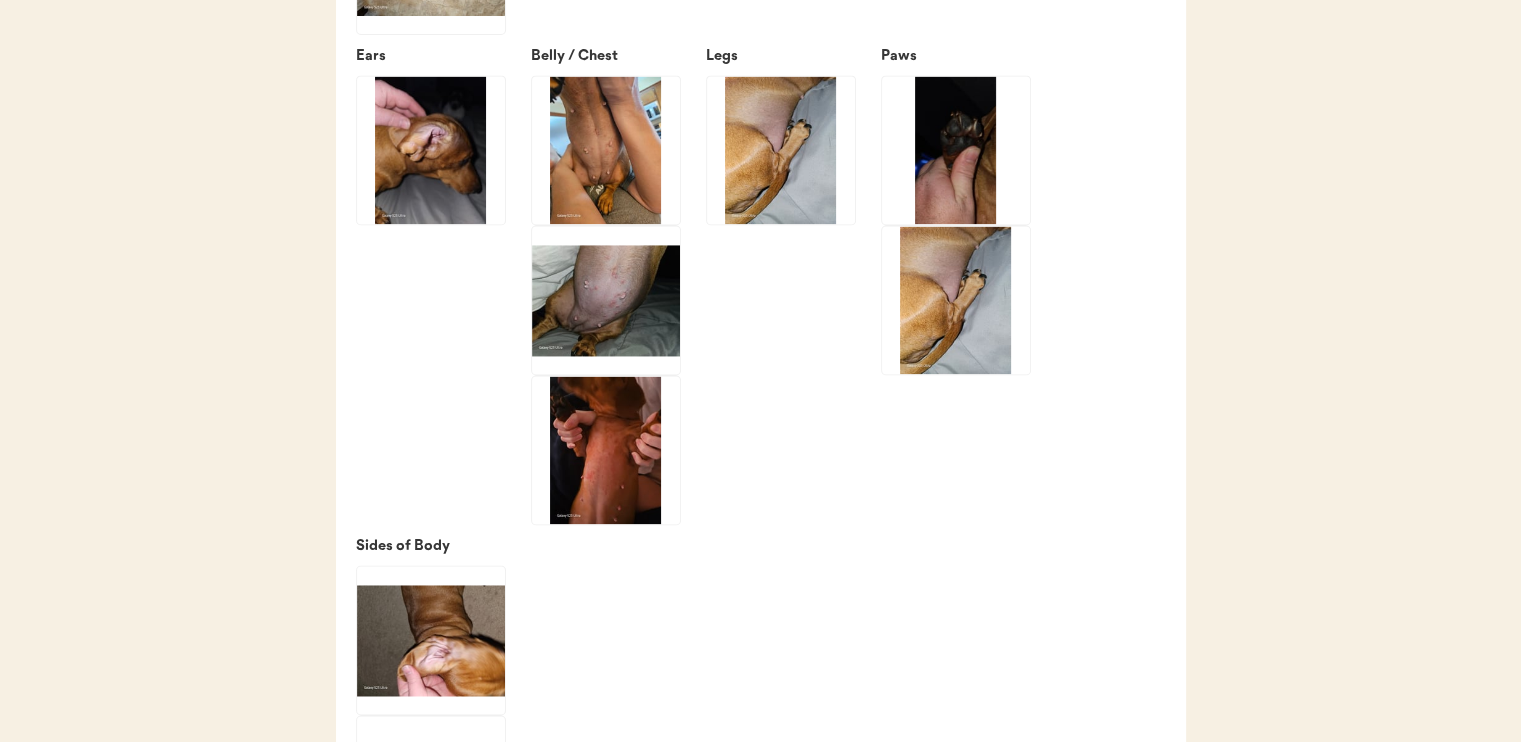 scroll, scrollTop: 2800, scrollLeft: 0, axis: vertical 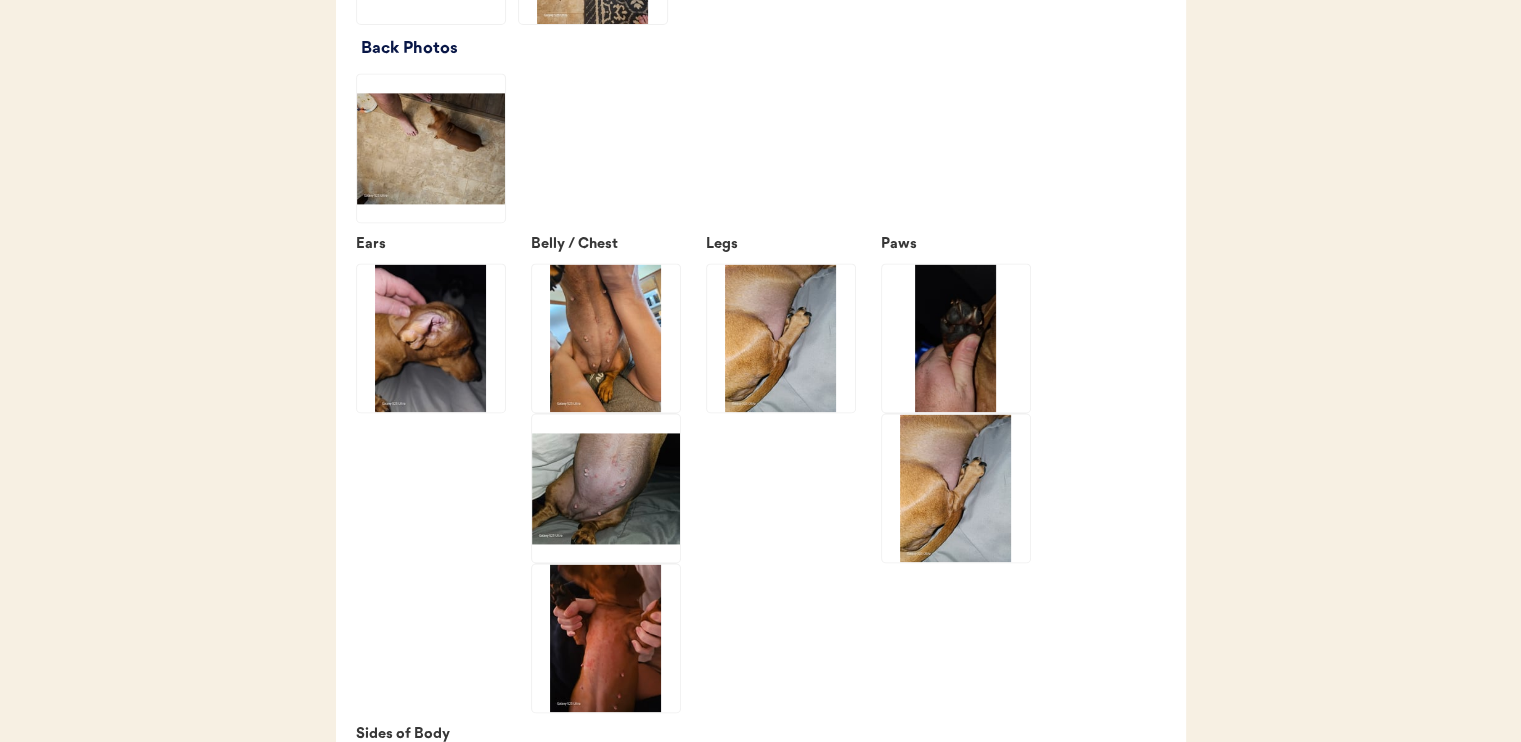 click 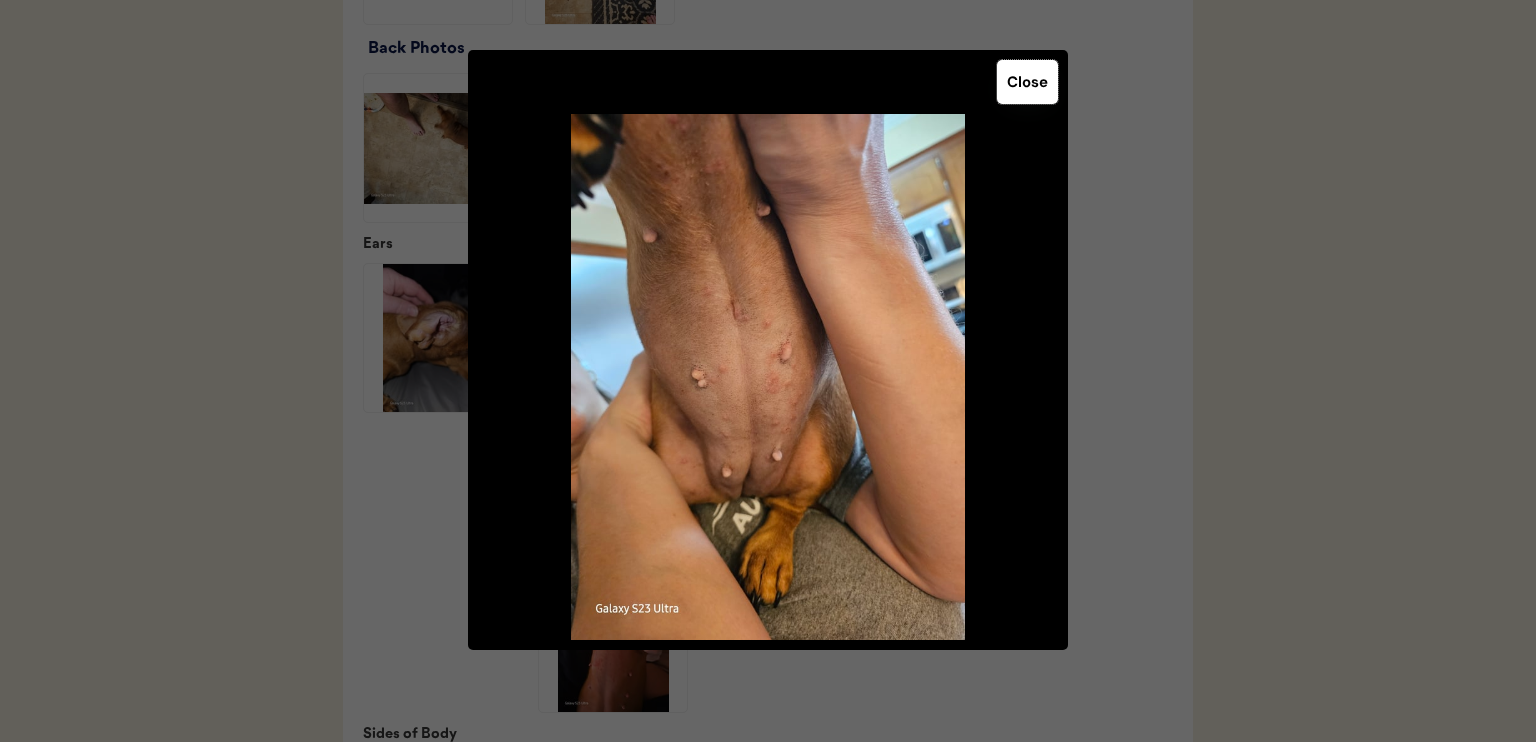 click on "Close" at bounding box center (1027, 82) 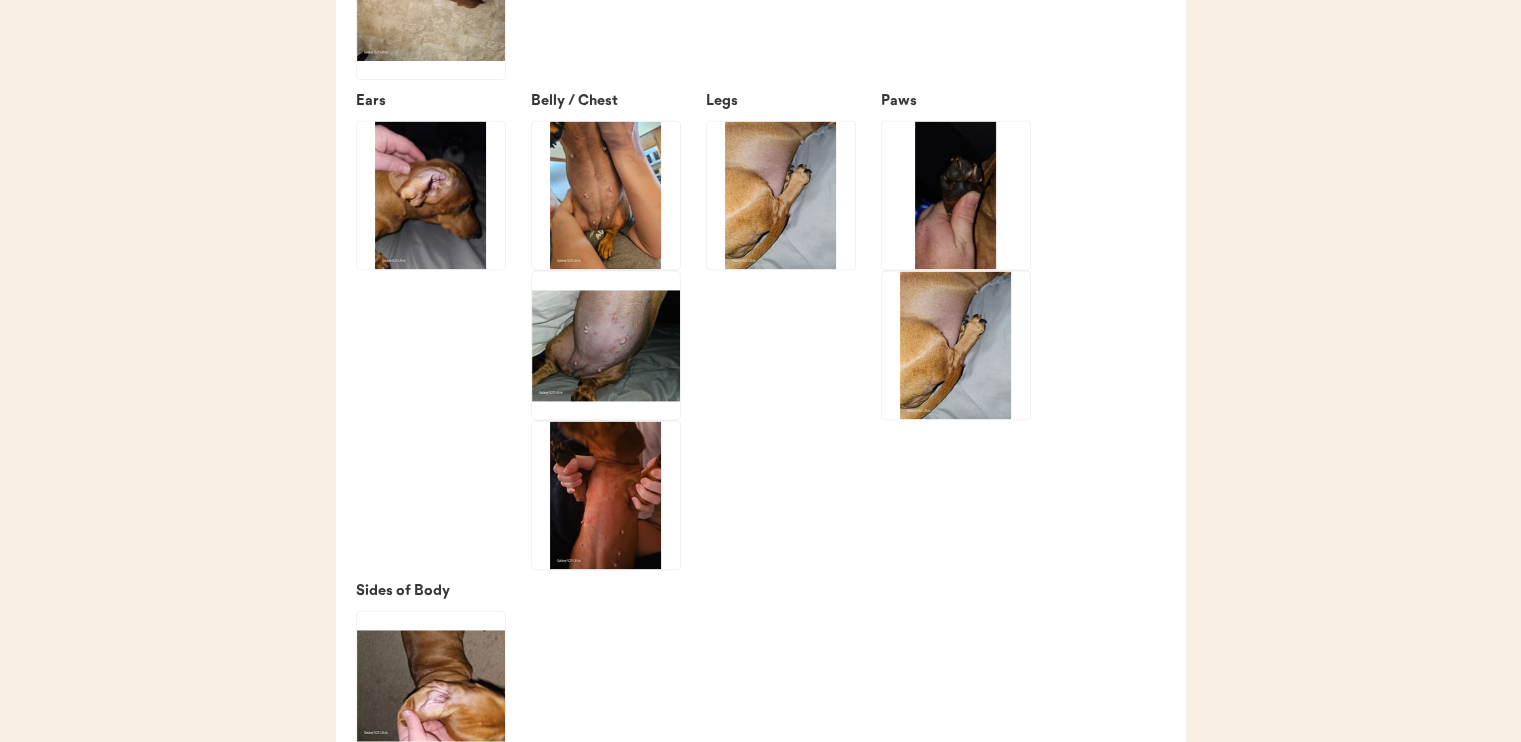 scroll, scrollTop: 3000, scrollLeft: 0, axis: vertical 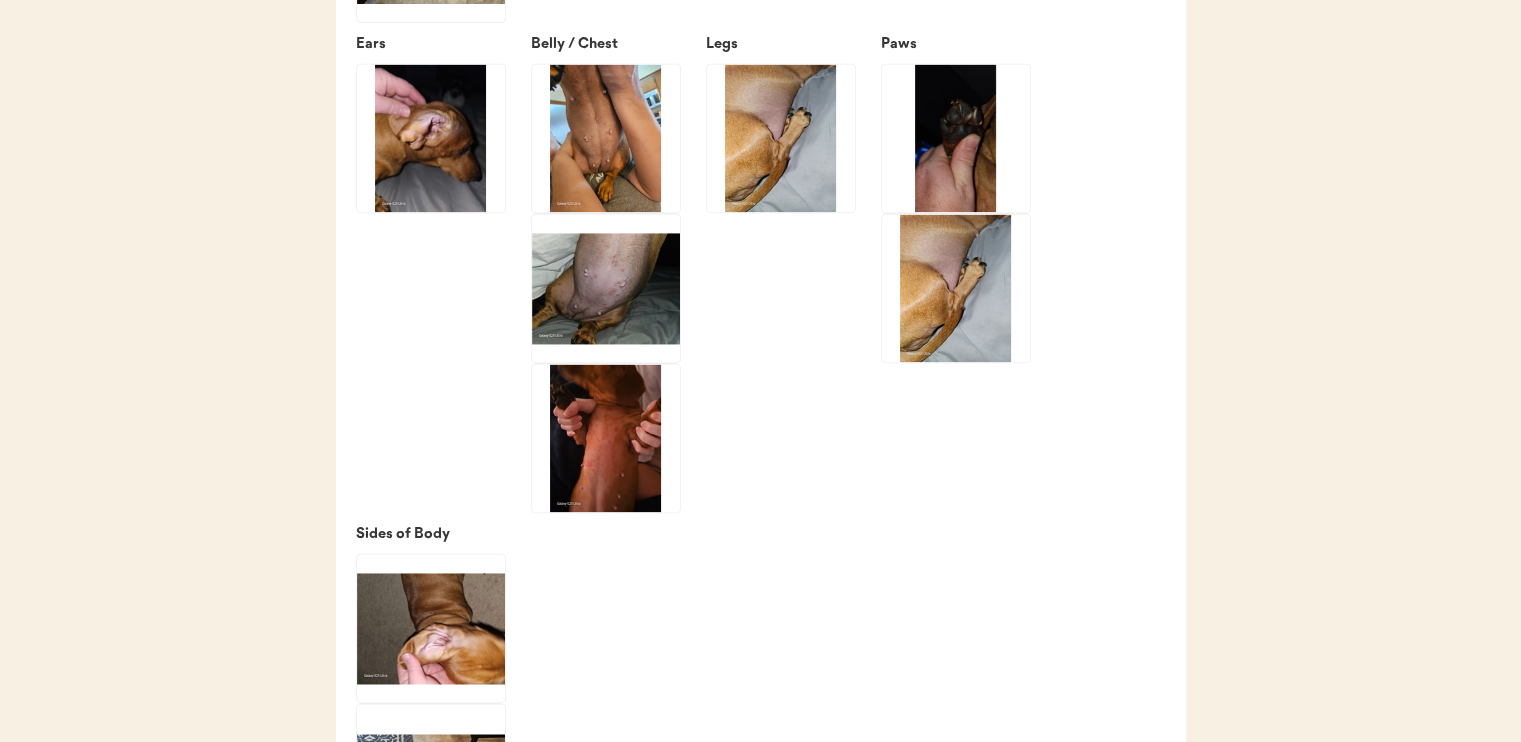 click 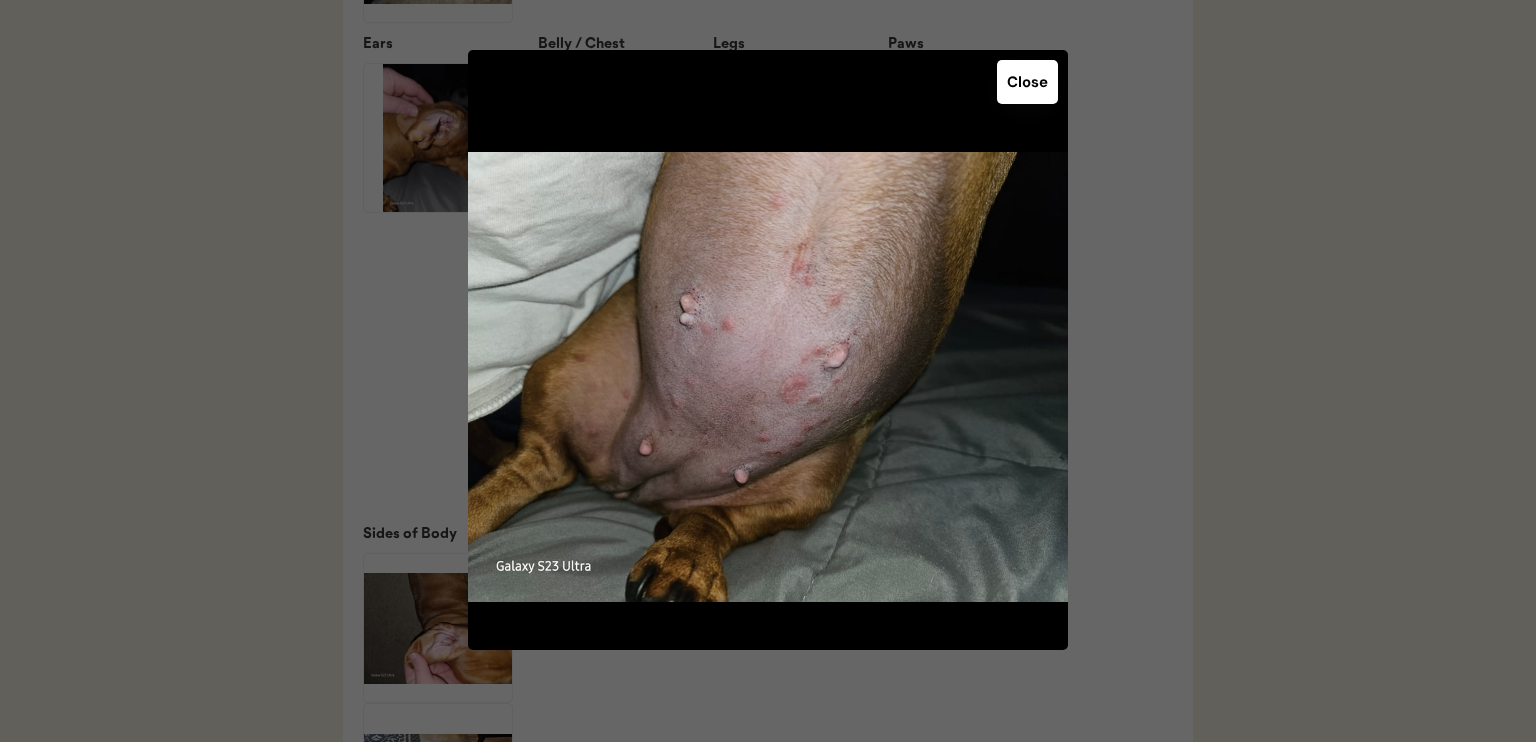 click on "Close" at bounding box center [1027, 82] 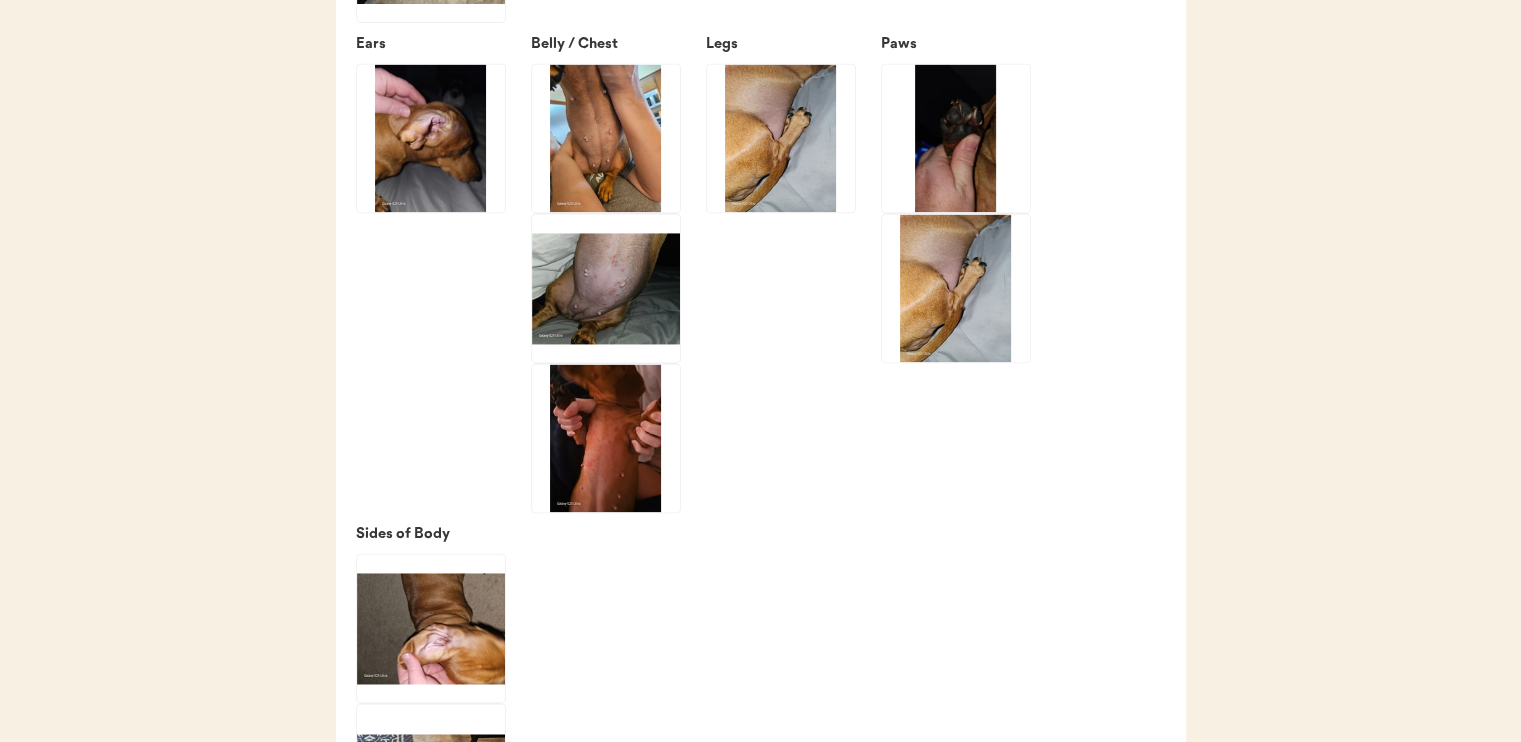 click 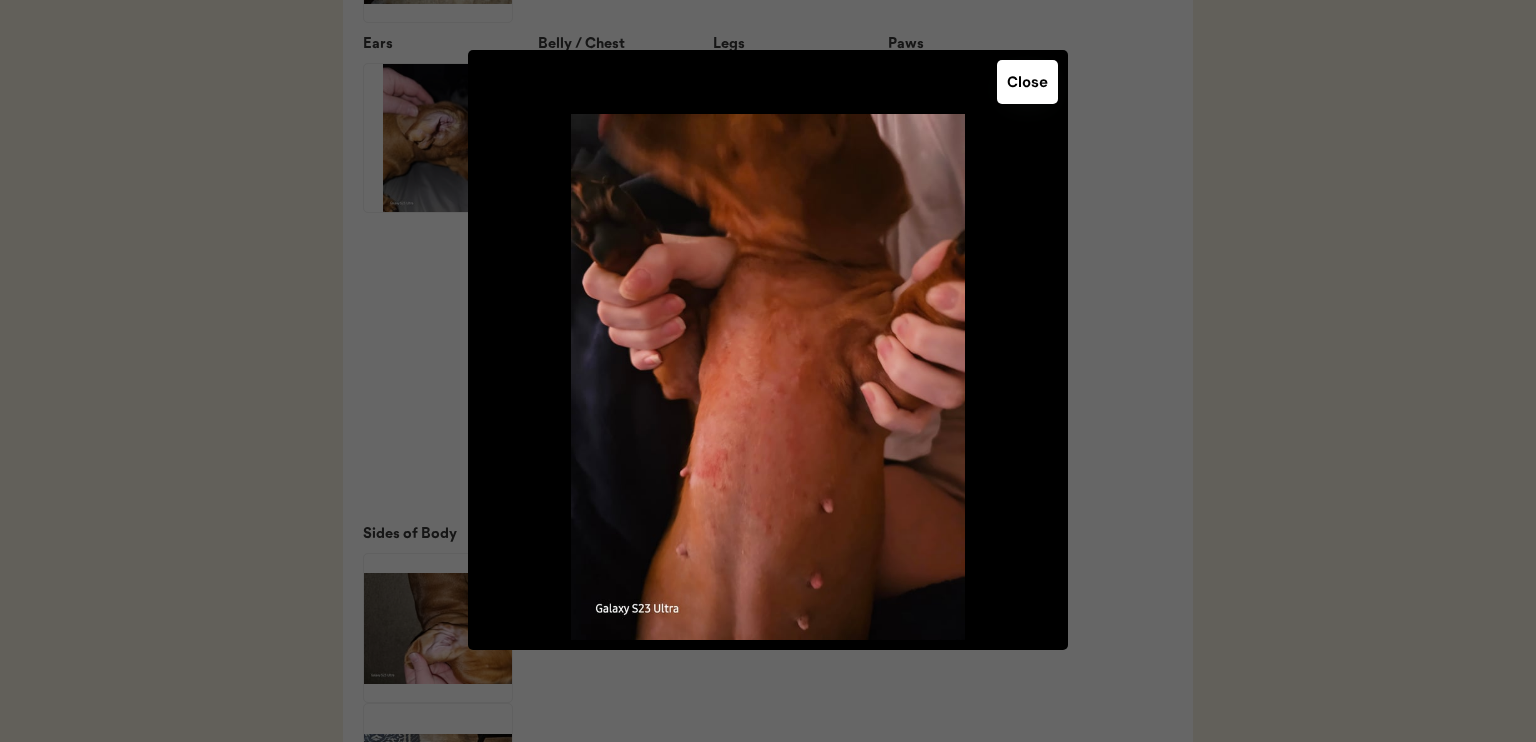 click on "Close" at bounding box center [1027, 82] 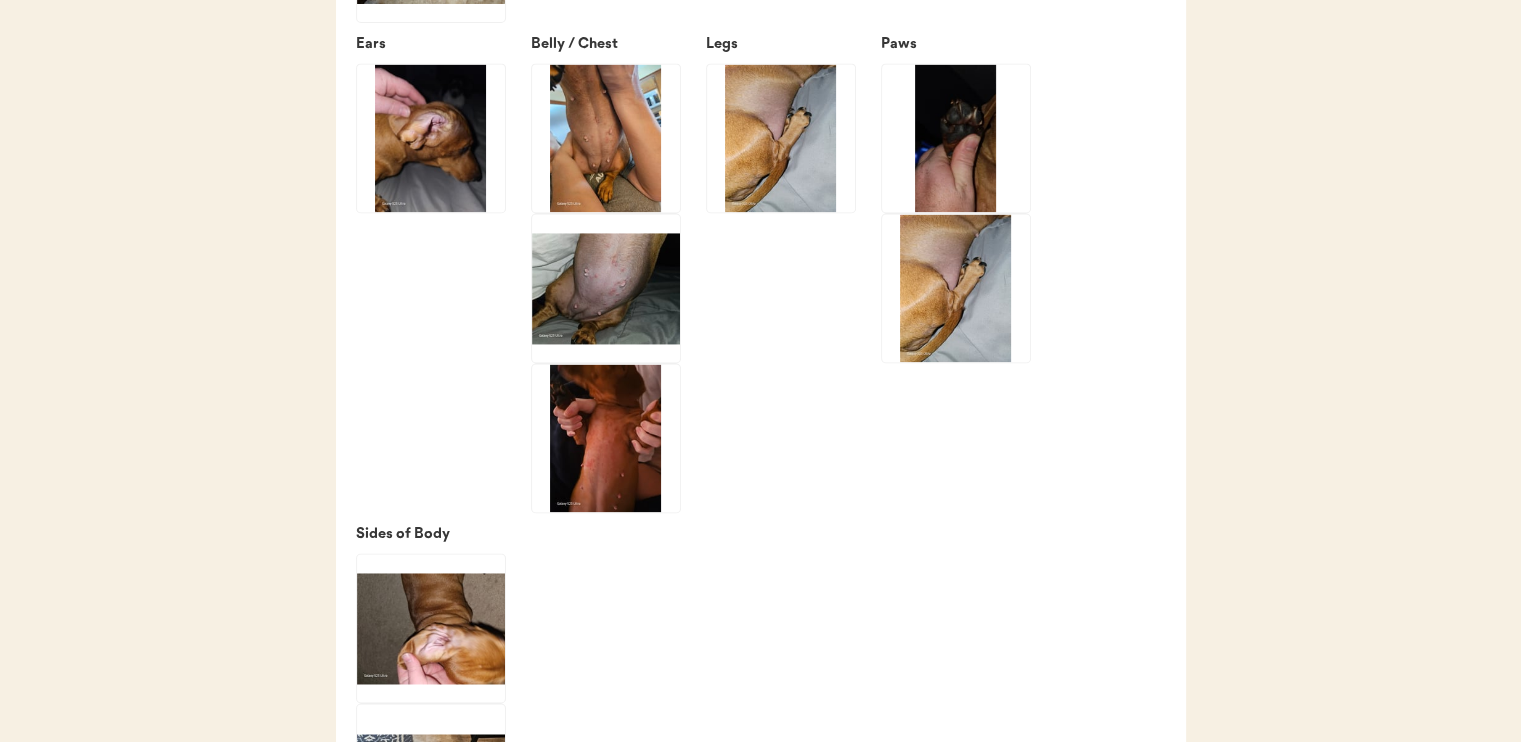 click 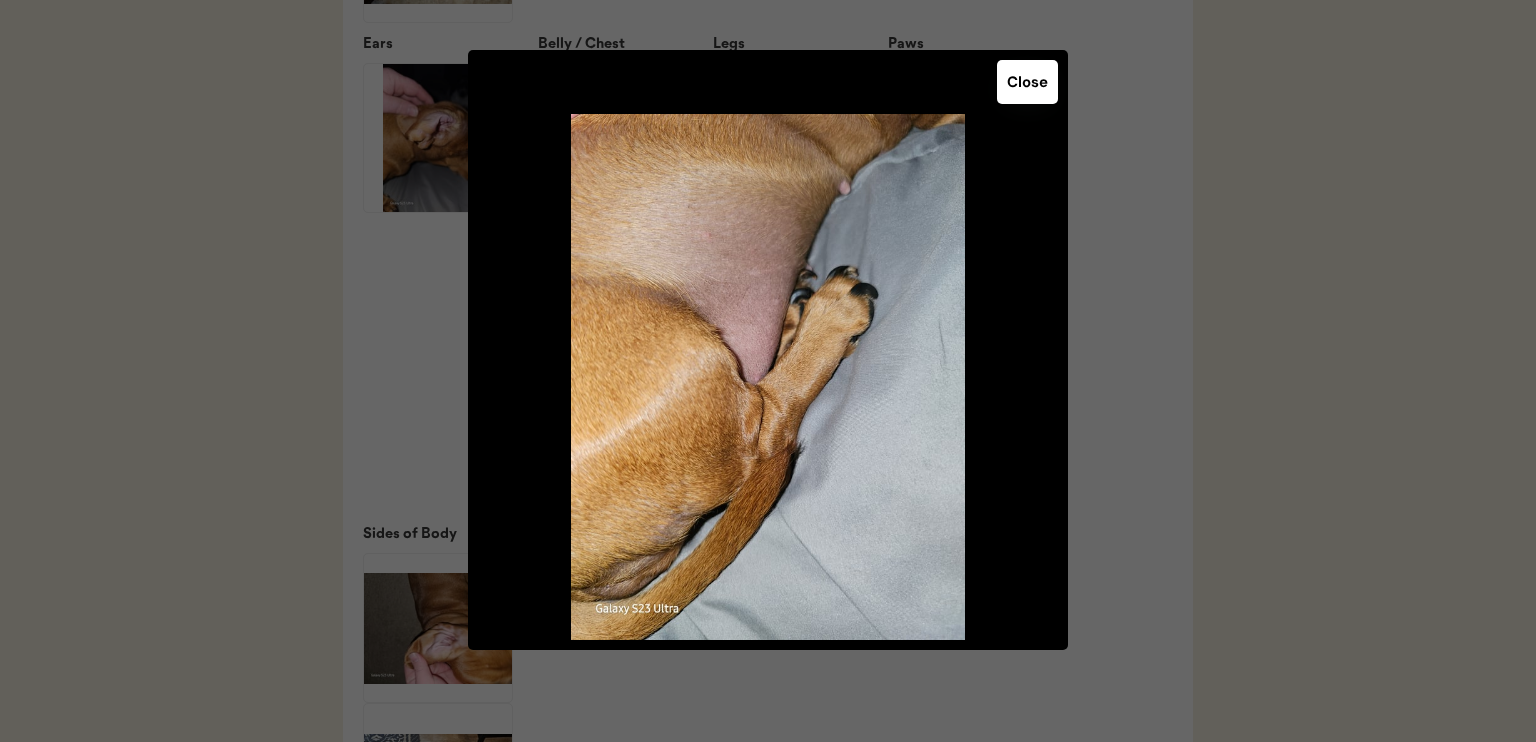 click on "Close" at bounding box center [1027, 82] 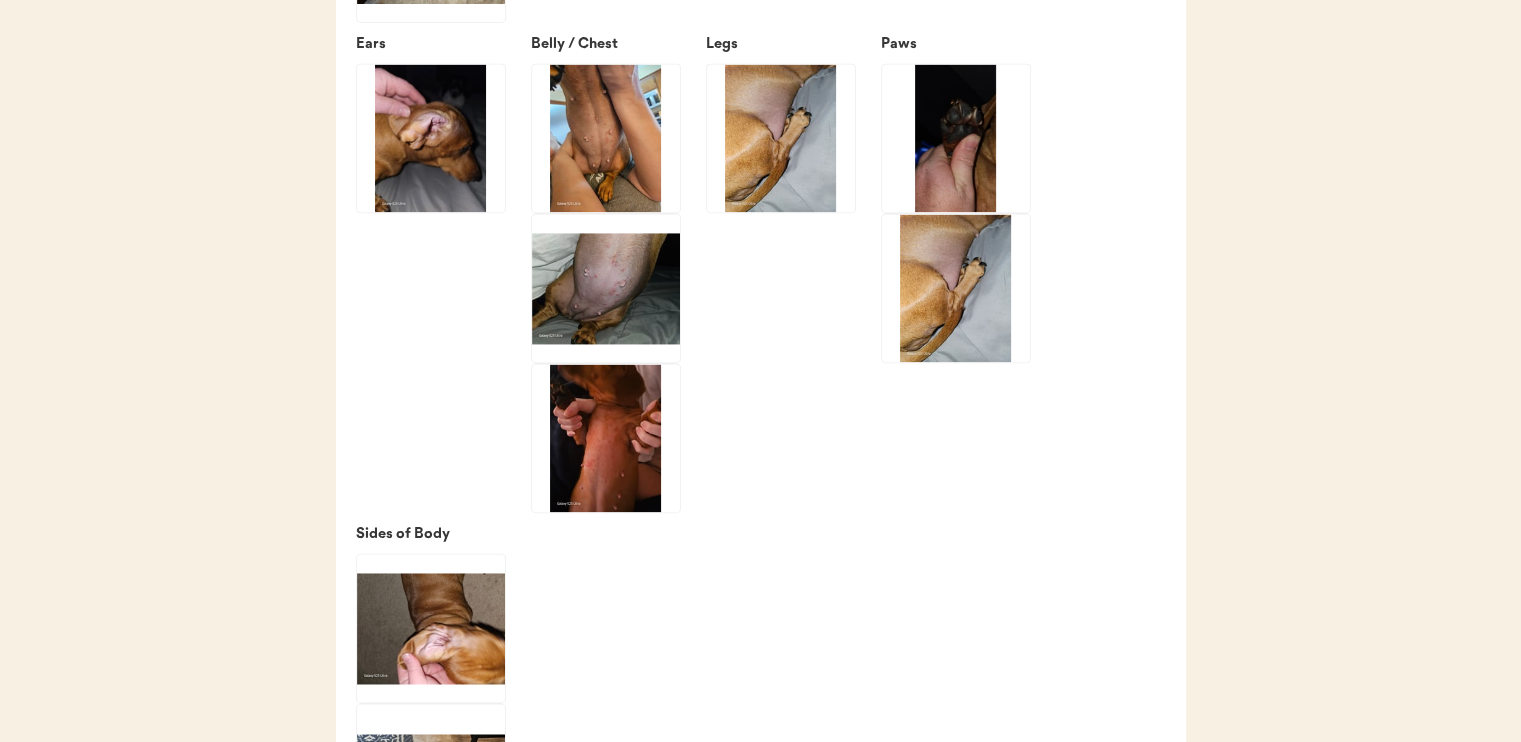 click 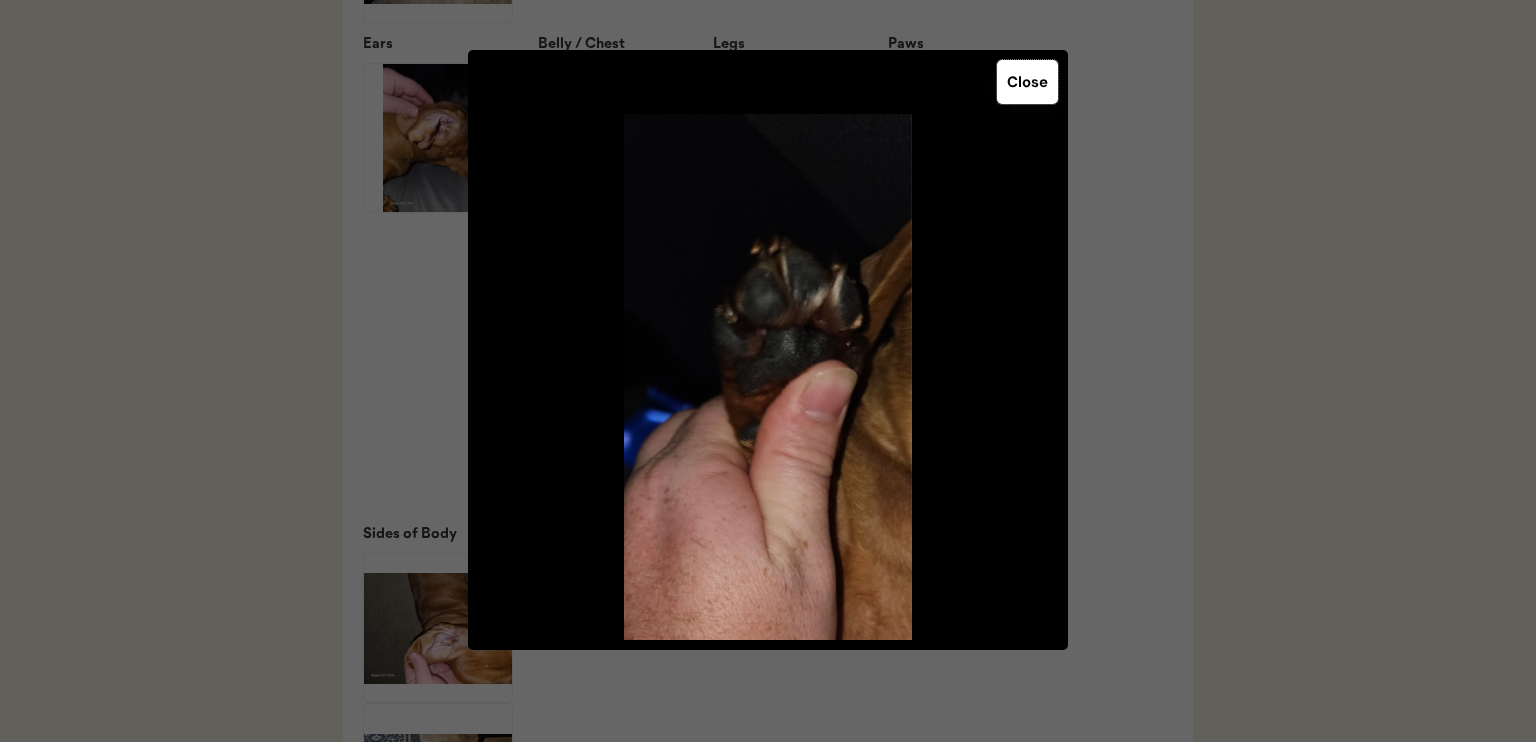 click on "Close" at bounding box center [1027, 82] 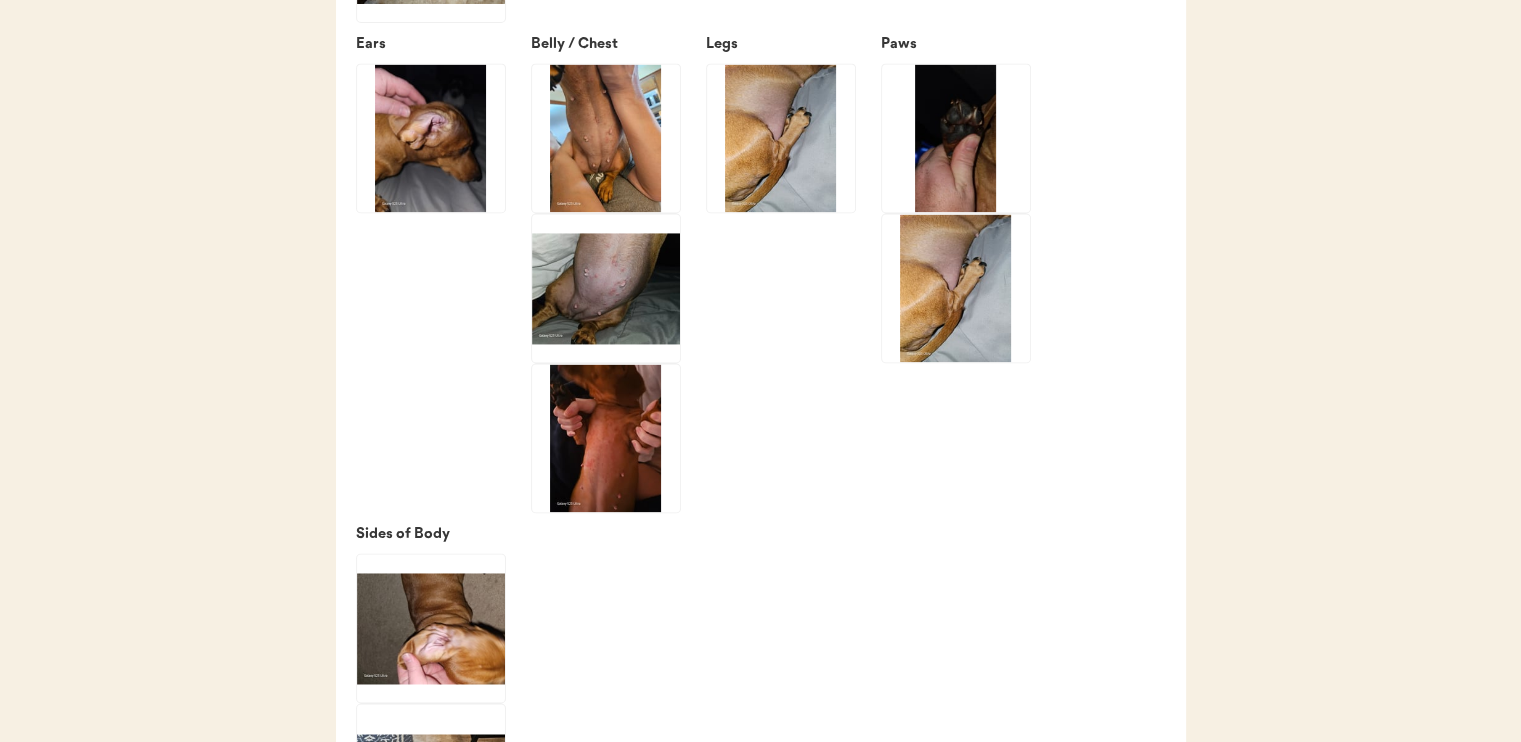 click 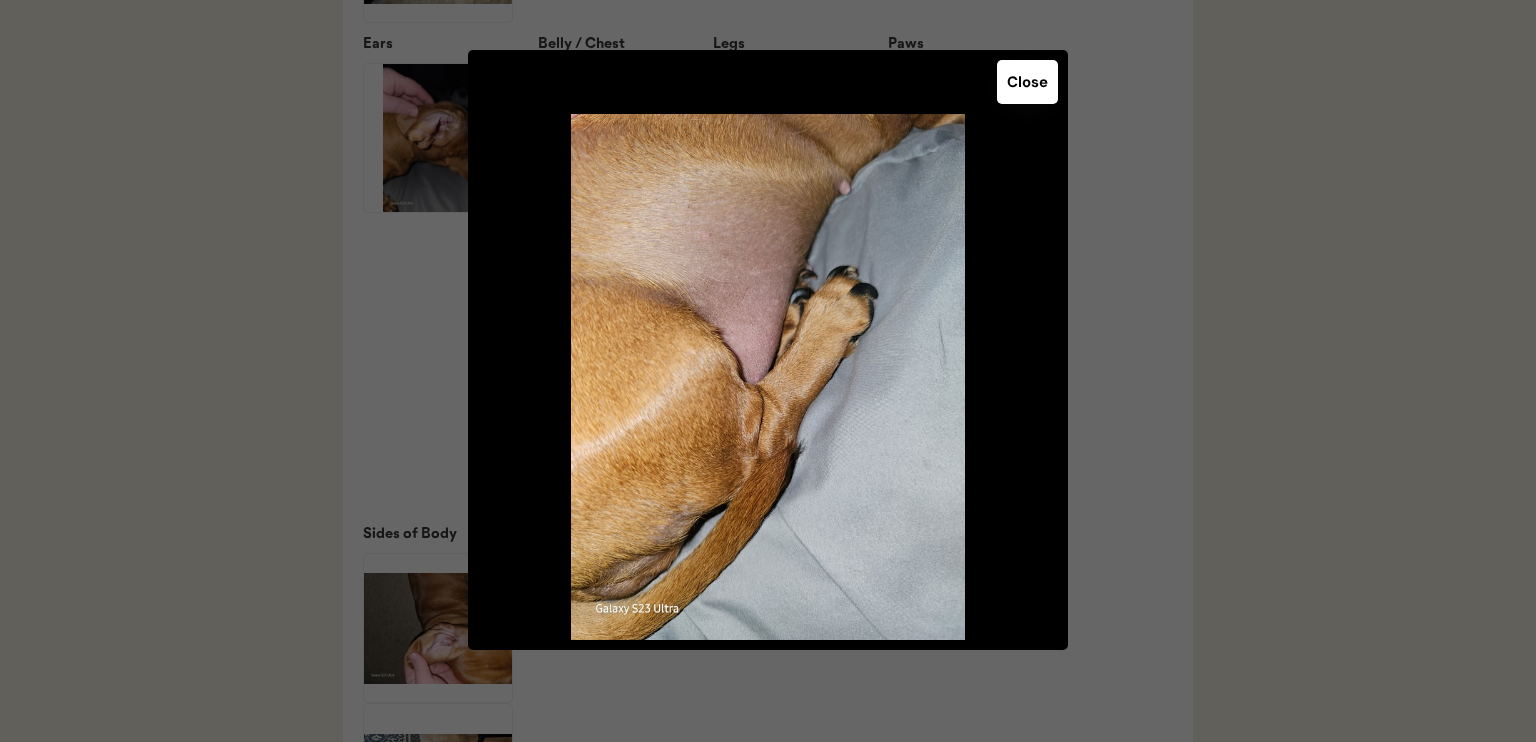 click on "Close" at bounding box center (1027, 82) 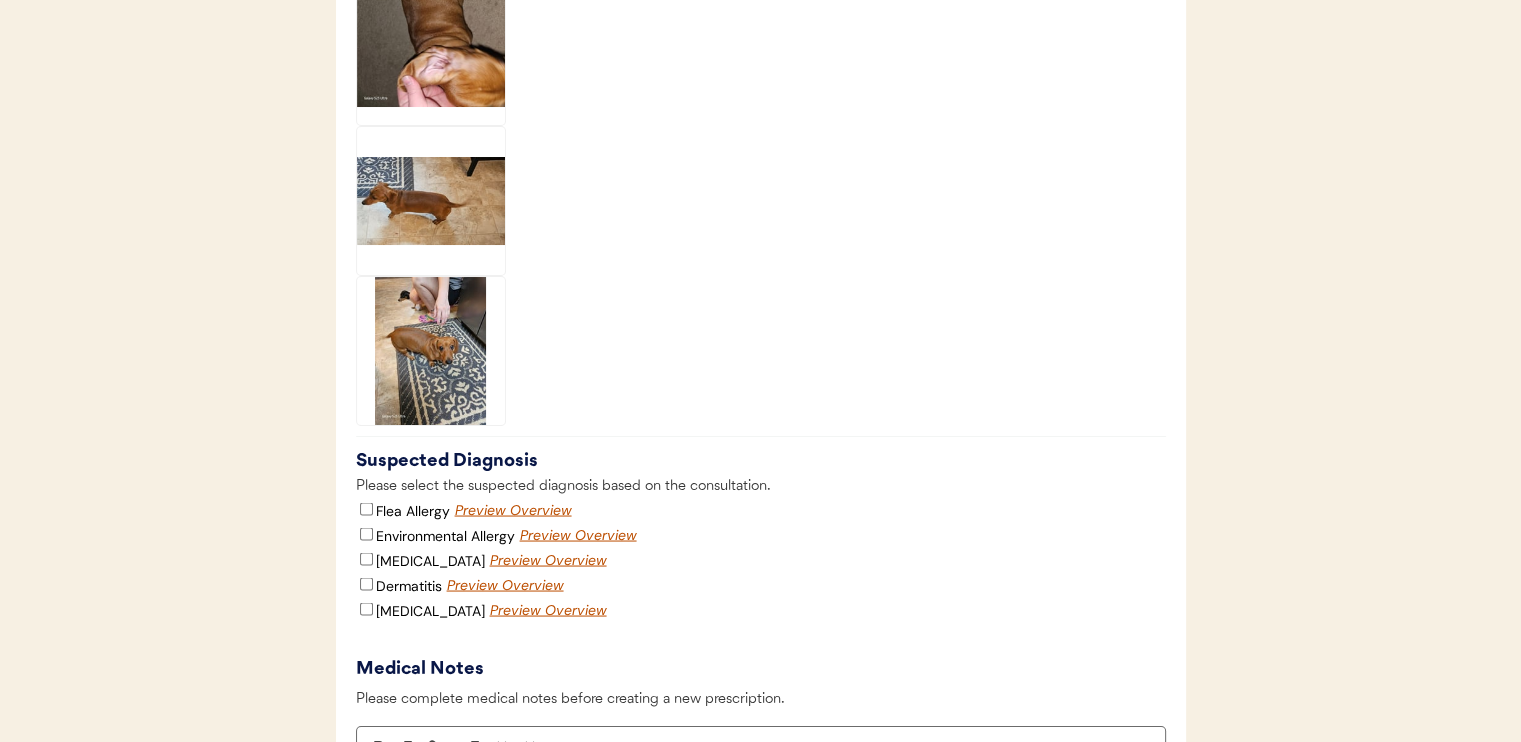 scroll, scrollTop: 3600, scrollLeft: 0, axis: vertical 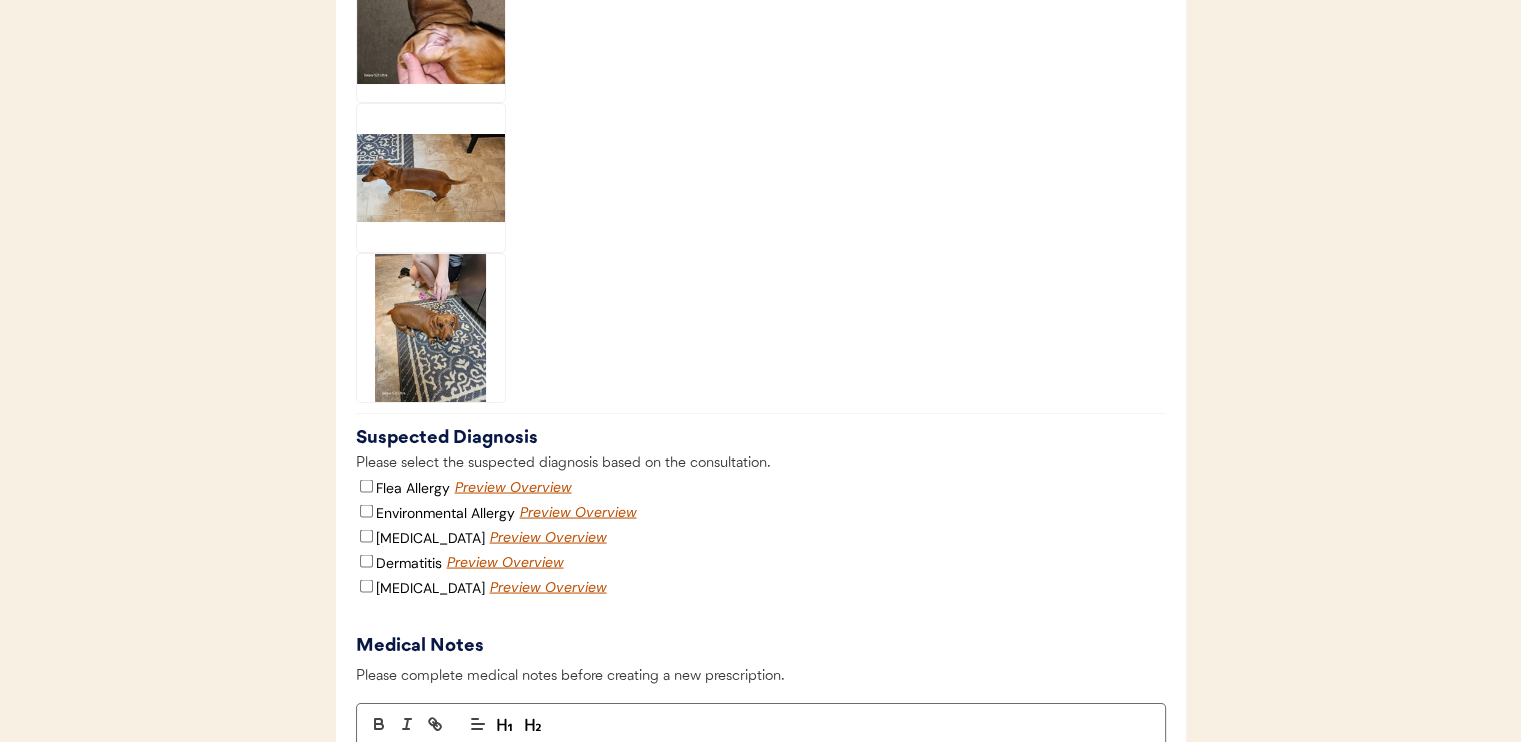 click 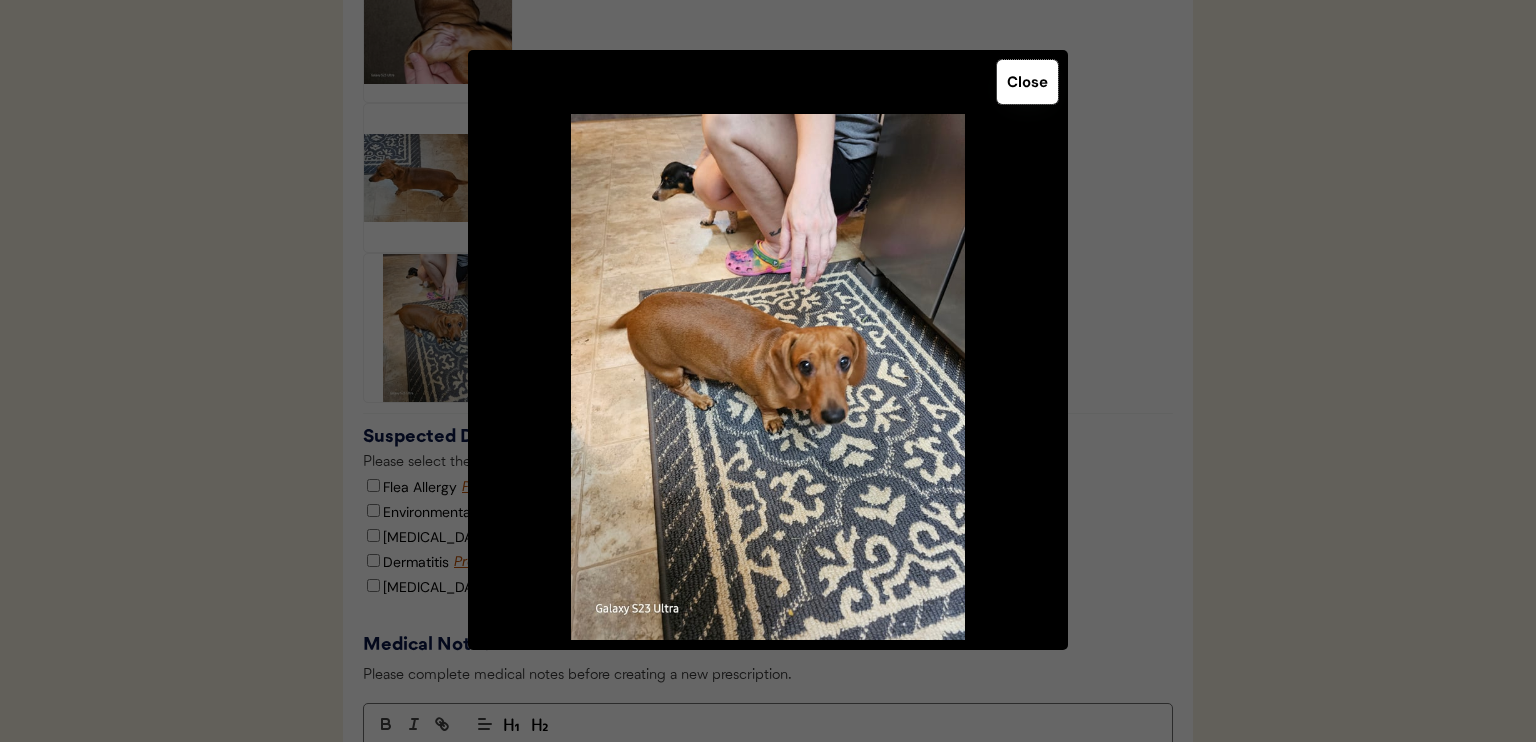 click on "Close" at bounding box center [1027, 82] 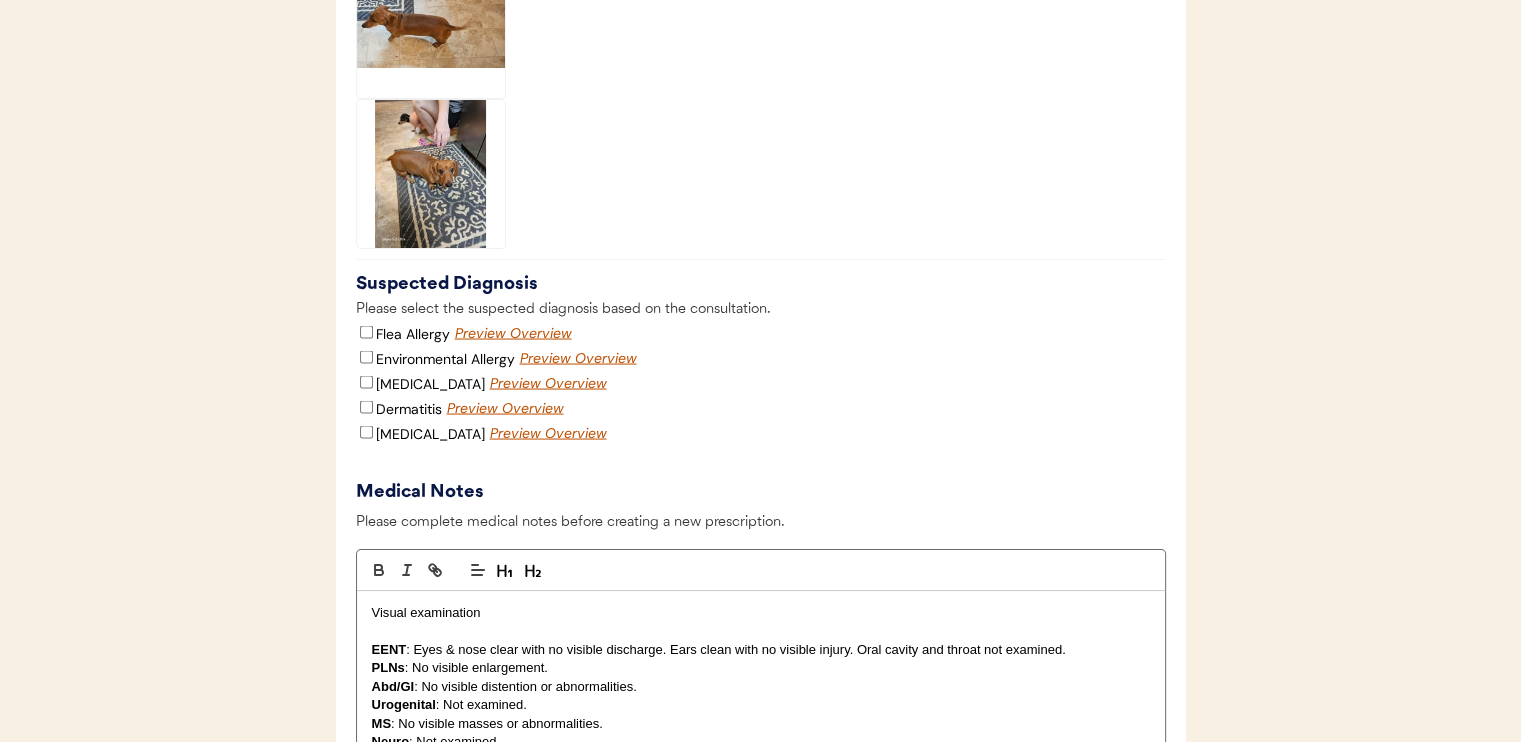 scroll, scrollTop: 3700, scrollLeft: 0, axis: vertical 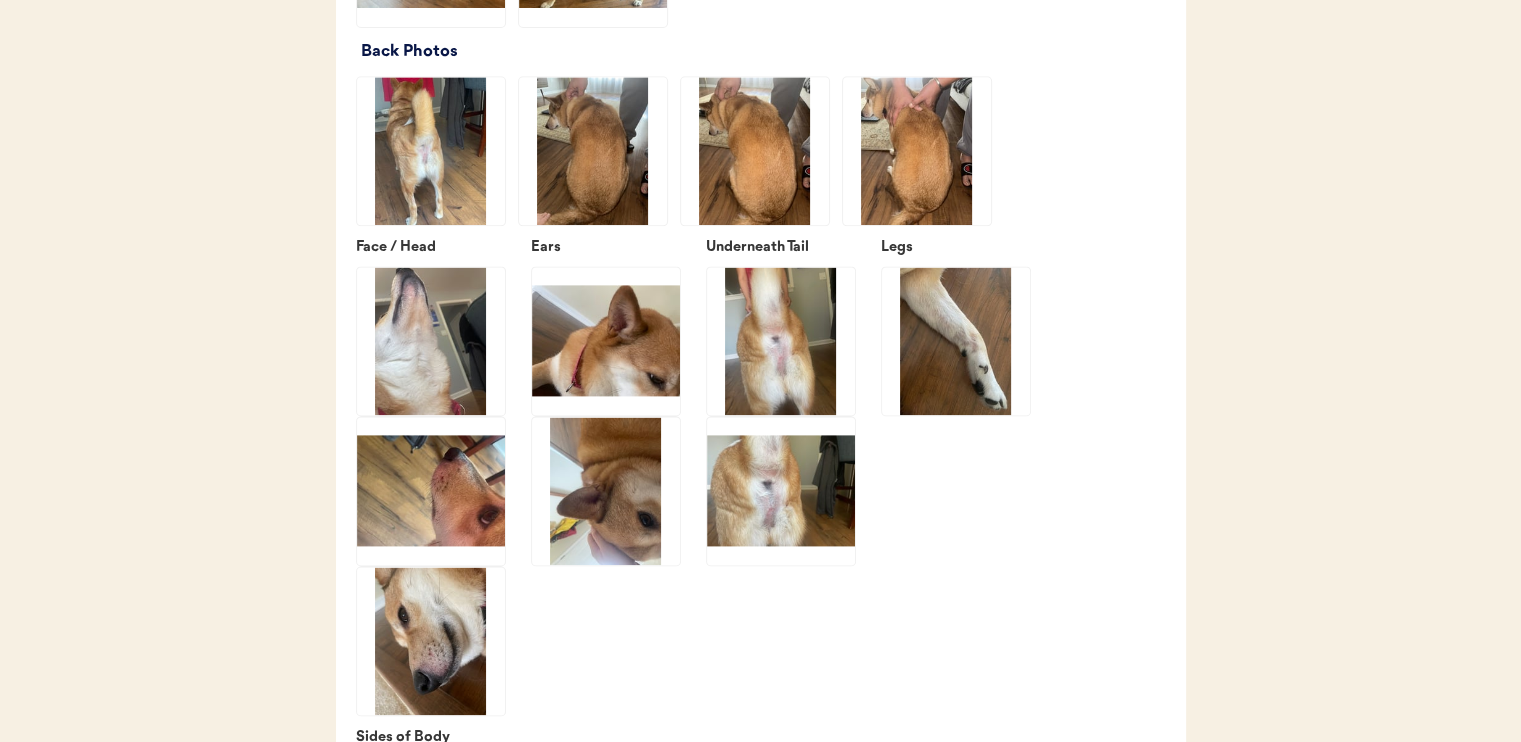 click 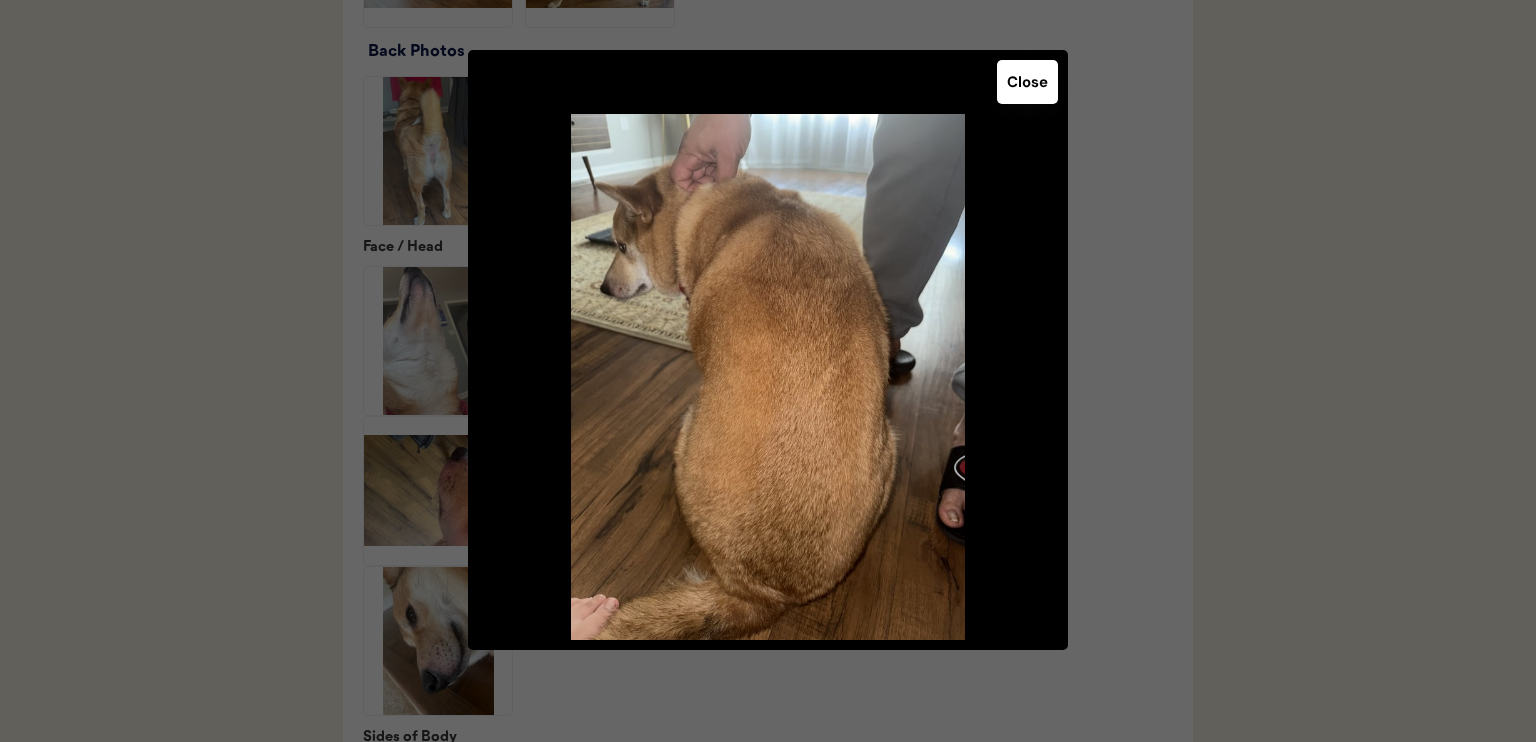 click on "Close" at bounding box center (1027, 82) 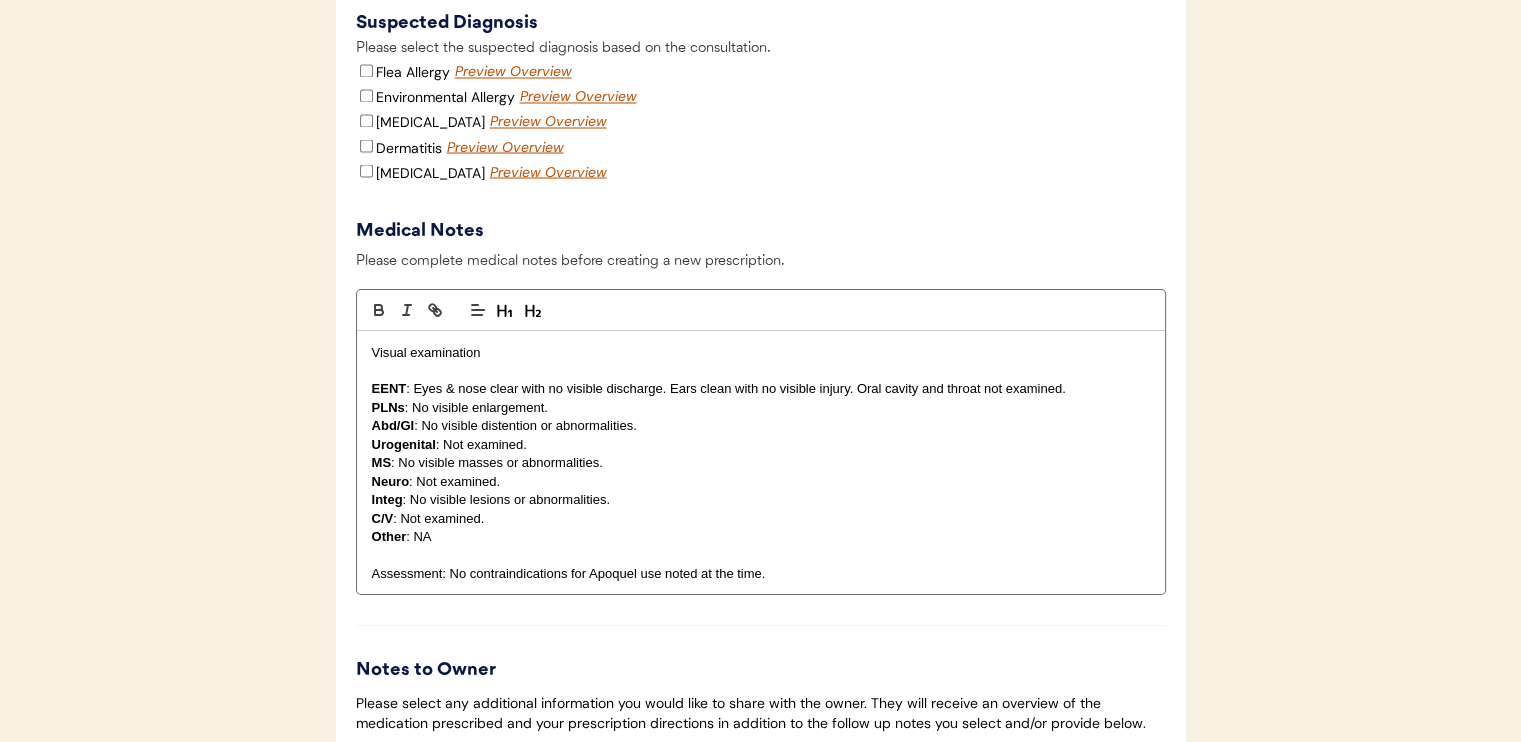 scroll, scrollTop: 3700, scrollLeft: 0, axis: vertical 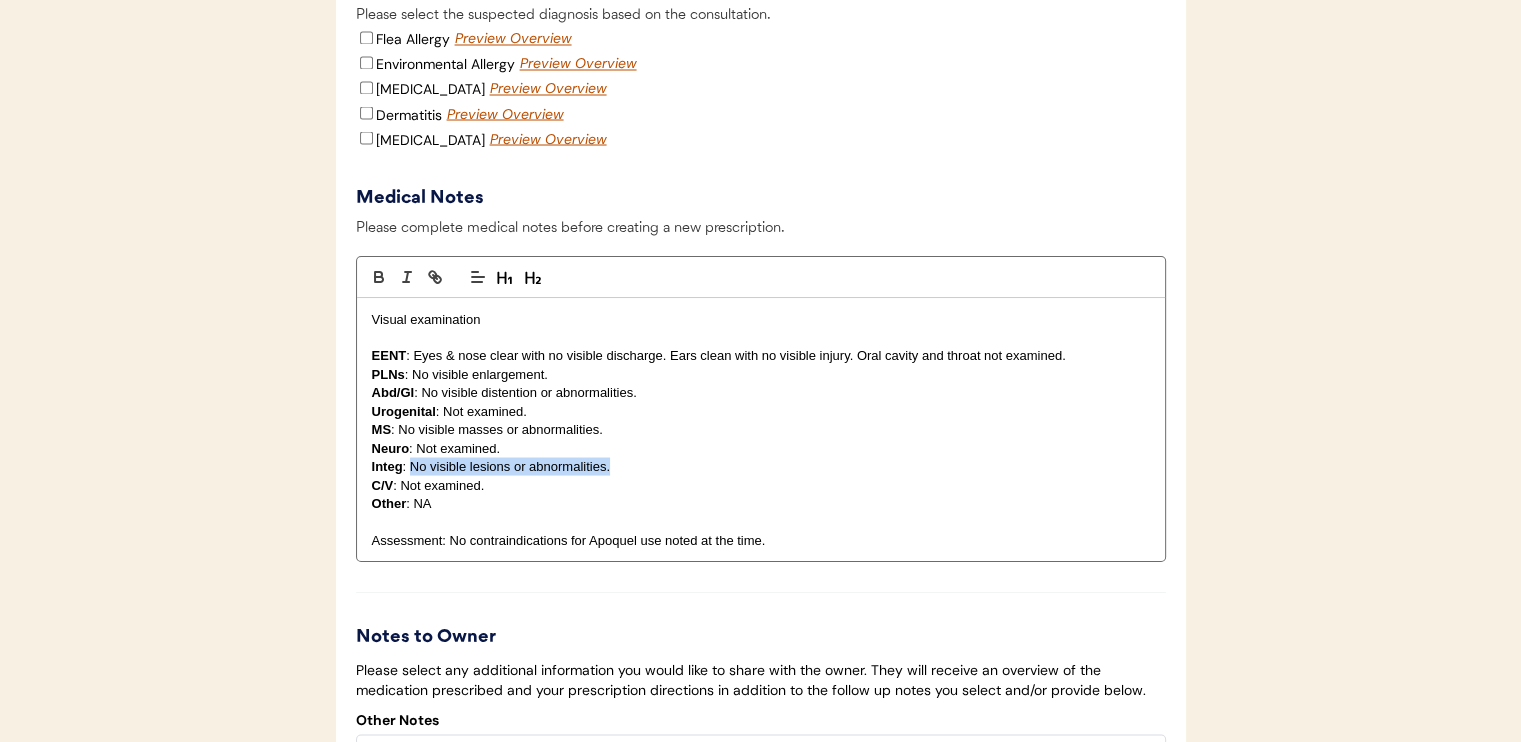 drag, startPoint x: 408, startPoint y: 489, endPoint x: 622, endPoint y: 482, distance: 214.11446 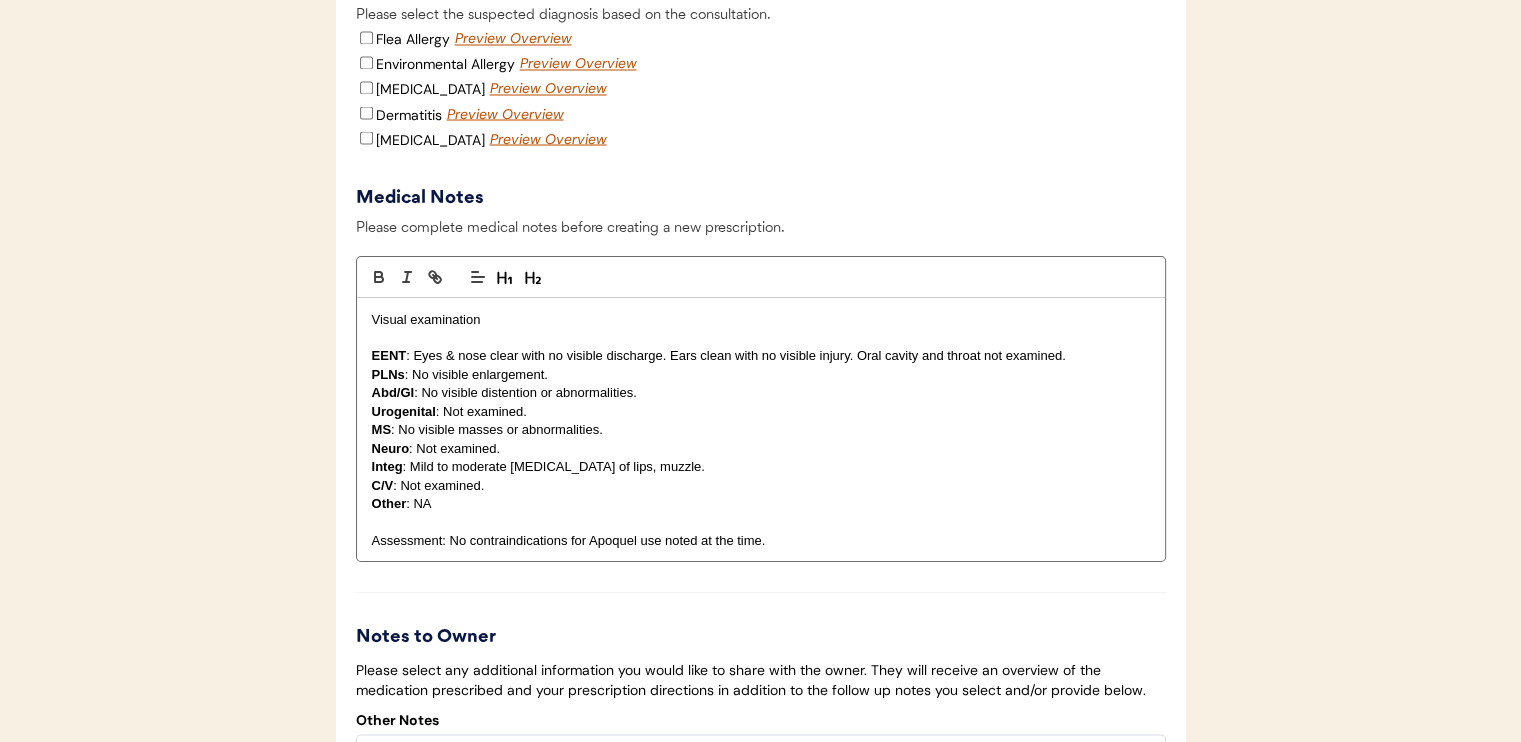 scroll, scrollTop: 3500, scrollLeft: 0, axis: vertical 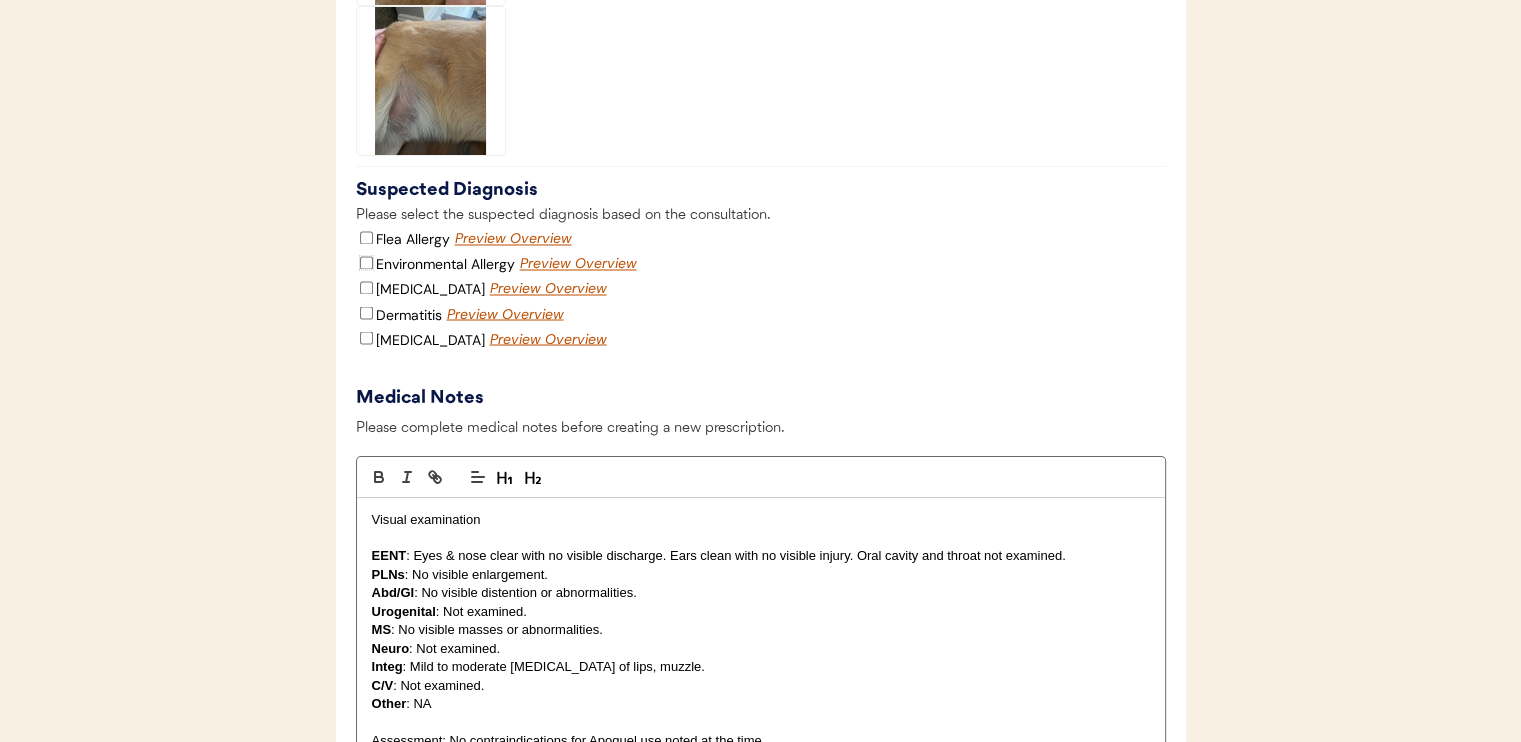 click on "Environmental Allergy" at bounding box center [366, 262] 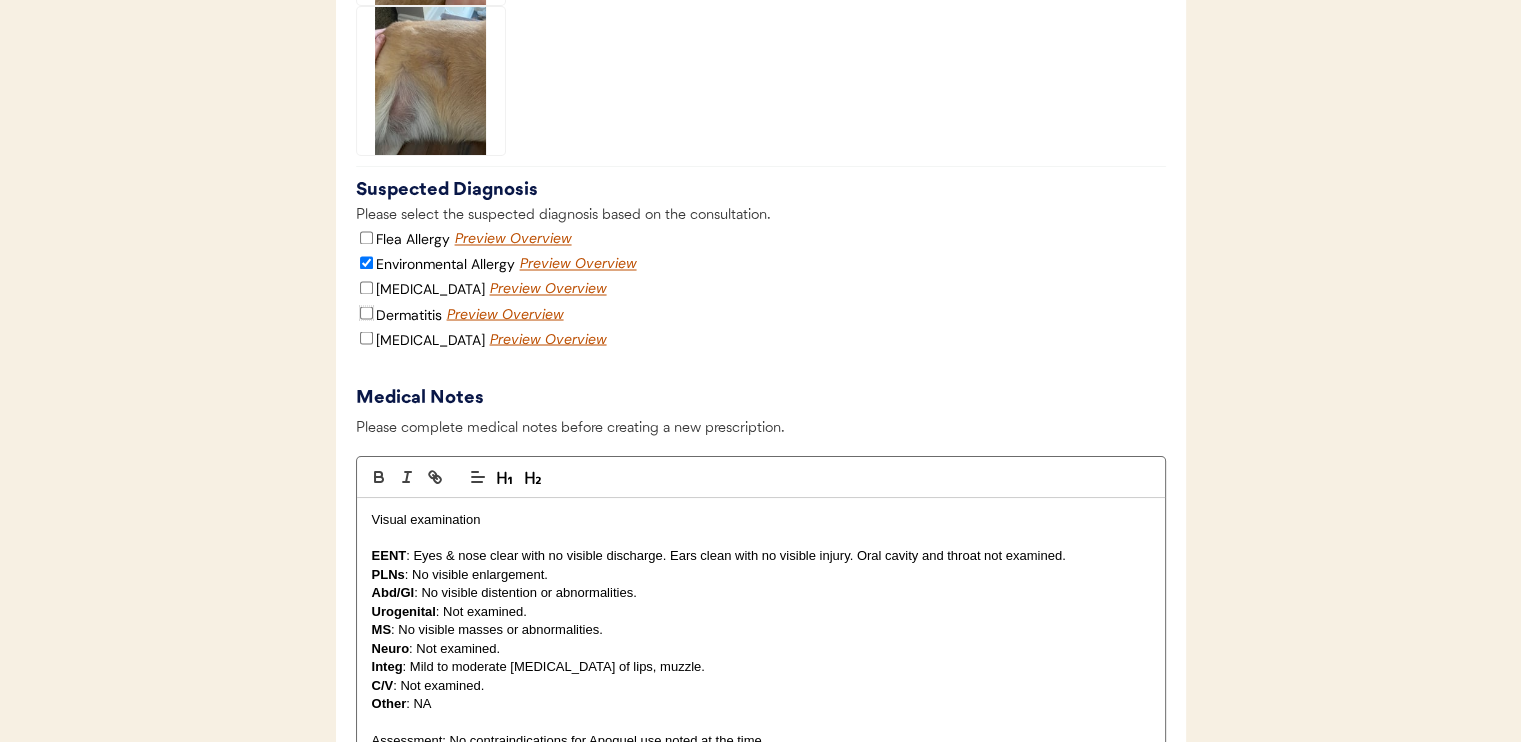 click on "Dermatitis" at bounding box center [366, 312] 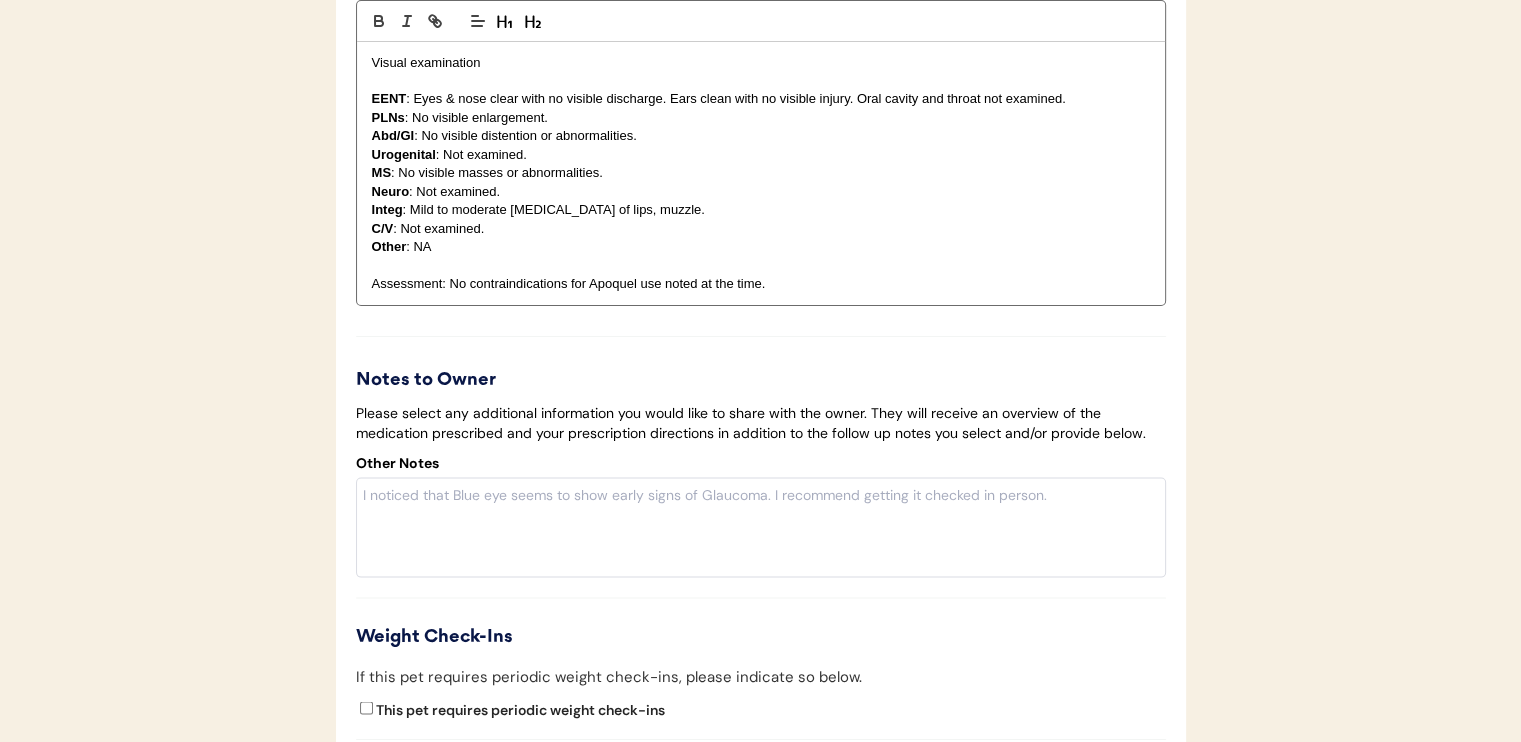 scroll, scrollTop: 3900, scrollLeft: 0, axis: vertical 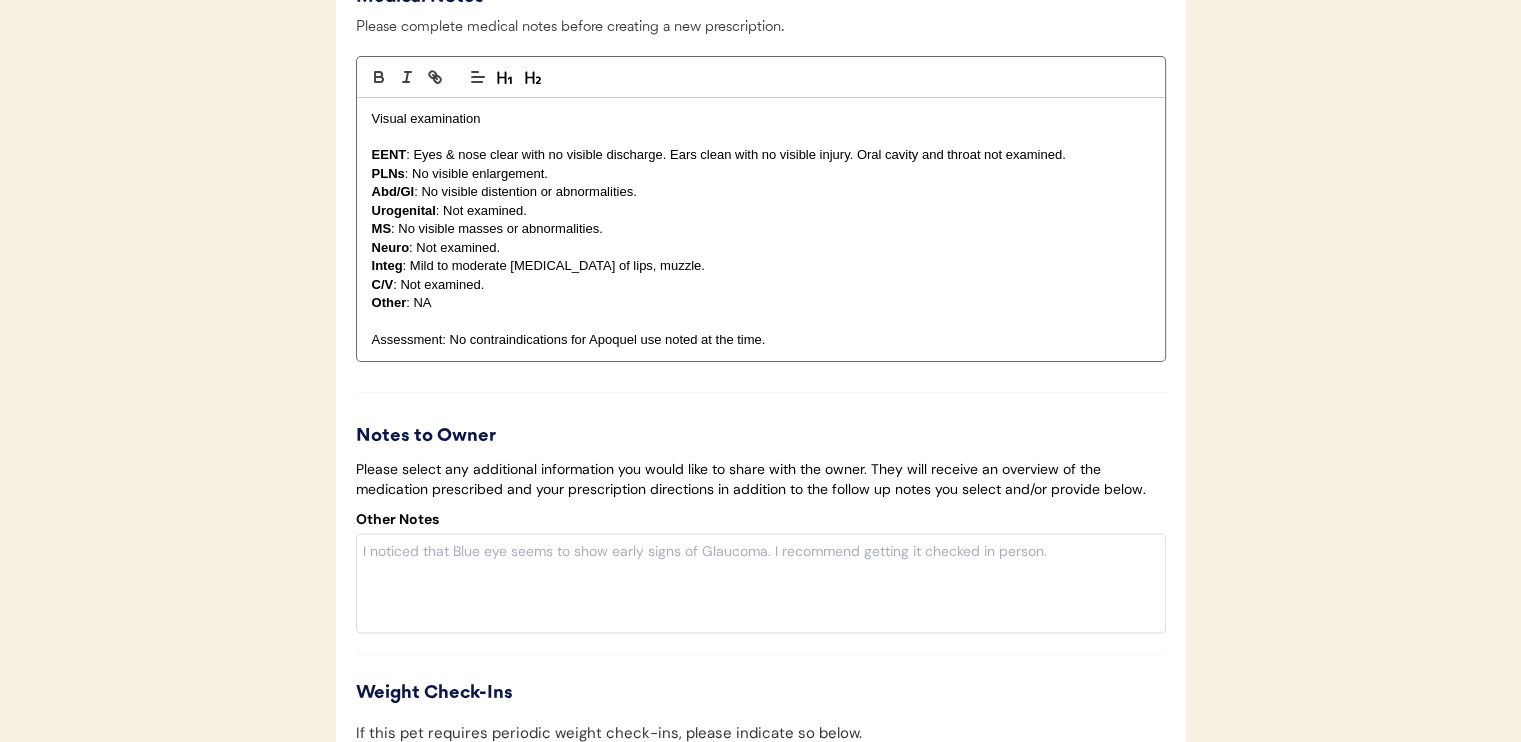 click on "Integ : Mild to moderate erythema of lips, muzzle." at bounding box center [761, 266] 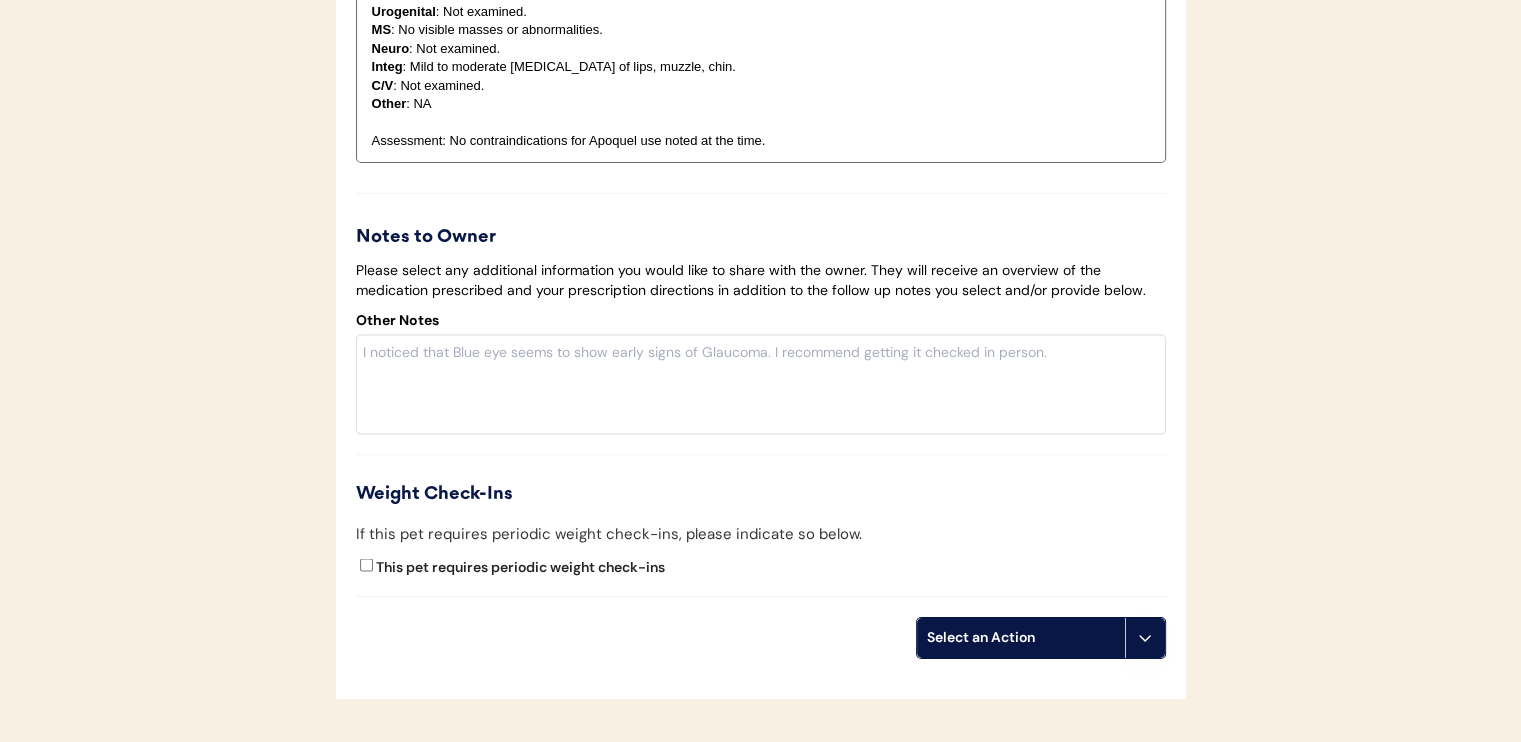 scroll, scrollTop: 4100, scrollLeft: 0, axis: vertical 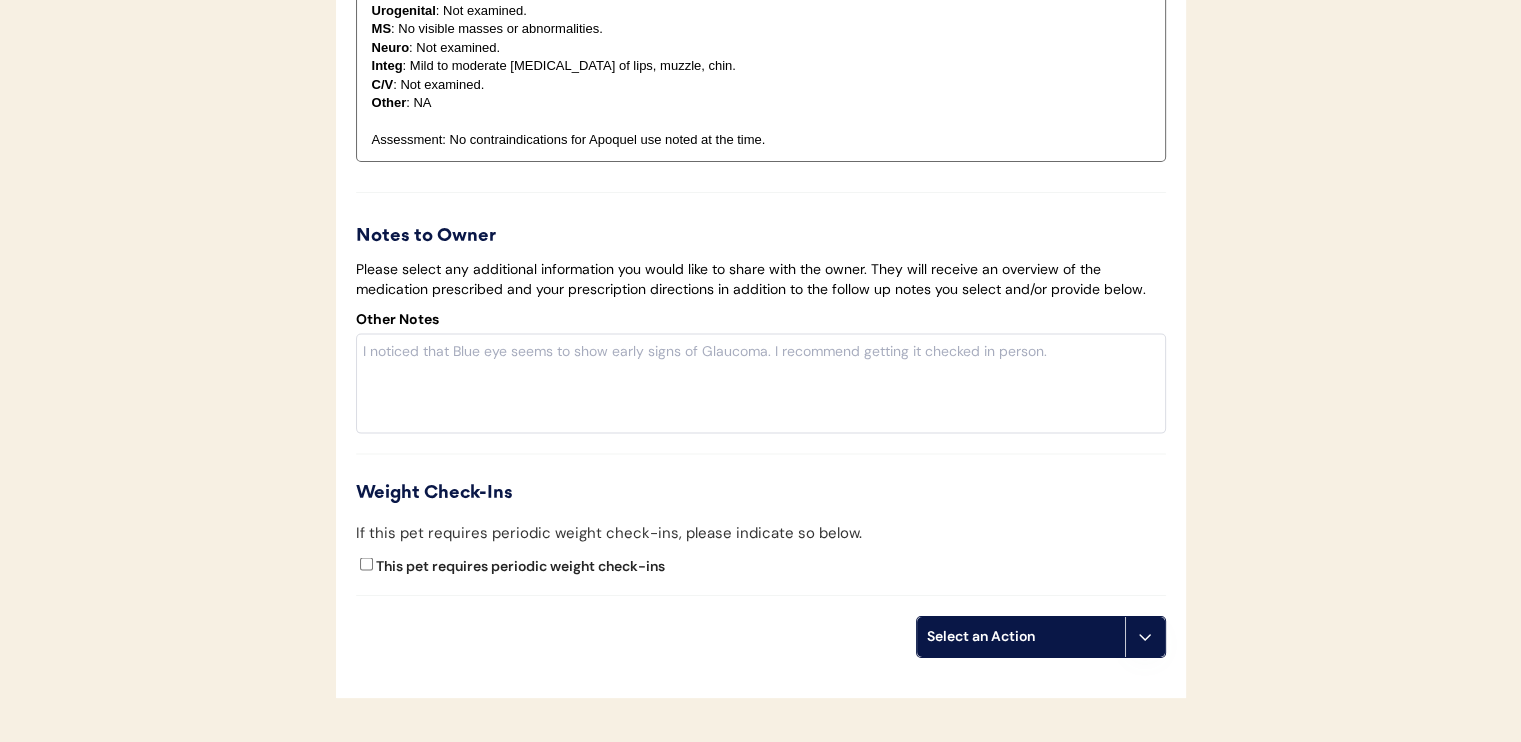 click on "Select an Action" at bounding box center [1021, 637] 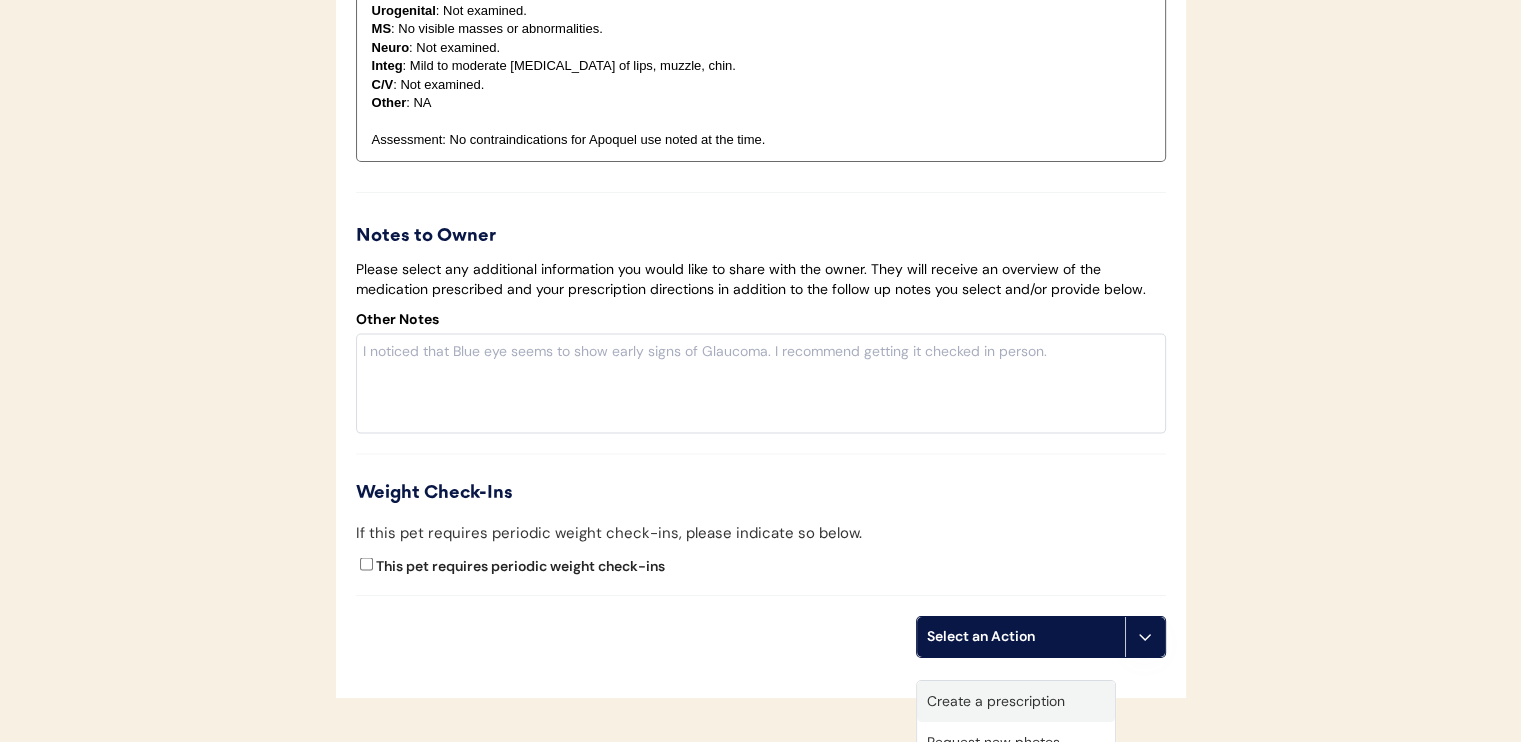 click on "Create a prescription" at bounding box center [1016, 701] 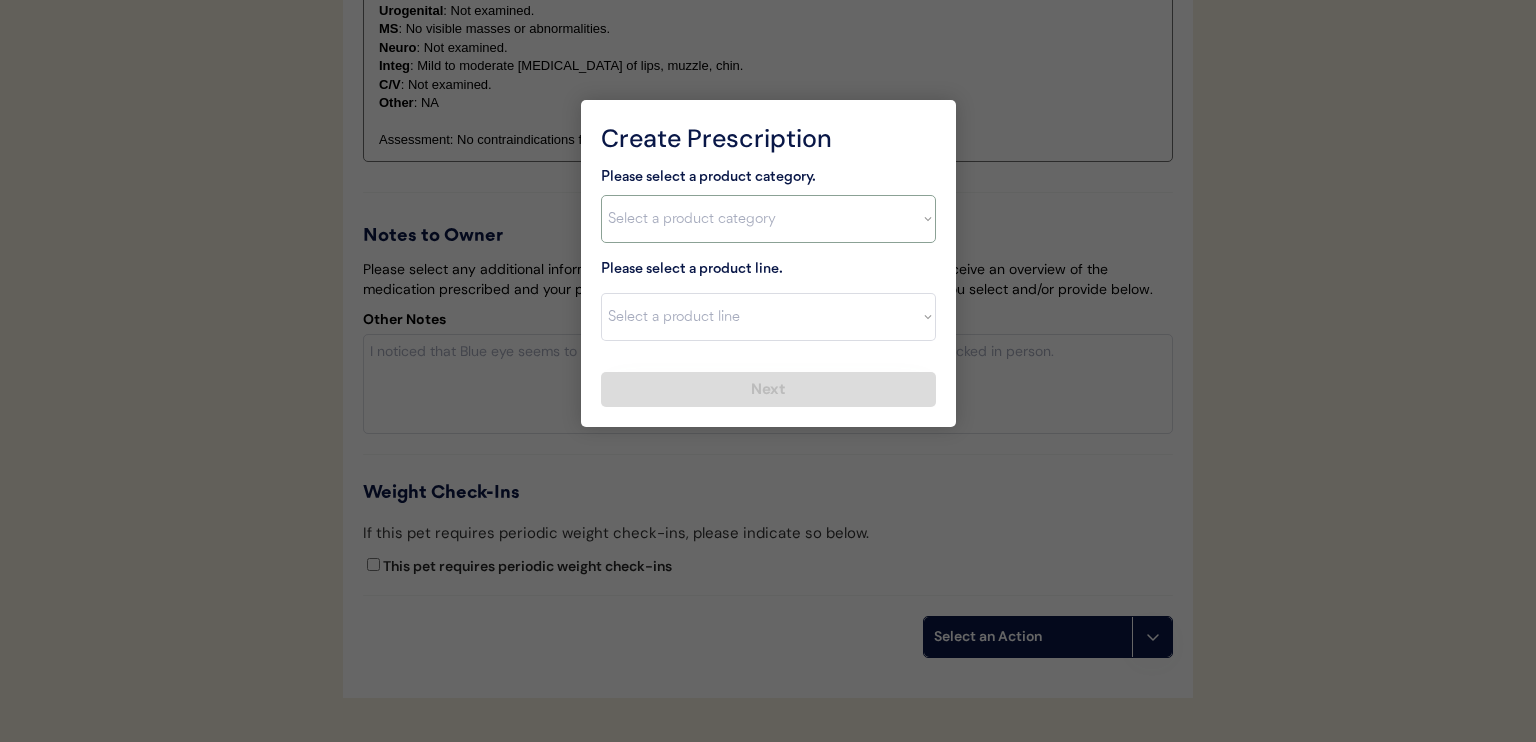 click on "Select a product category Allergies Antibiotics Anxiety Combo Parasite Prevention Flea & Tick Heartworm" at bounding box center [768, 219] 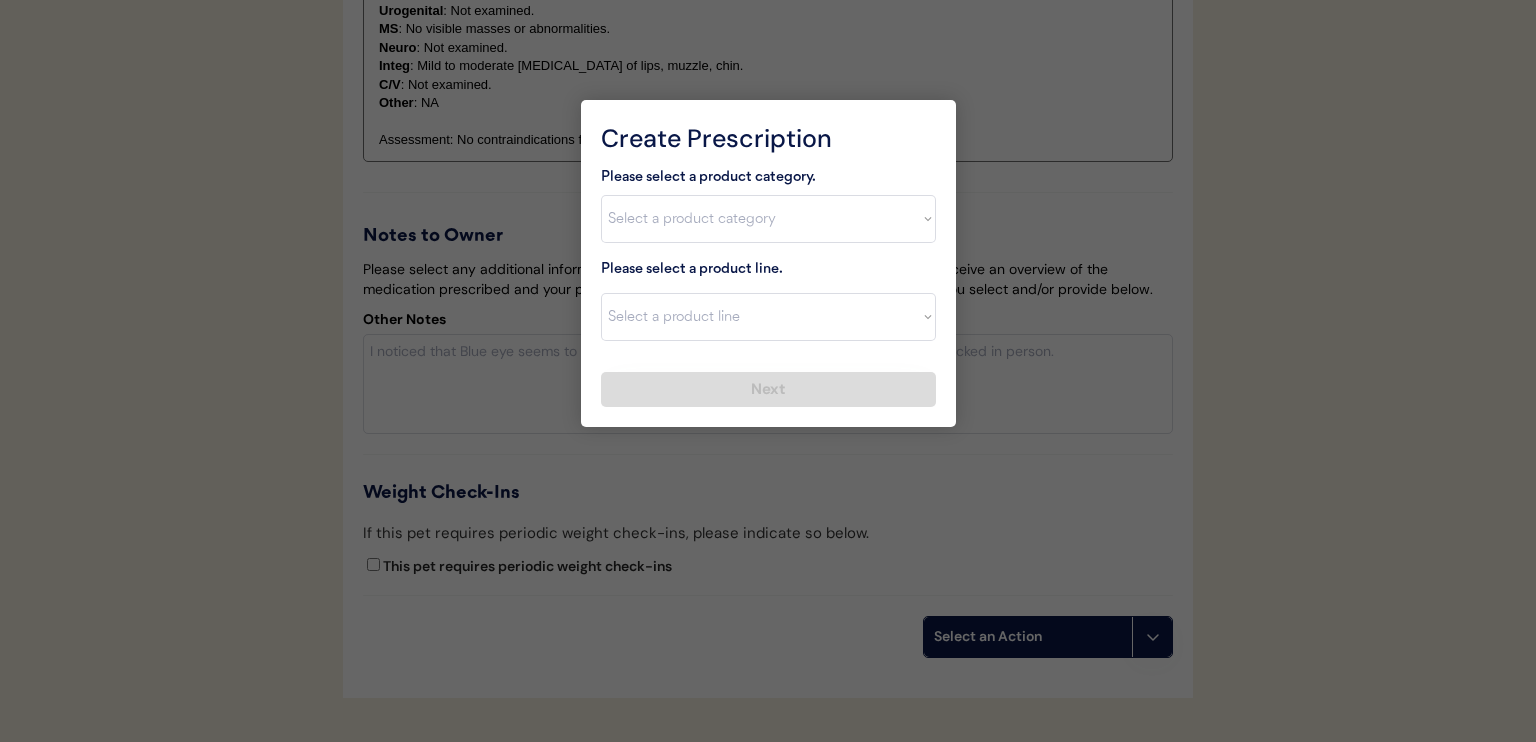 click at bounding box center (768, 371) 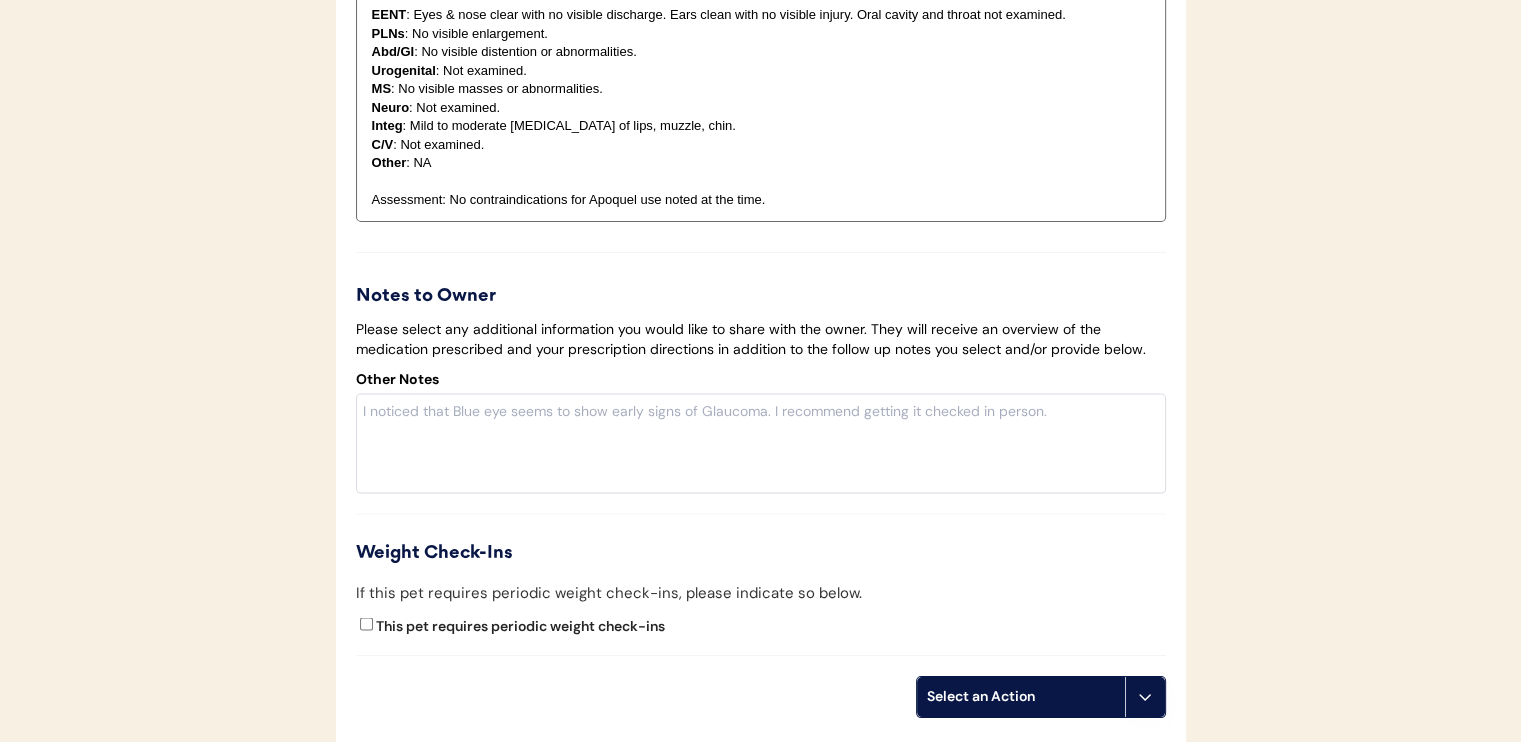 scroll, scrollTop: 4278, scrollLeft: 0, axis: vertical 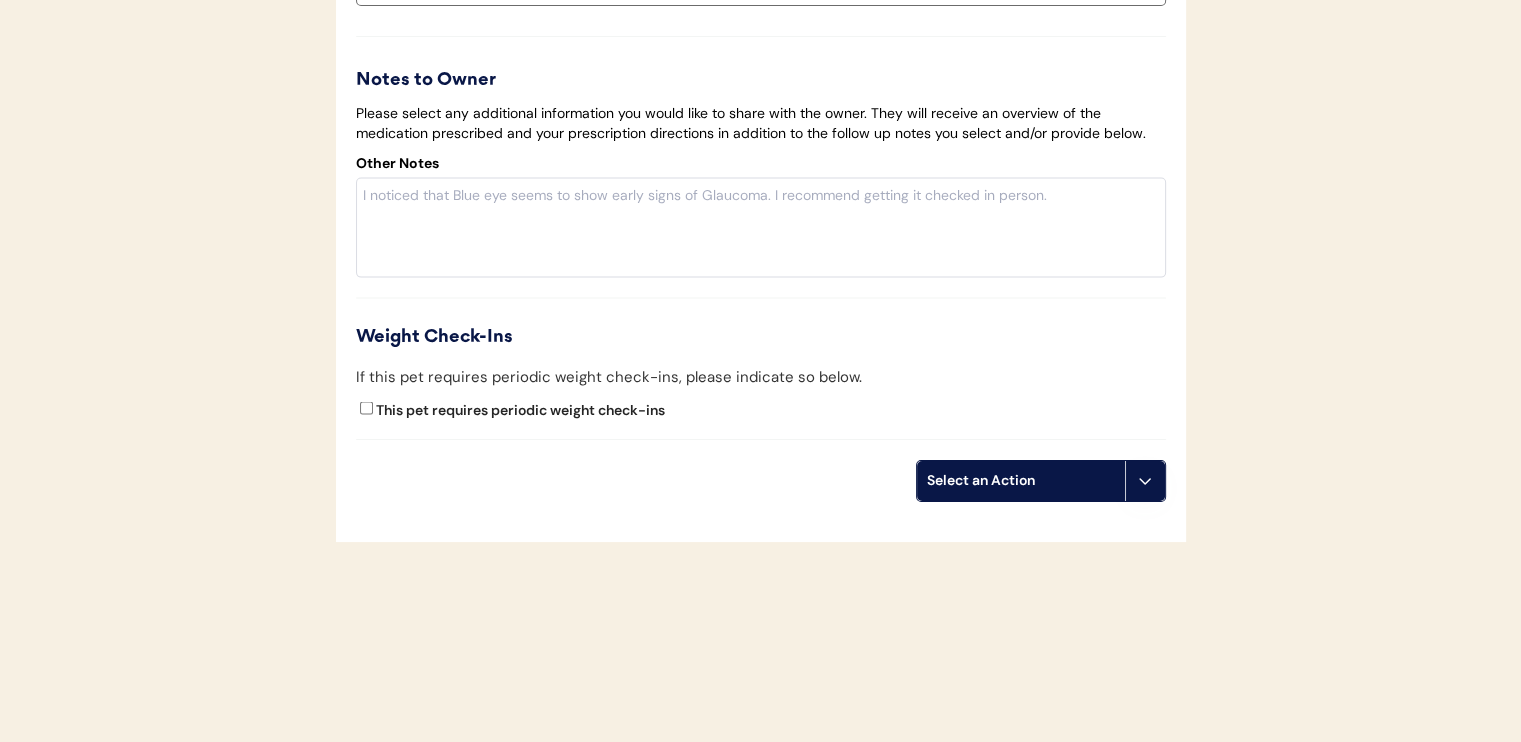 click on "Select an Action" at bounding box center (1021, 481) 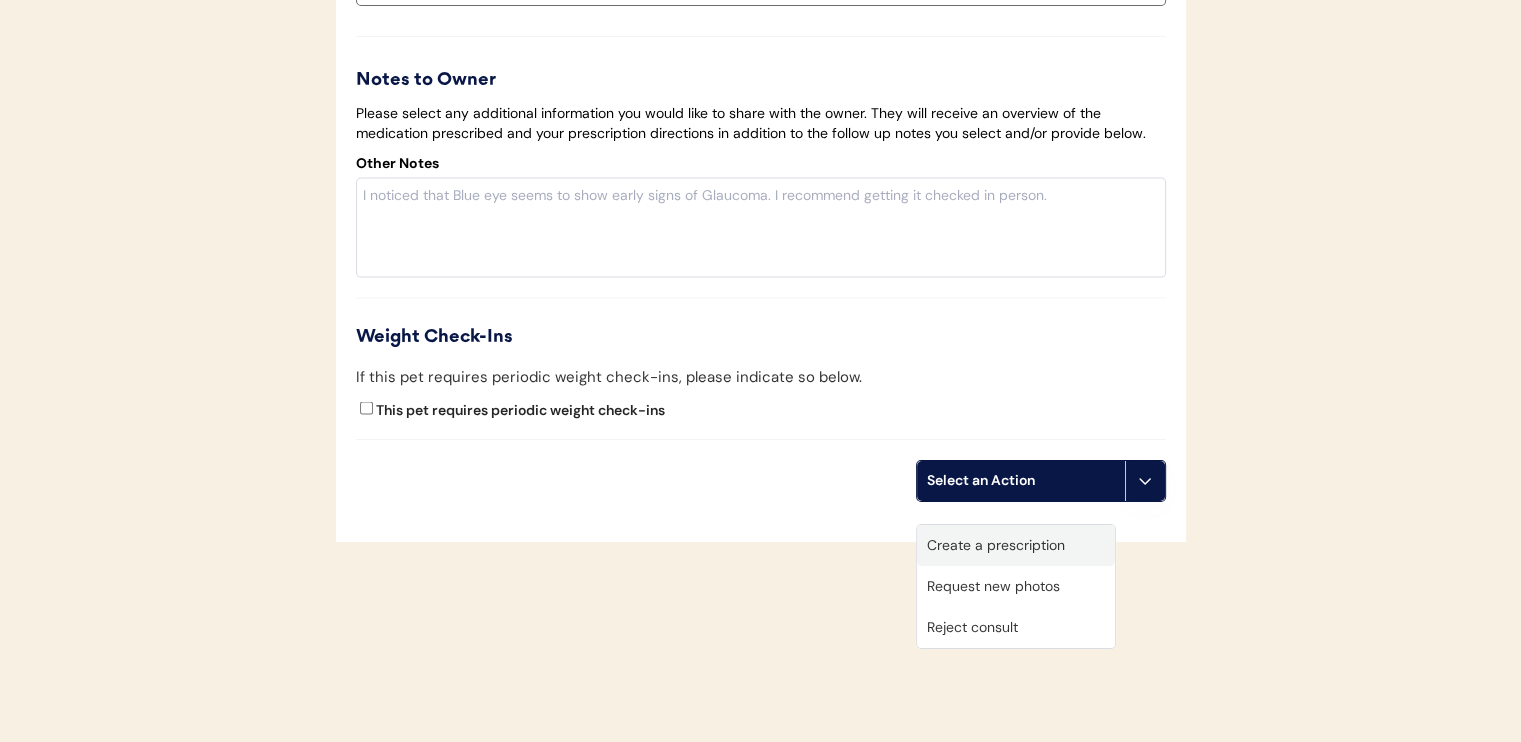 click on "Create a prescription" at bounding box center (1016, 545) 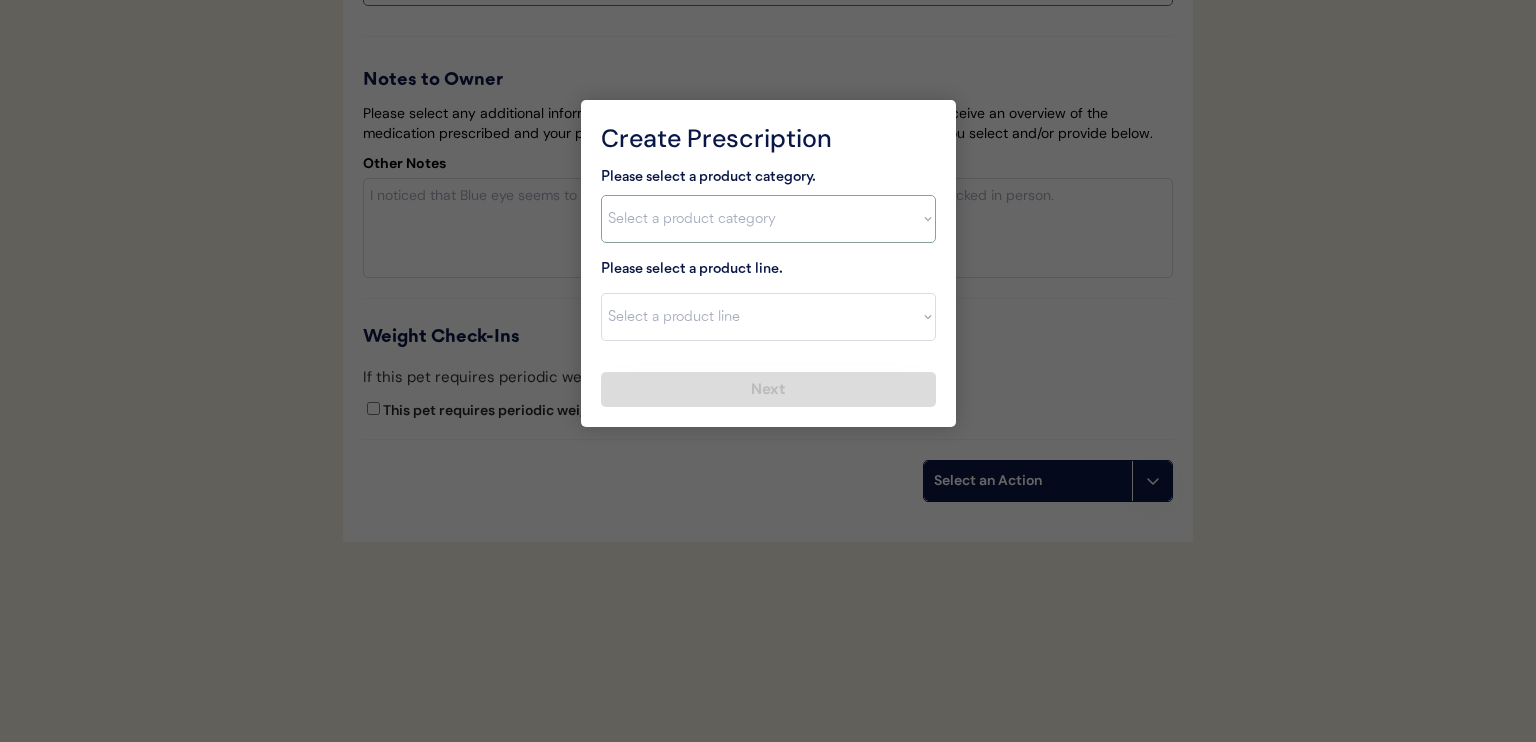 click on "Select a product category Allergies Antibiotics Anxiety Combo Parasite Prevention Flea & Tick Heartworm" at bounding box center [768, 219] 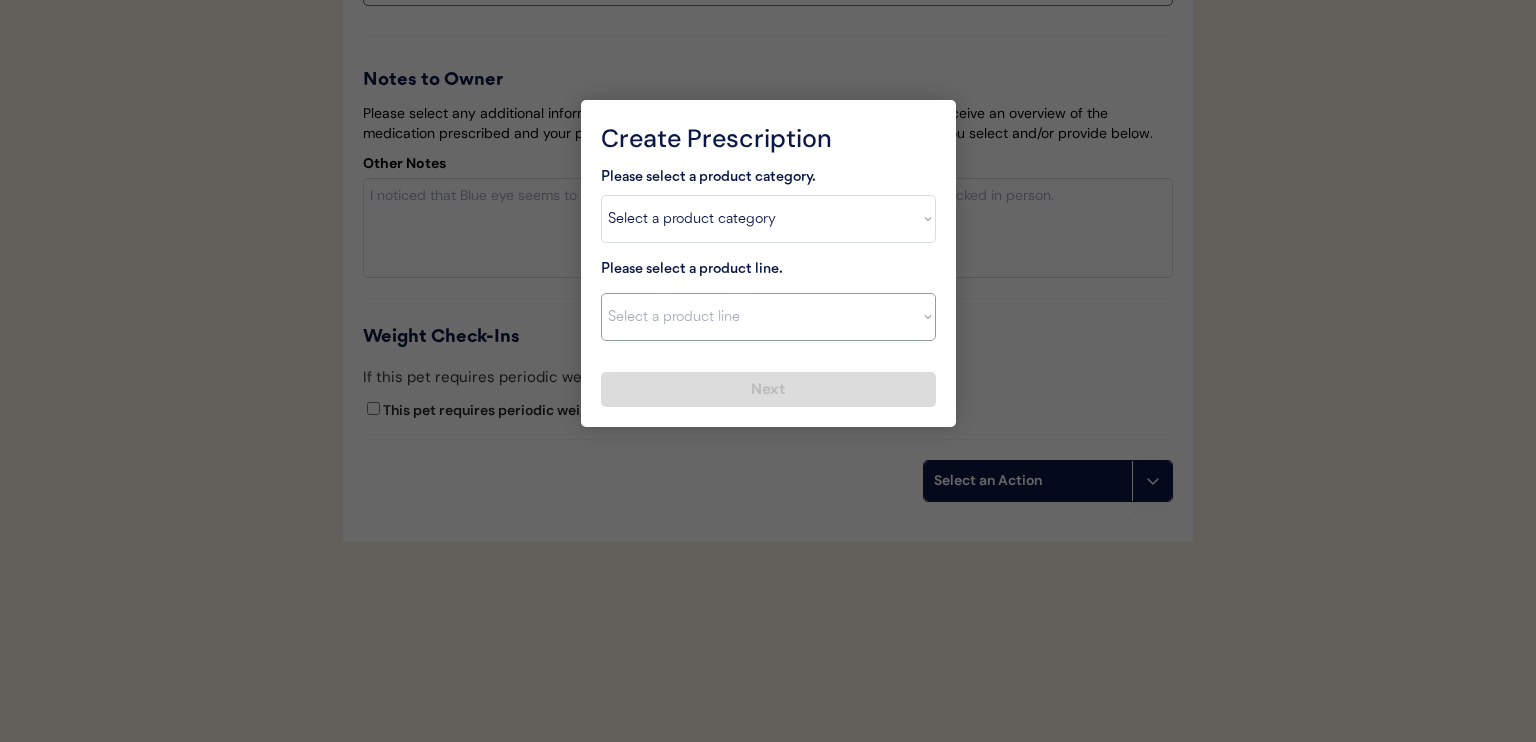 click on "Select a product line" at bounding box center [768, 317] 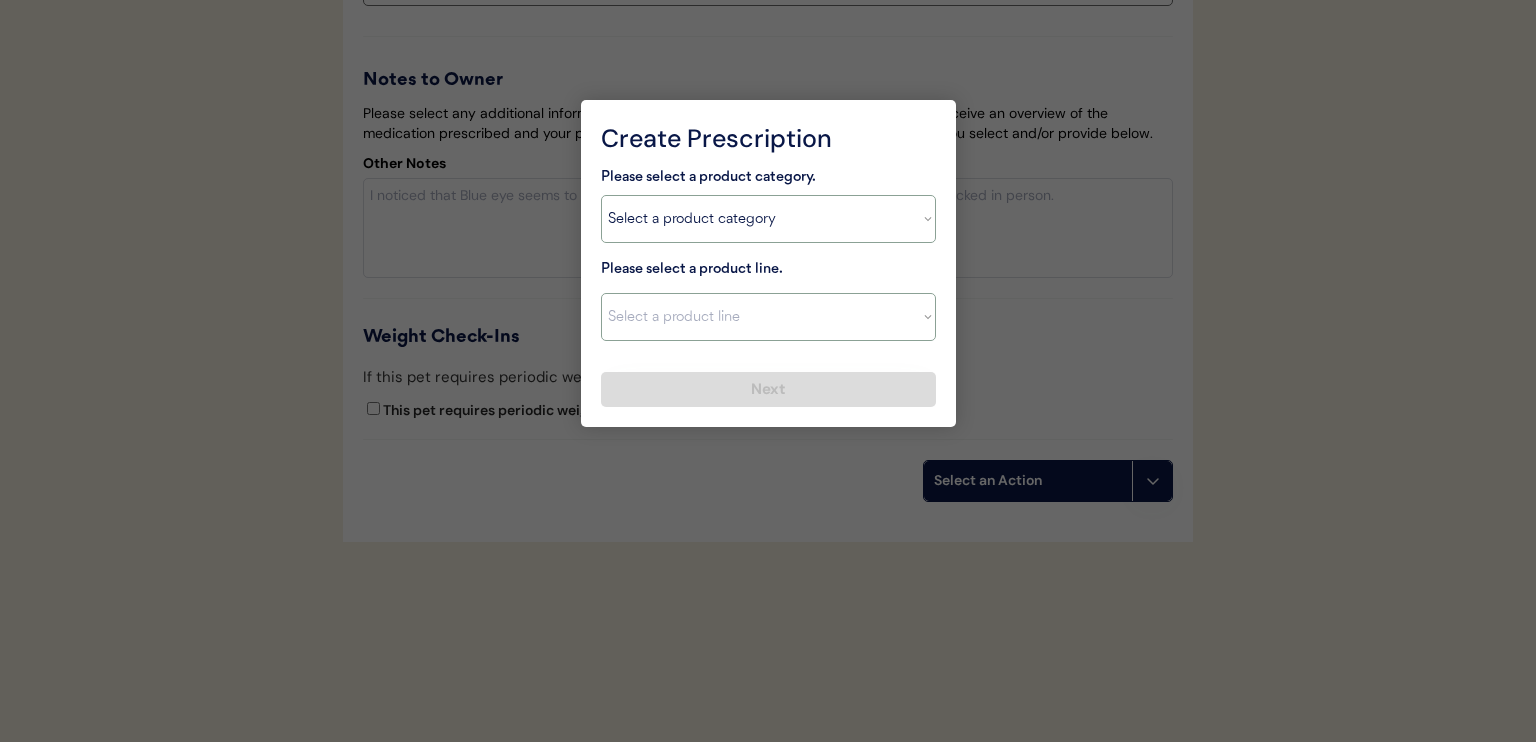 click on "Select a product category Allergies Antibiotics Anxiety Combo Parasite Prevention Flea & Tick Heartworm" at bounding box center [768, 219] 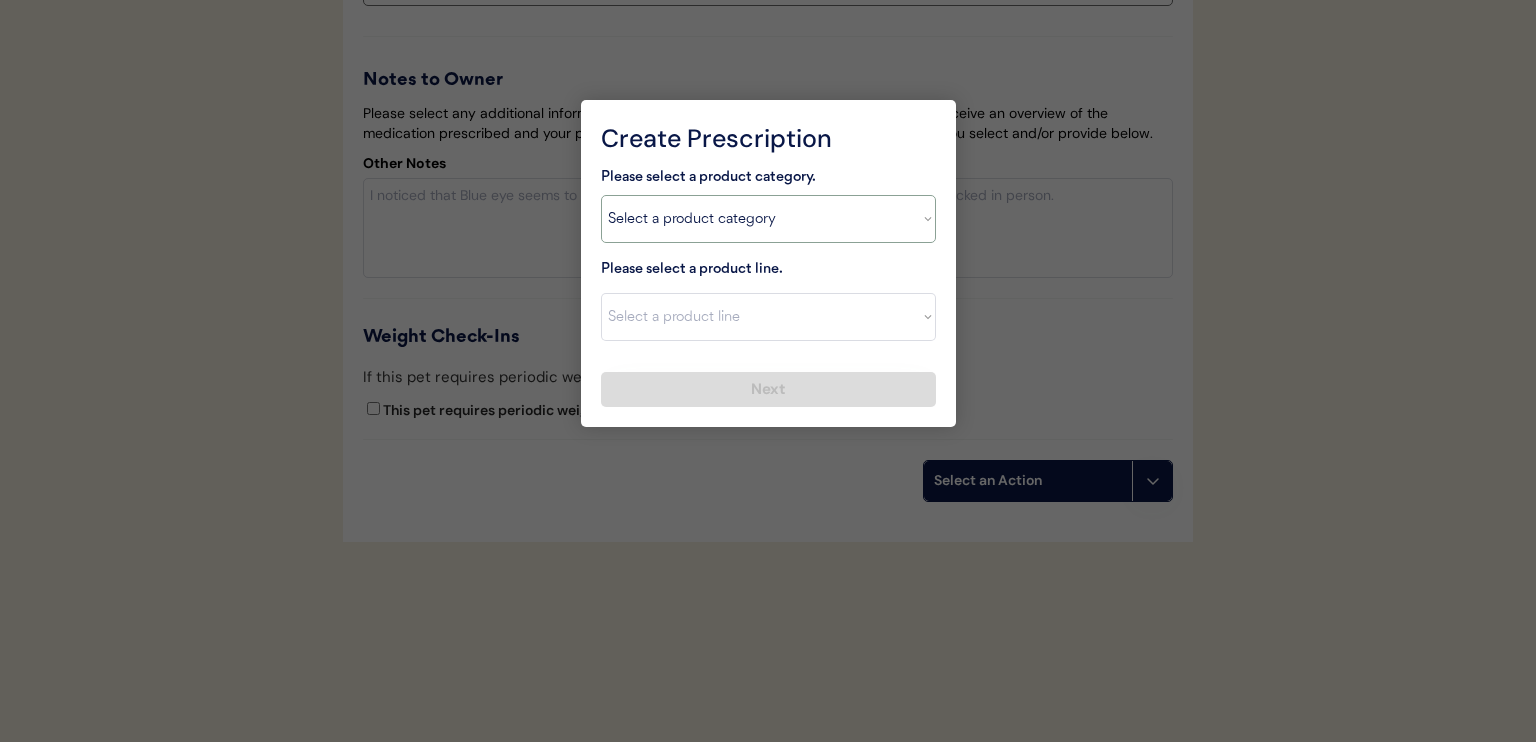 click on "Select a product category Allergies Antibiotics Anxiety Combo Parasite Prevention Flea & Tick Heartworm" at bounding box center (768, 219) 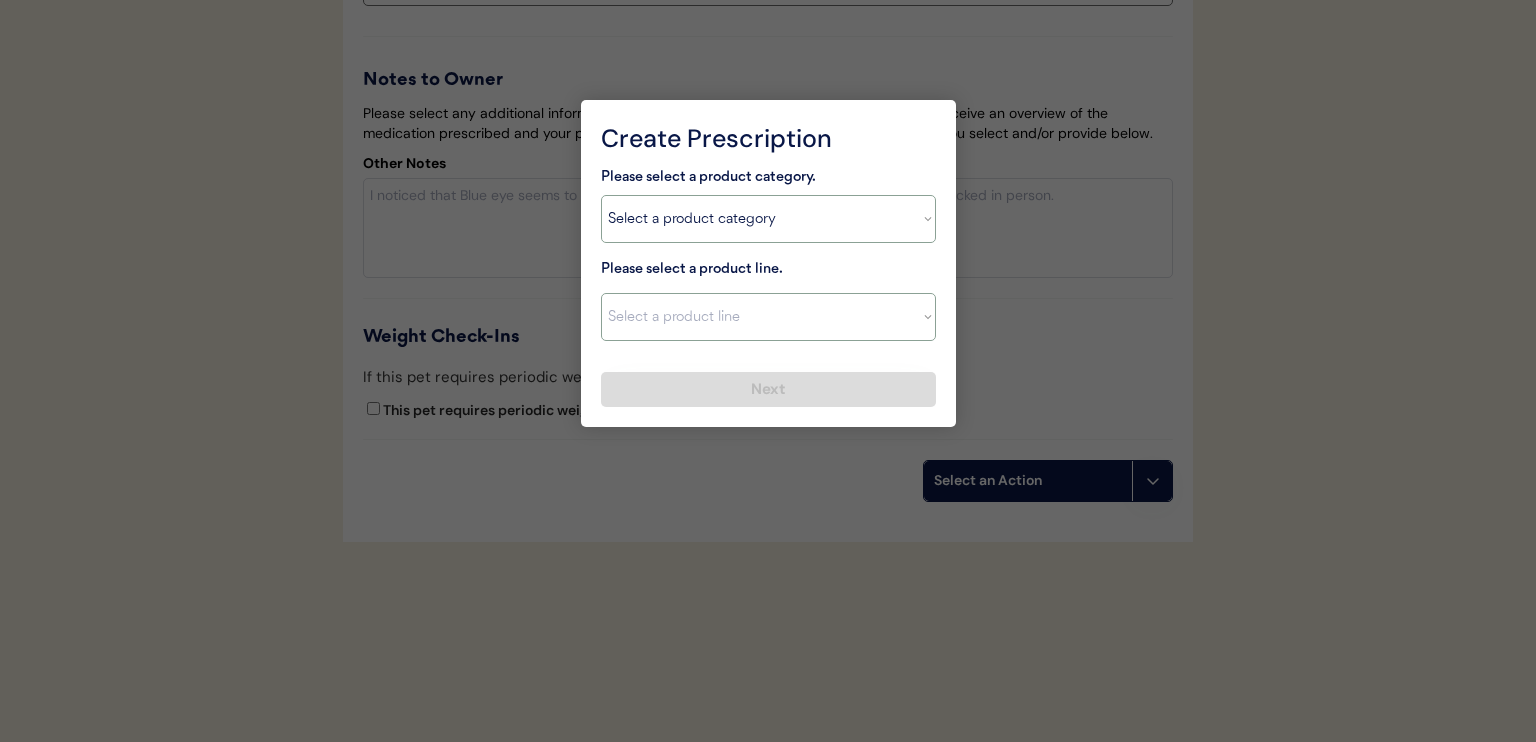 click on "Select a product line Apoquel Chewable Tablet Apoquel Tablet Cyclosporine DermaBenSs Shampoo Hydroxyzine Mal-A-Ket Shampoo Mal-A-Ket Wipes Malaseb Shampoo MiconaHex+Triz Mousse MiconaHex+Triz Wipes Prednisone Temaril-P" at bounding box center [768, 317] 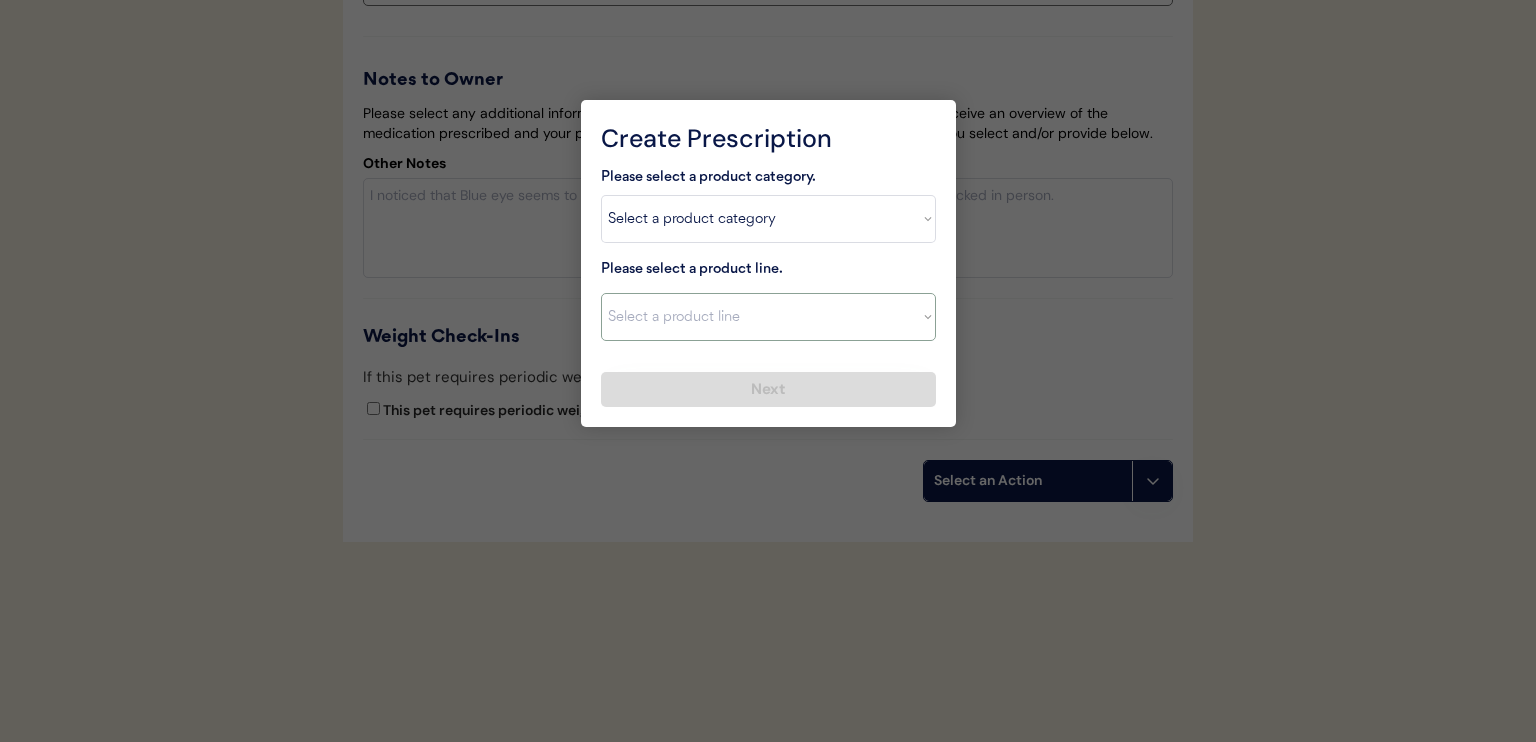 select on ""Apoquel Tablet"" 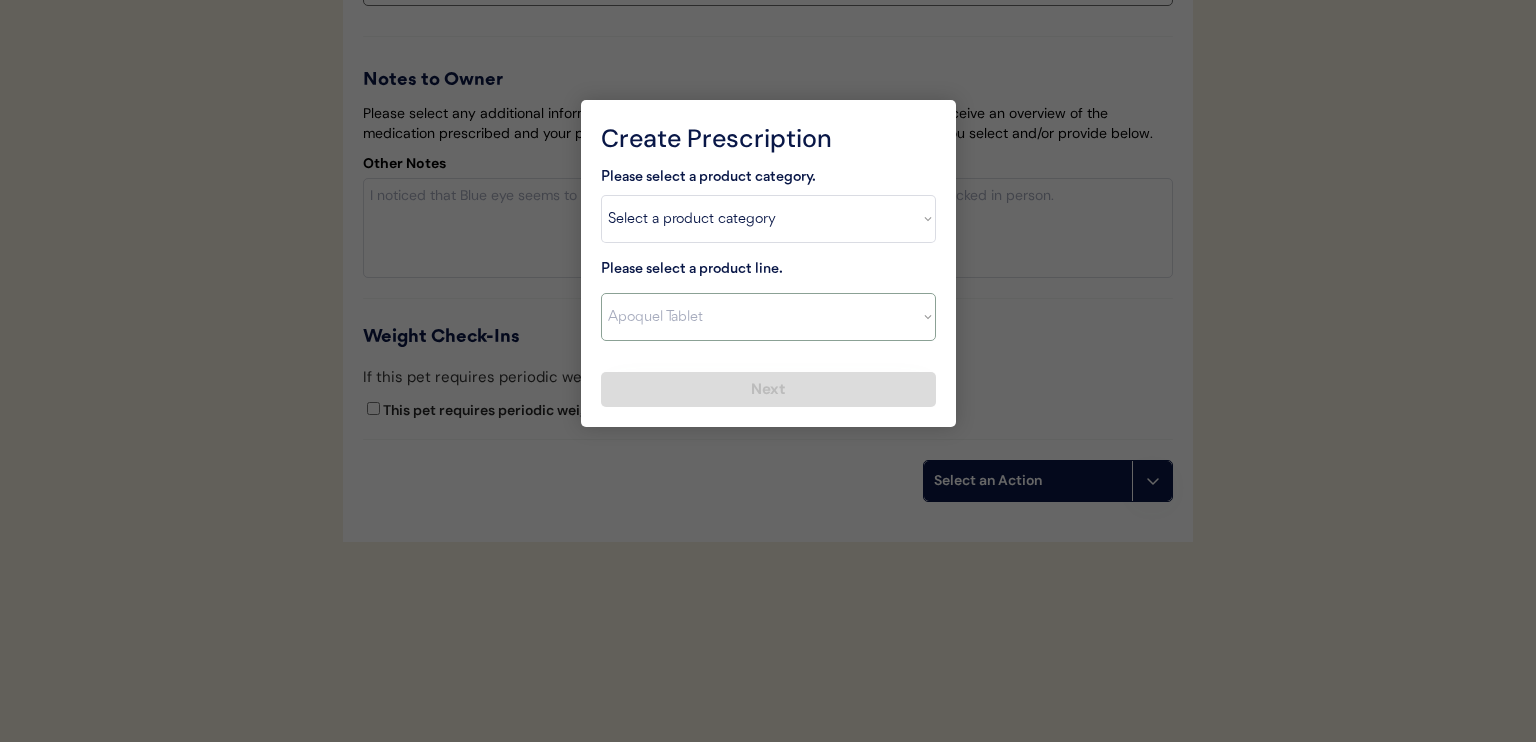click on "Select a product line Apoquel Chewable Tablet Apoquel Tablet Cyclosporine DermaBenSs Shampoo Hydroxyzine Mal-A-Ket Shampoo Mal-A-Ket Wipes Malaseb Shampoo MiconaHex+Triz Mousse MiconaHex+Triz Wipes Prednisone Temaril-P" at bounding box center [768, 317] 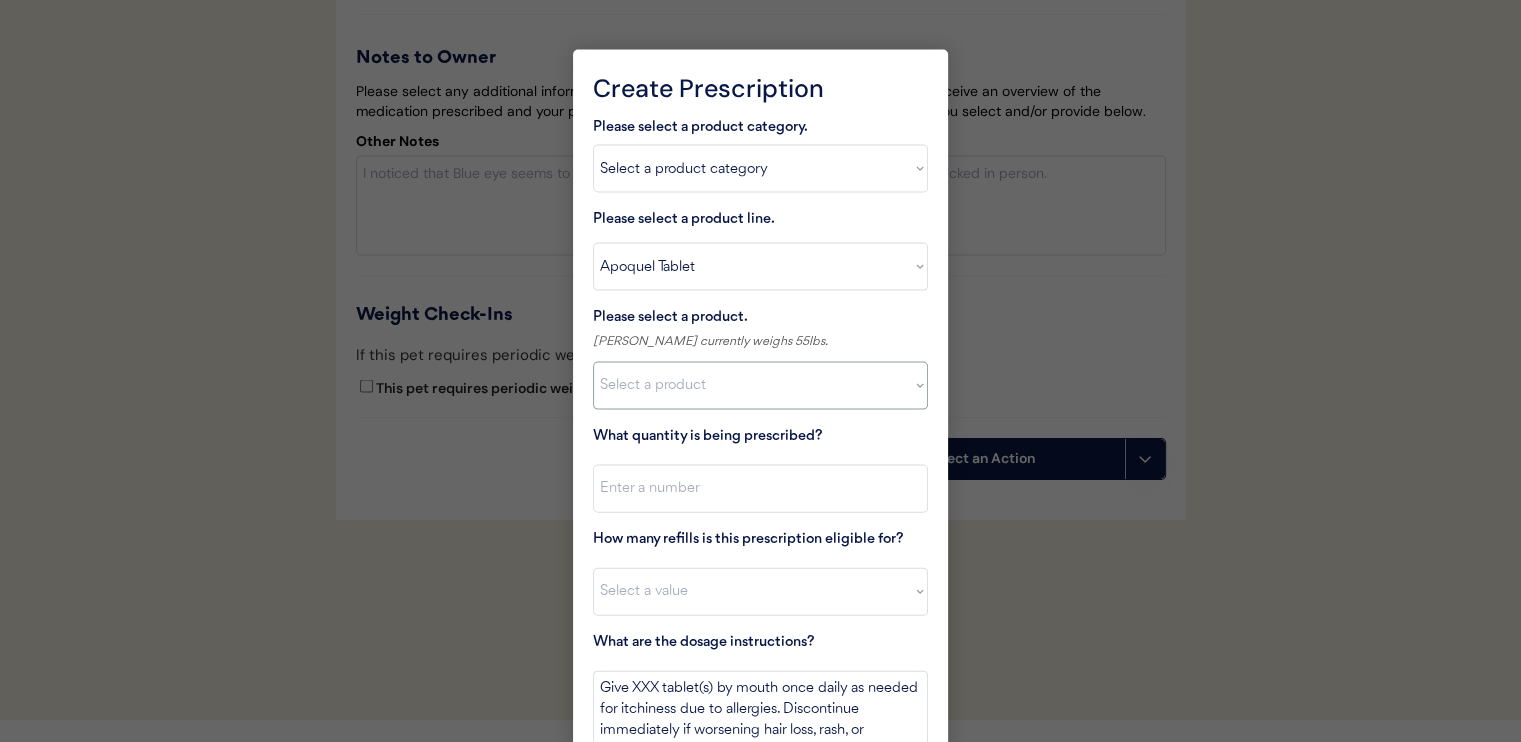 click on "Select a product Apoquel Tablet (16 mg) Apoquel Tablet (3.6 mg) Apoquel Tablet (5.4 mg)" at bounding box center [760, 386] 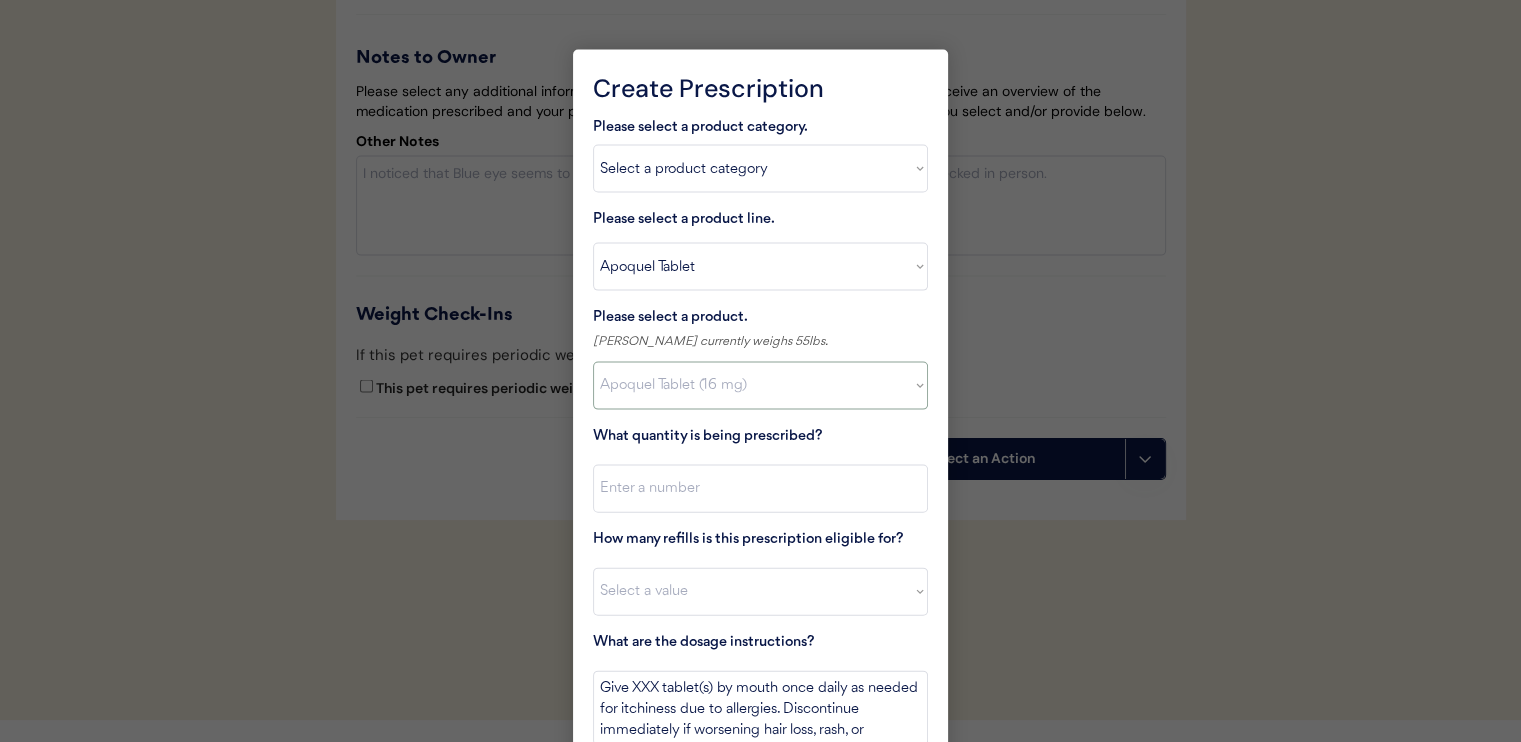 click on "Select a product Apoquel Tablet (16 mg) Apoquel Tablet (3.6 mg) Apoquel Tablet (5.4 mg)" at bounding box center (760, 386) 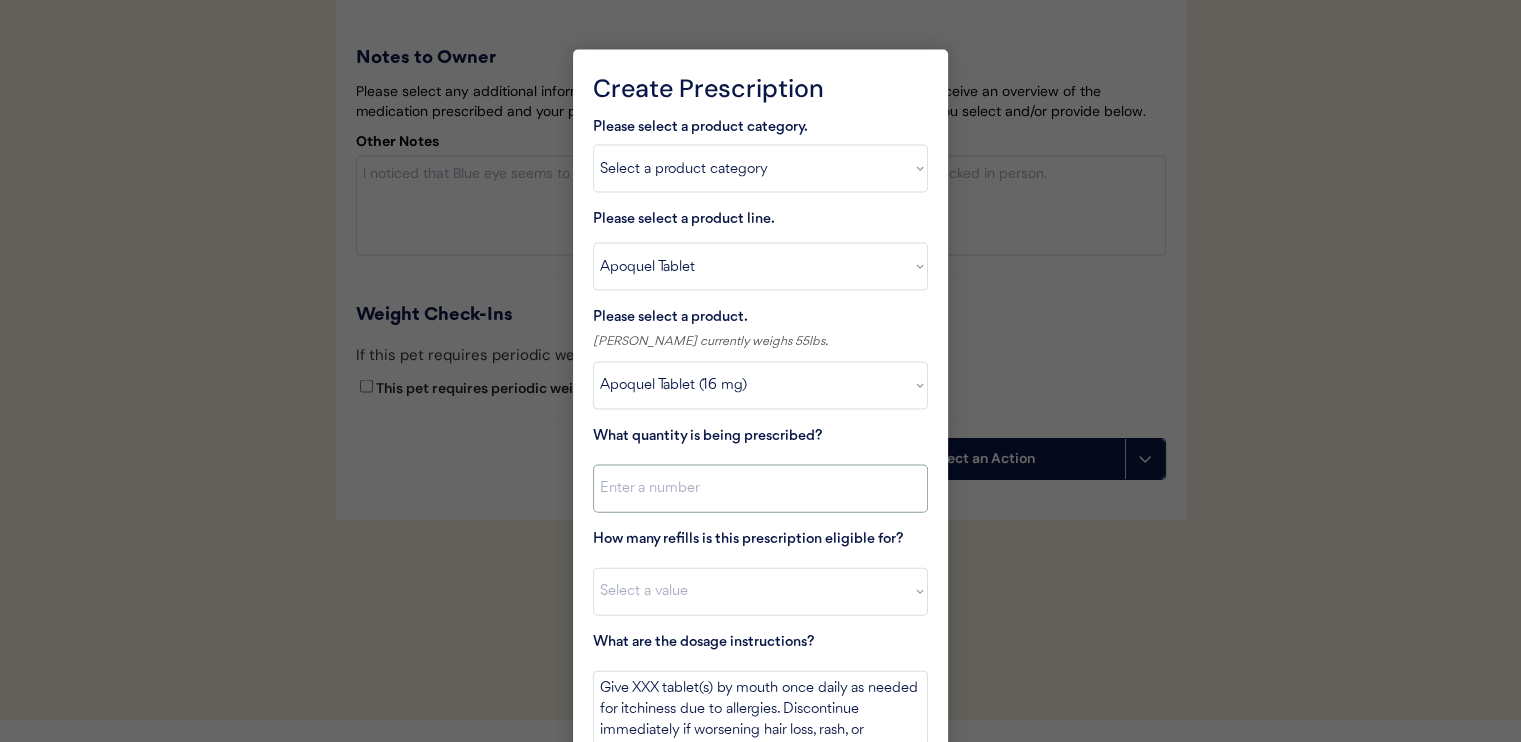 click at bounding box center [760, 489] 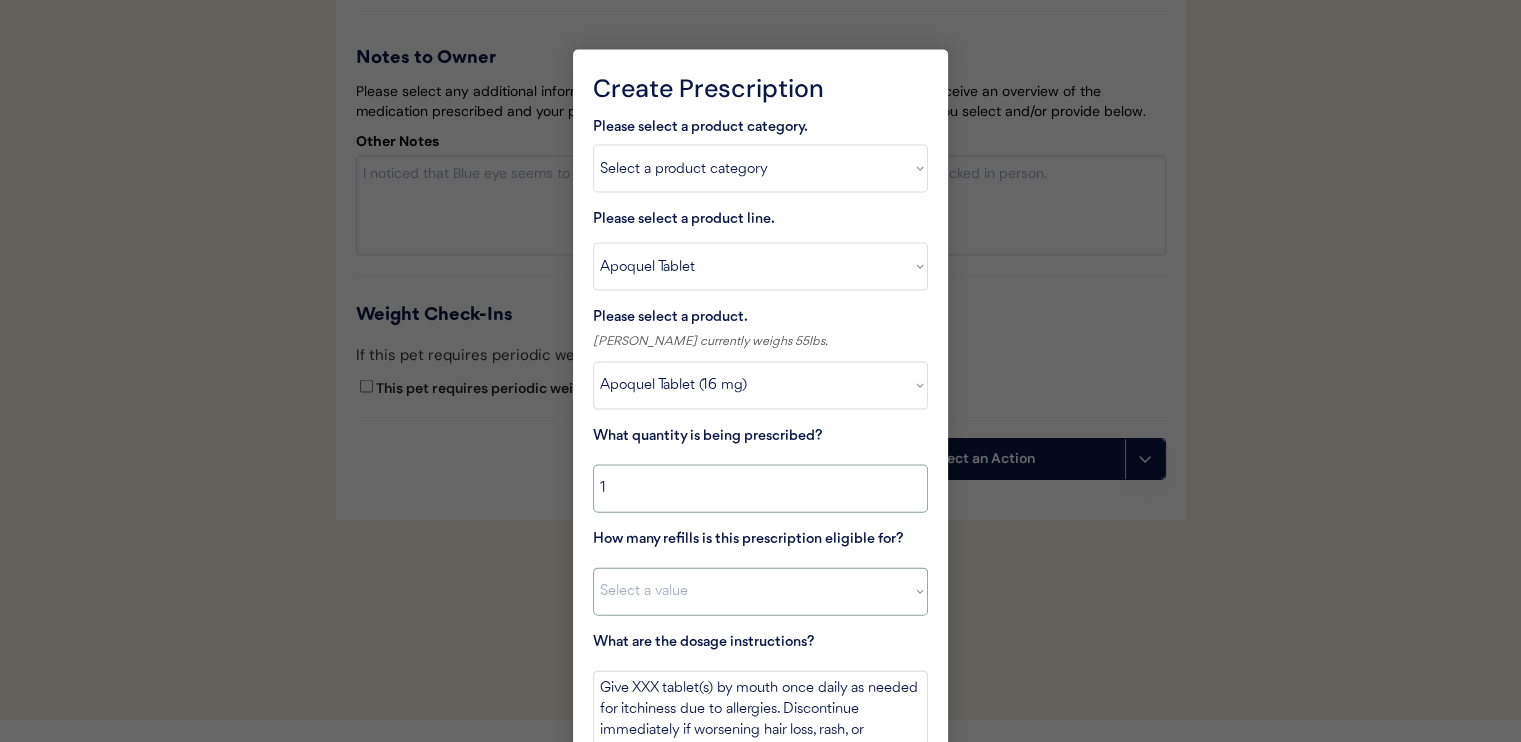 type on "1" 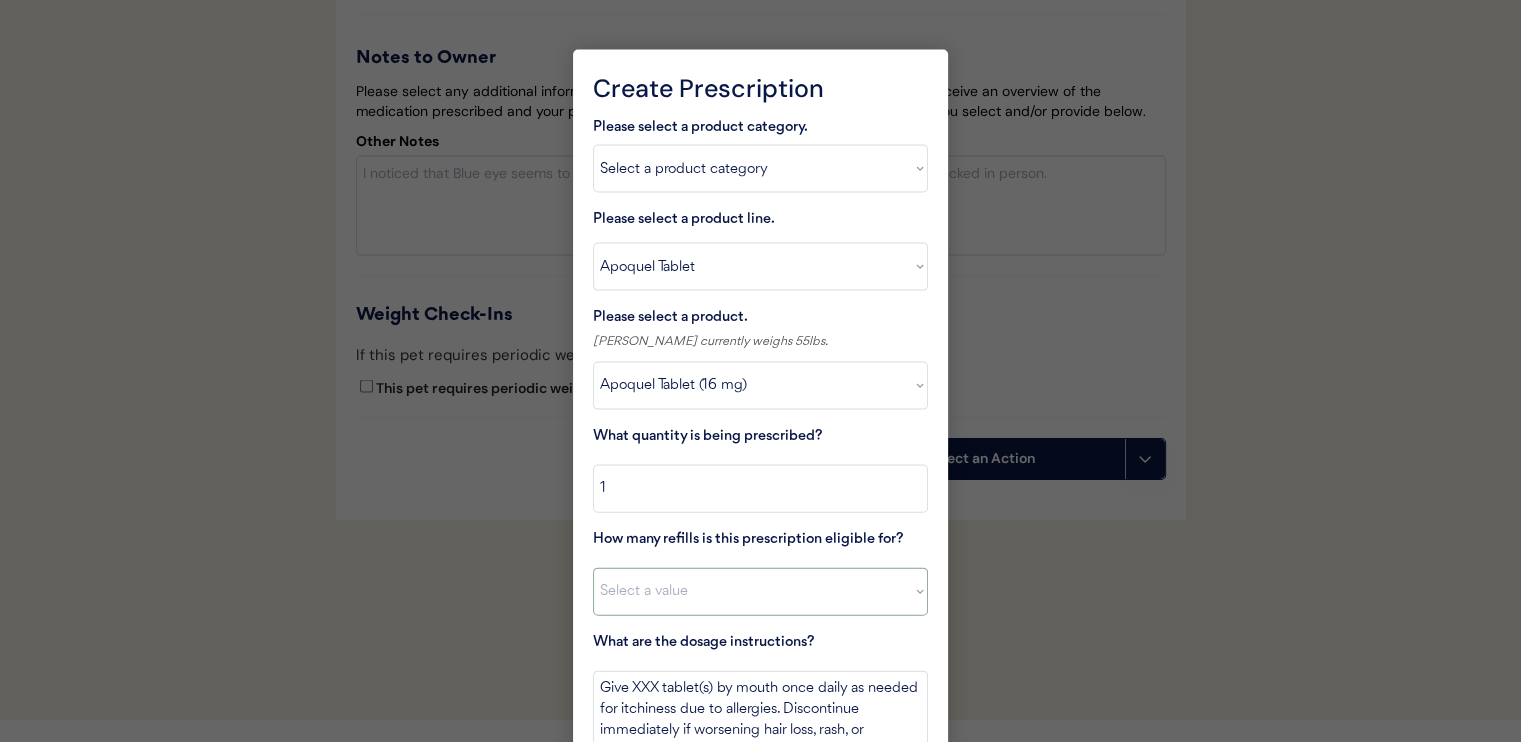 select on "11" 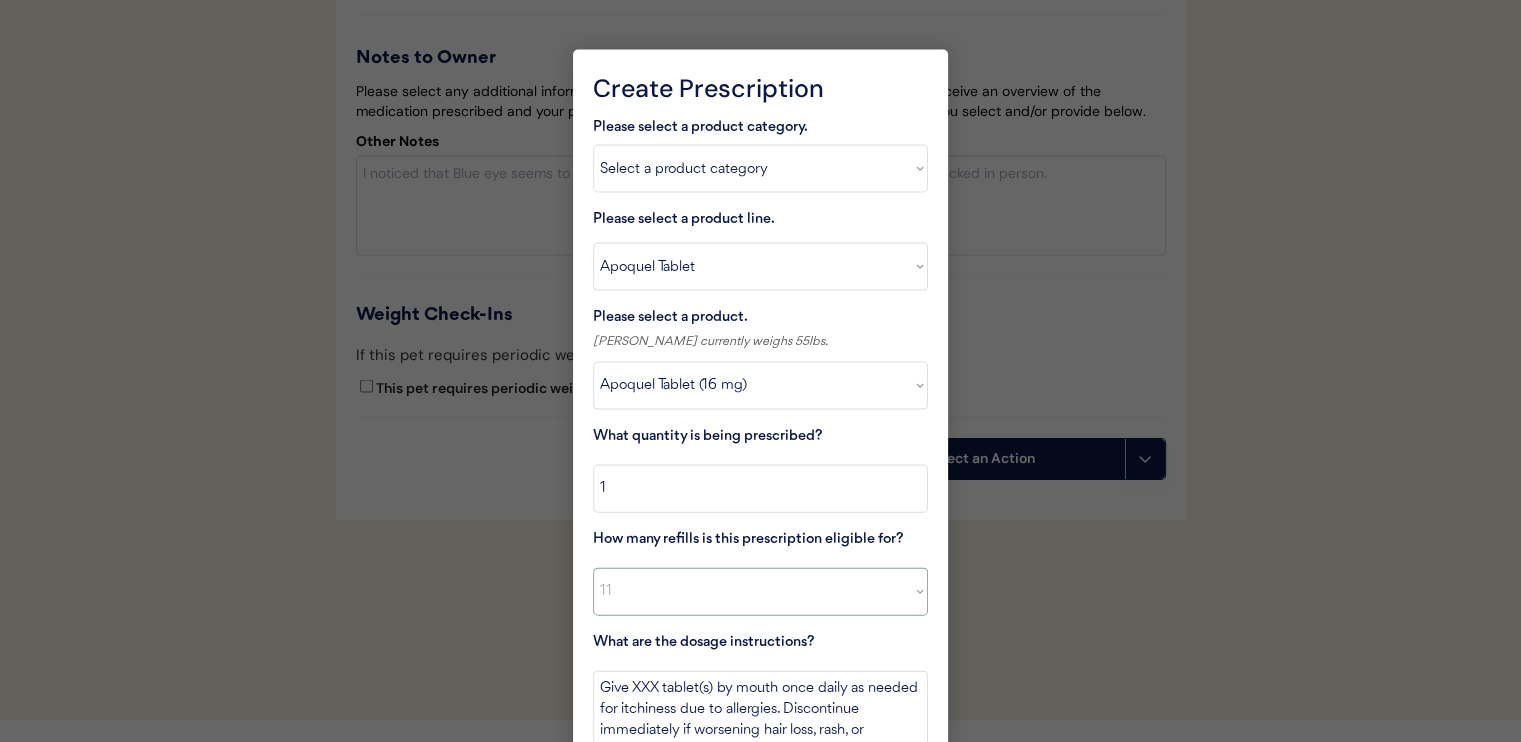 click on "Select a value 0 1 2 3 4 5 6 7 8 10 11" at bounding box center (760, 592) 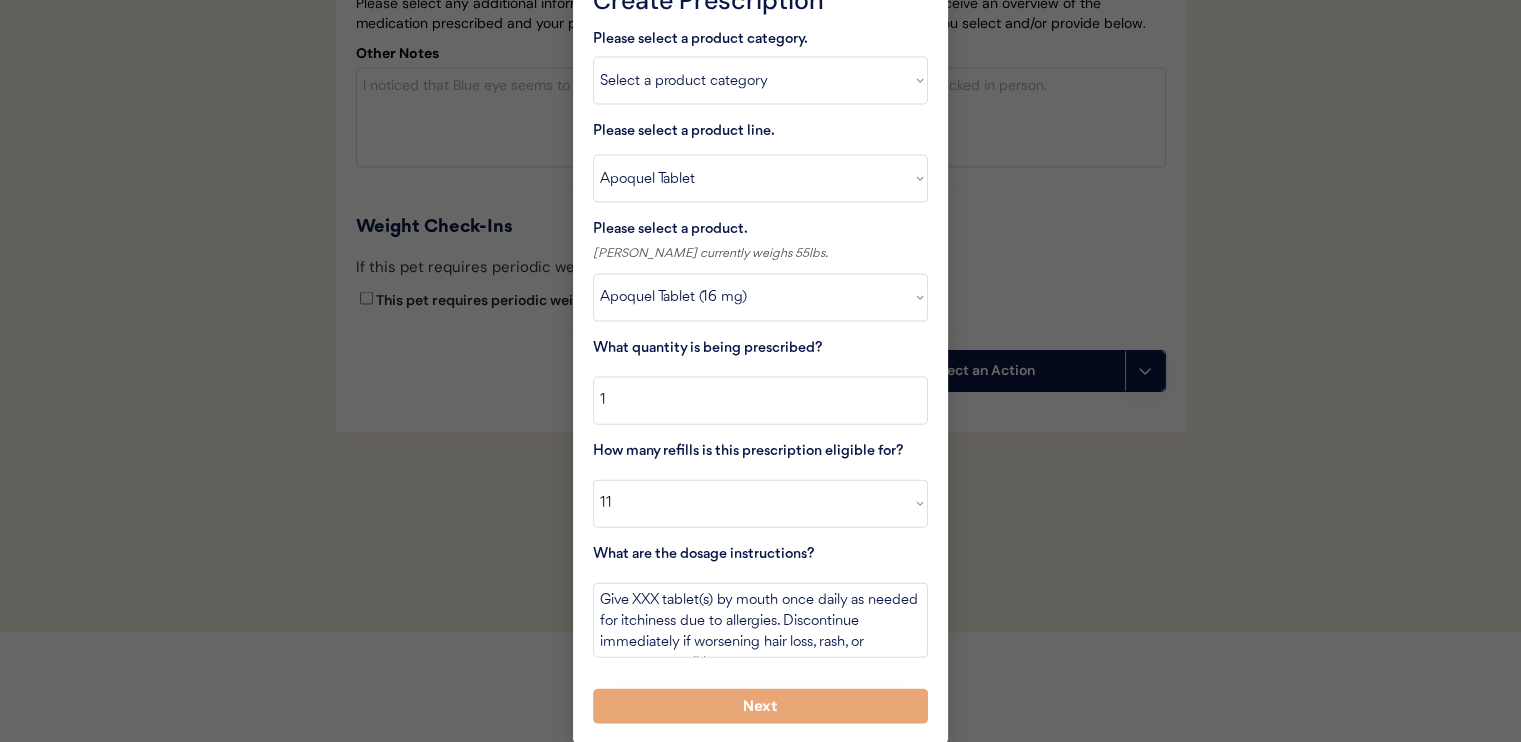scroll, scrollTop: 4367, scrollLeft: 0, axis: vertical 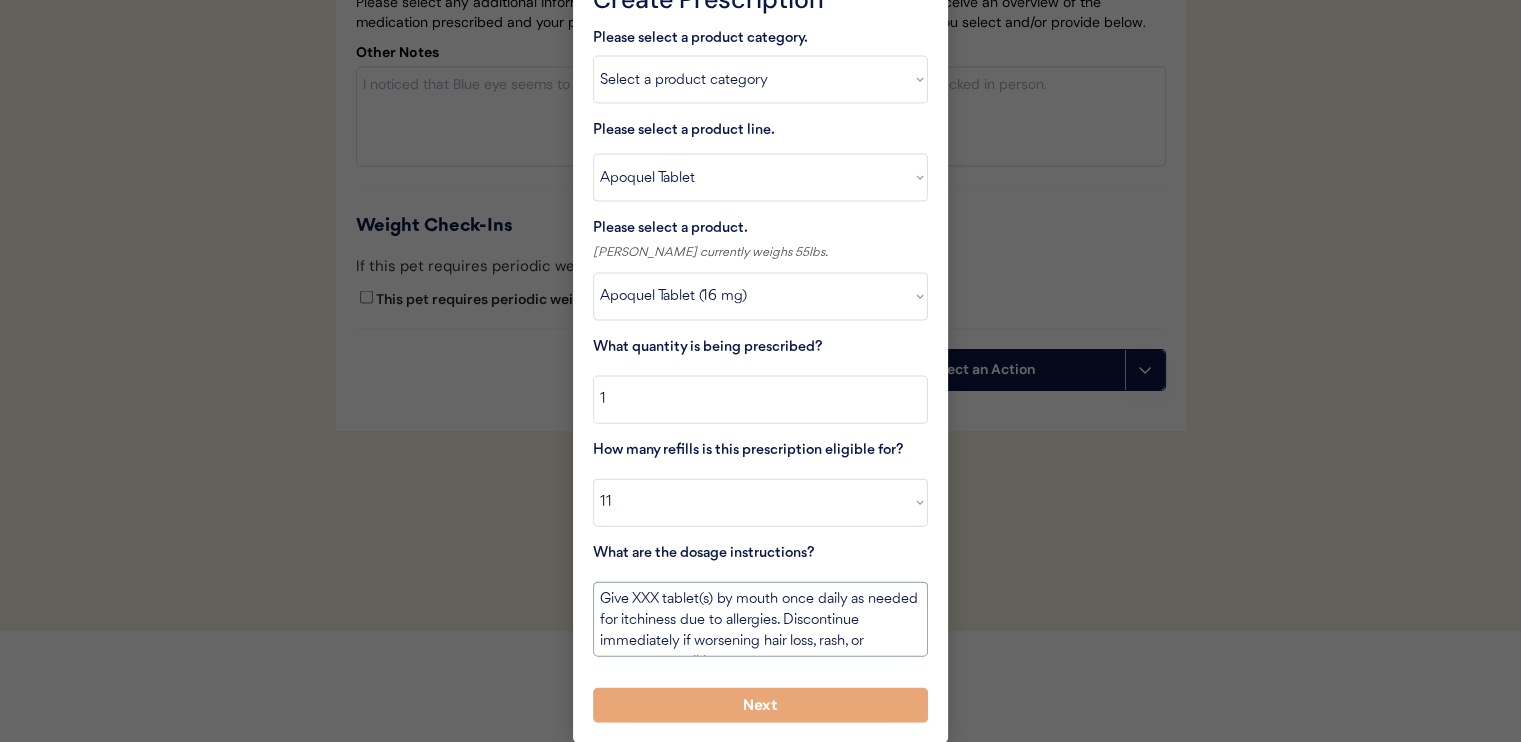 click on "Give XXX tablet(s) by mouth once daily as needed for itchiness due to allergies. Discontinue immediately if worsening hair loss, rash, or numerous small lumps appear." at bounding box center [760, 619] 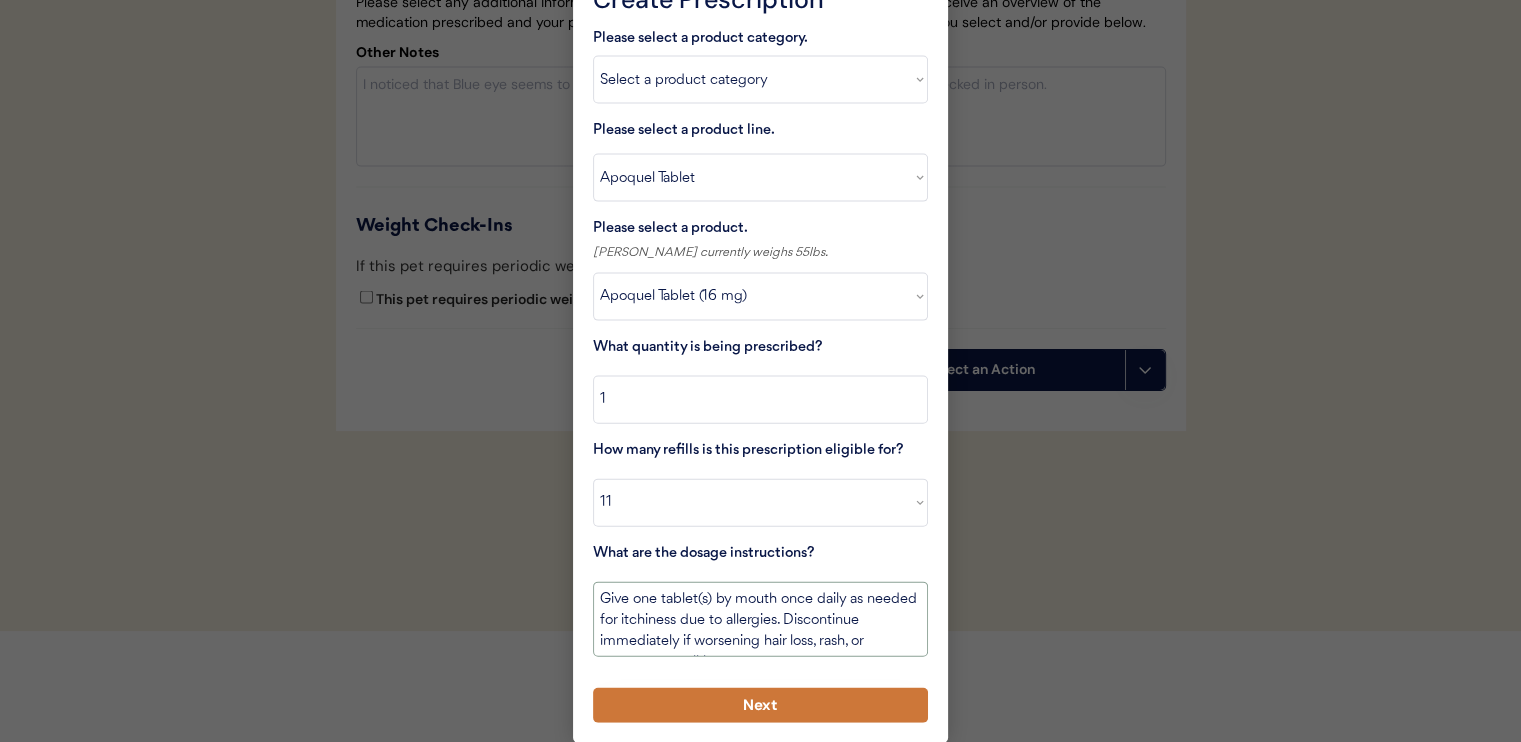 type on "Give one tablet(s) by mouth once daily as needed for itchiness due to allergies. Discontinue immediately if worsening hair loss, rash, or numerous small lumps appear." 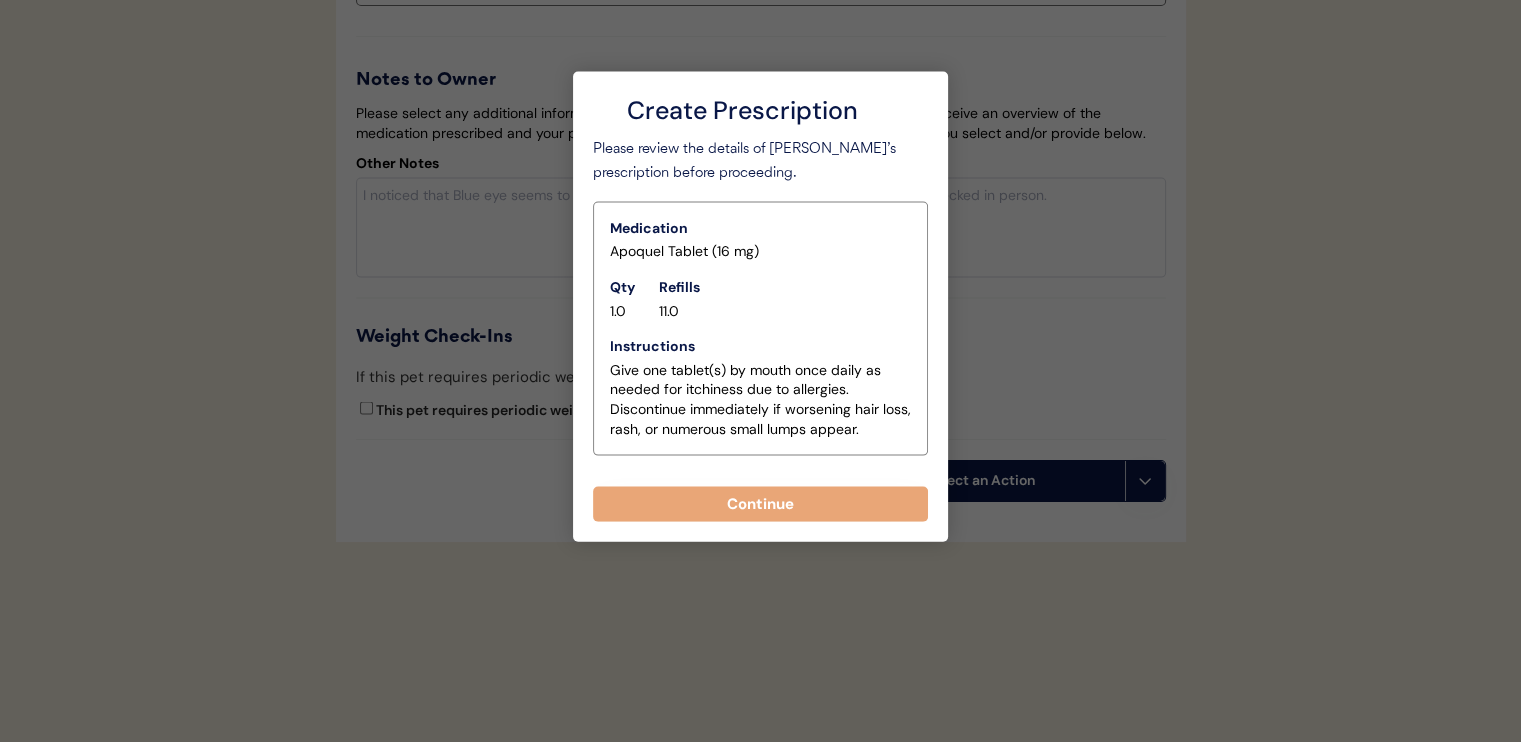 scroll, scrollTop: 4278, scrollLeft: 0, axis: vertical 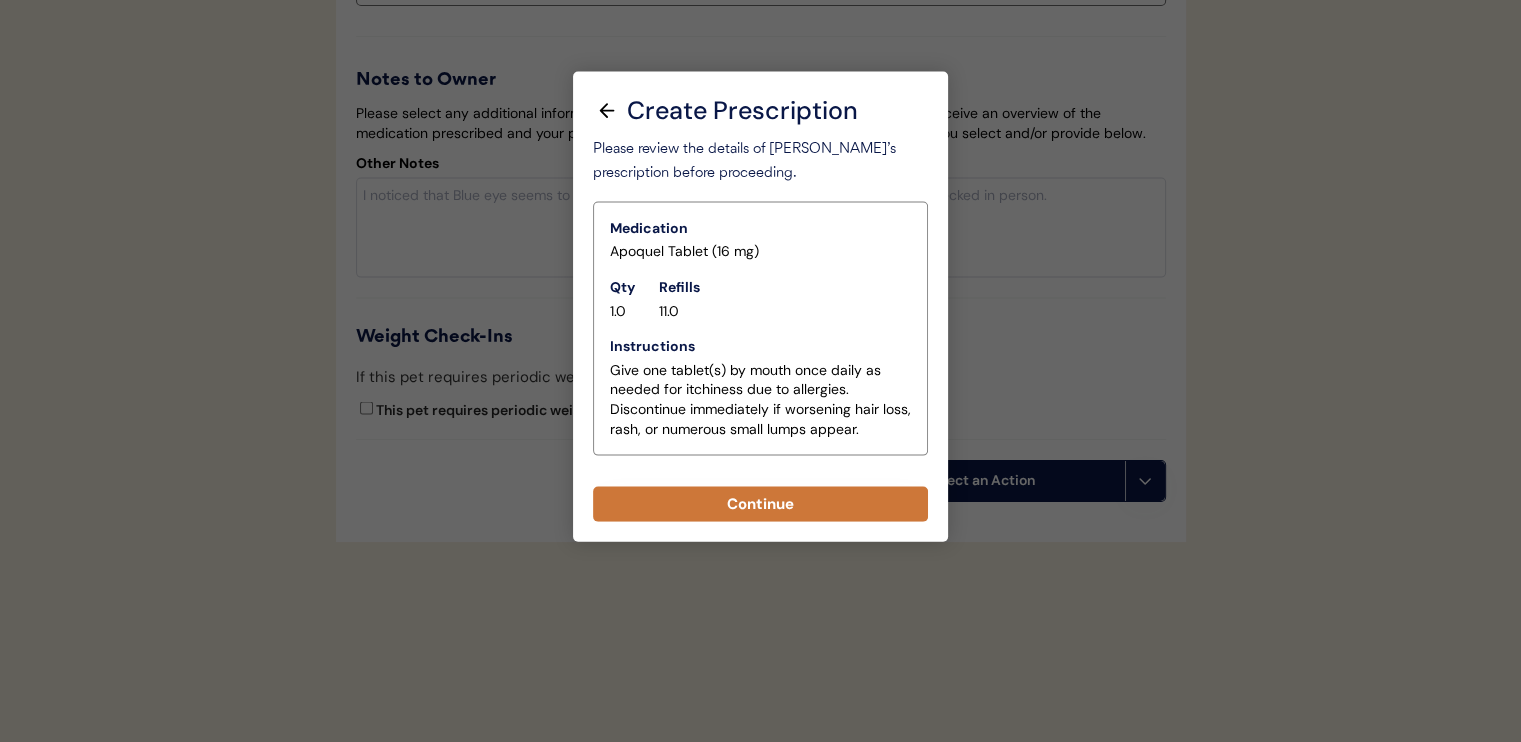 click on "Continue" at bounding box center [760, 504] 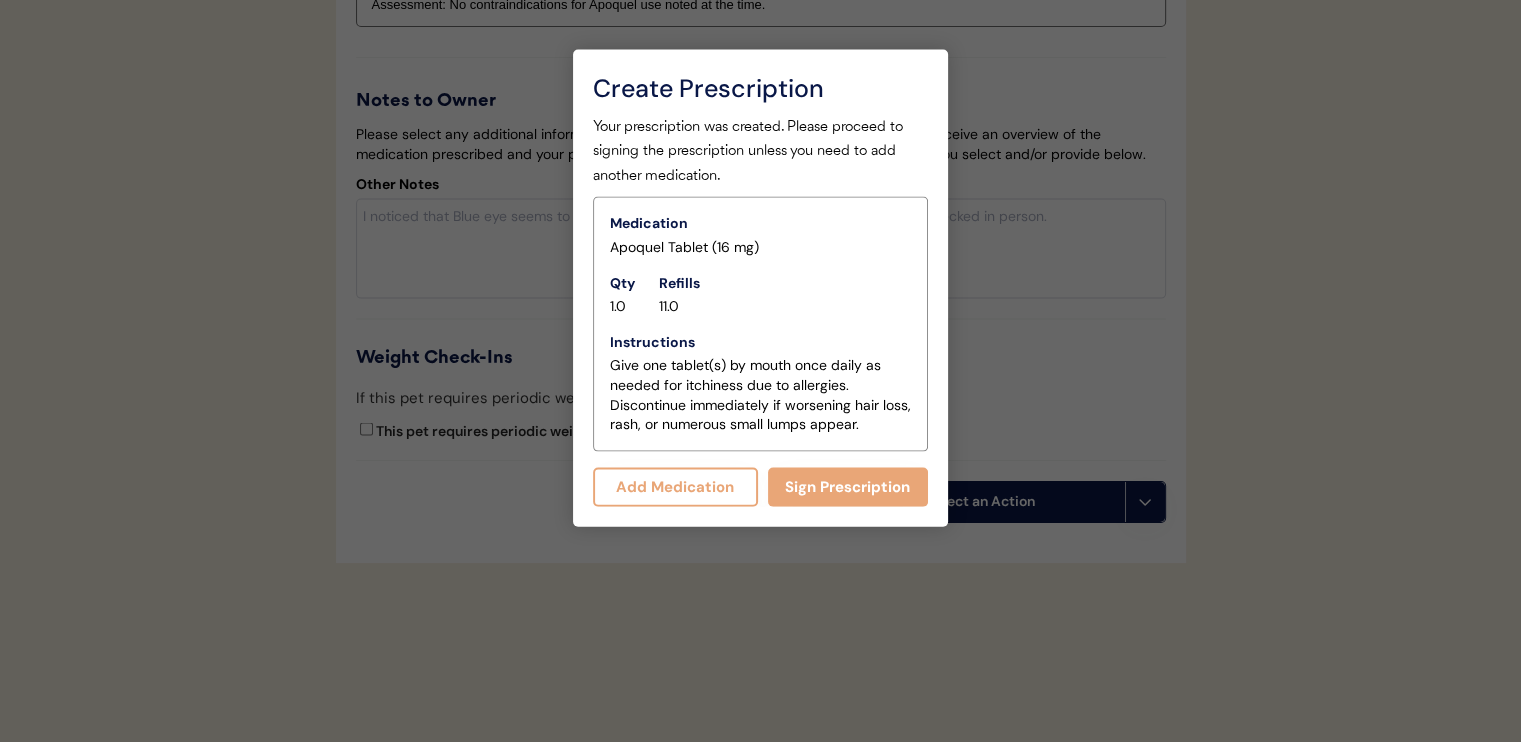 scroll, scrollTop: 4320, scrollLeft: 0, axis: vertical 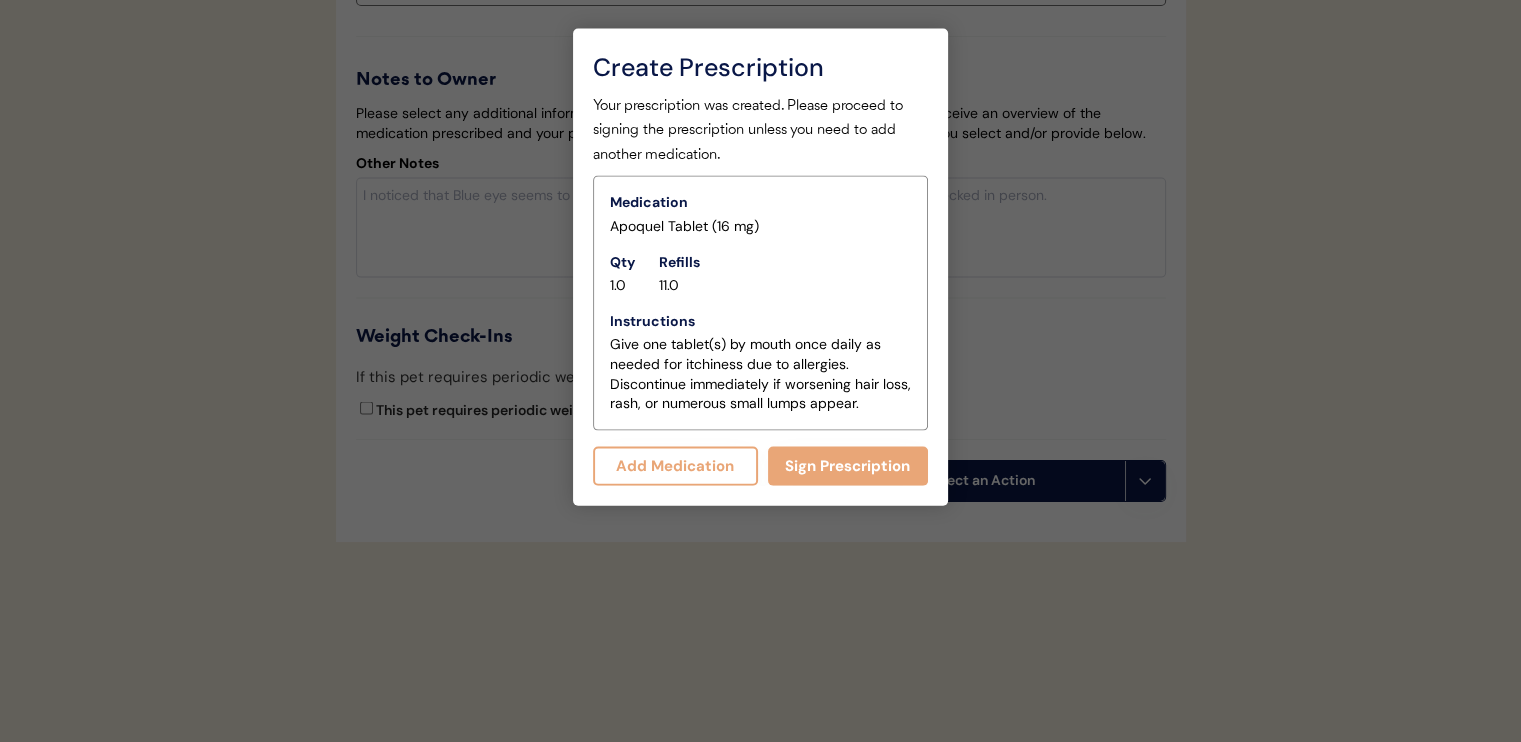 click on "Add Medication" at bounding box center [675, 466] 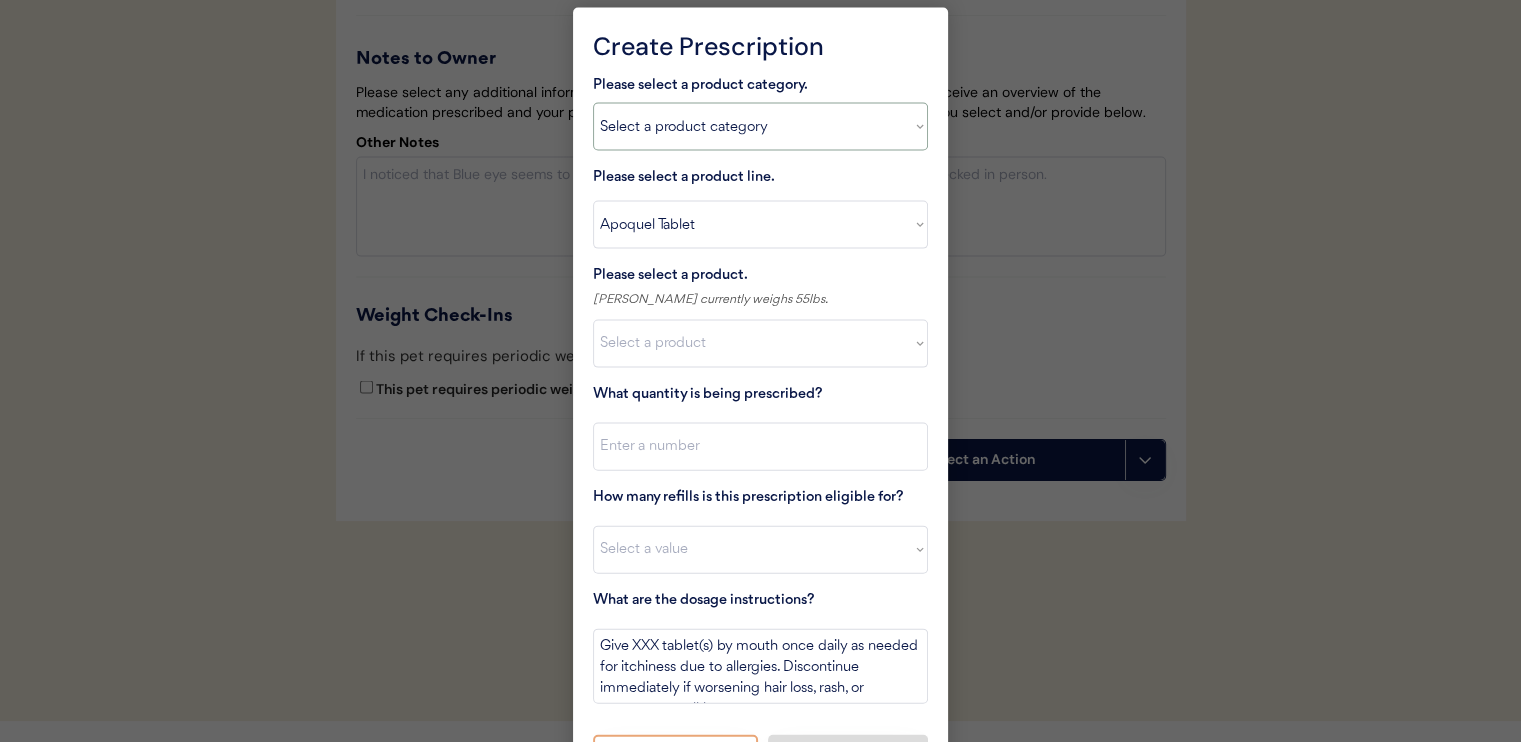 click on "Select a product category Allergies Antibiotics Anxiety Combo Parasite Prevention Flea & Tick Heartworm" at bounding box center [760, 127] 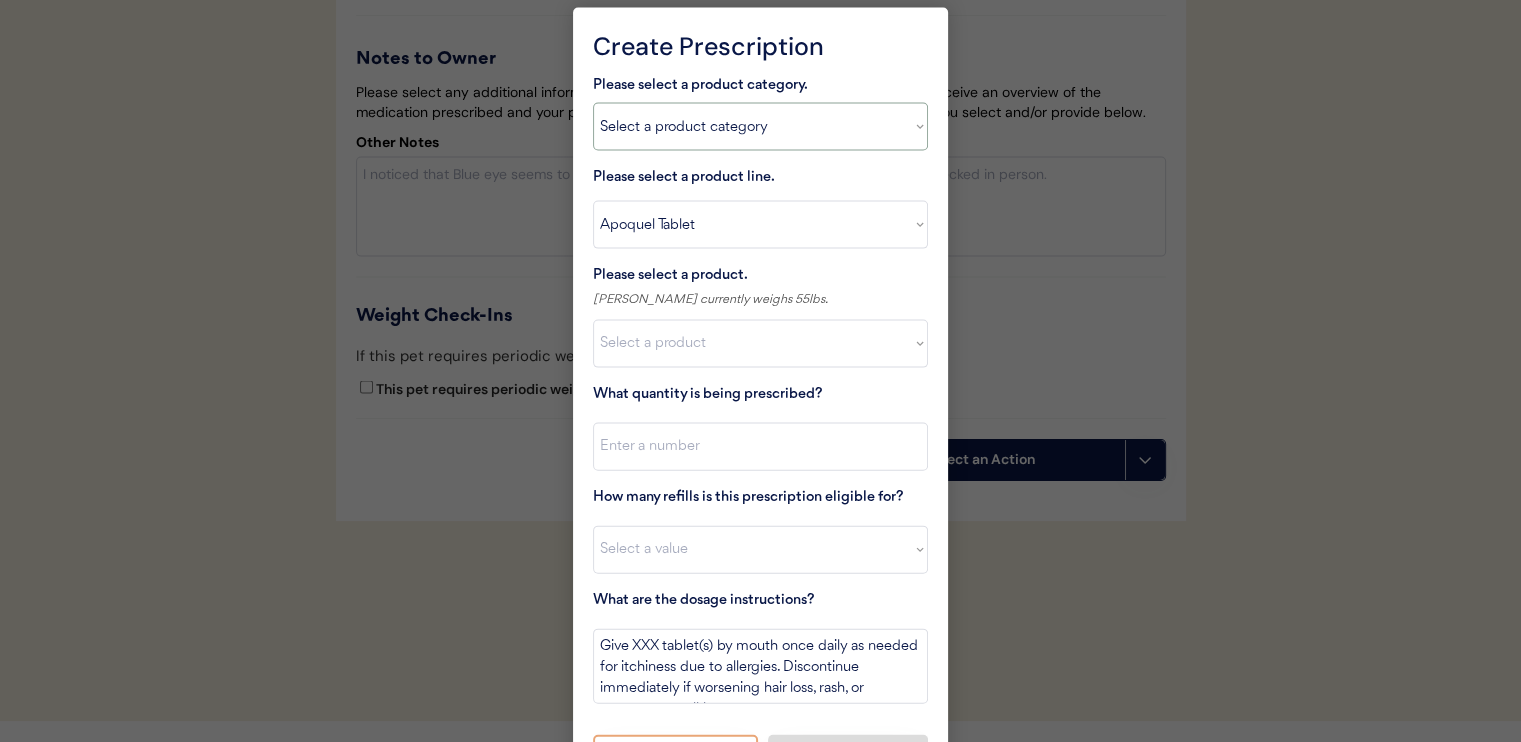 select on ""combo_parasite_prevention"" 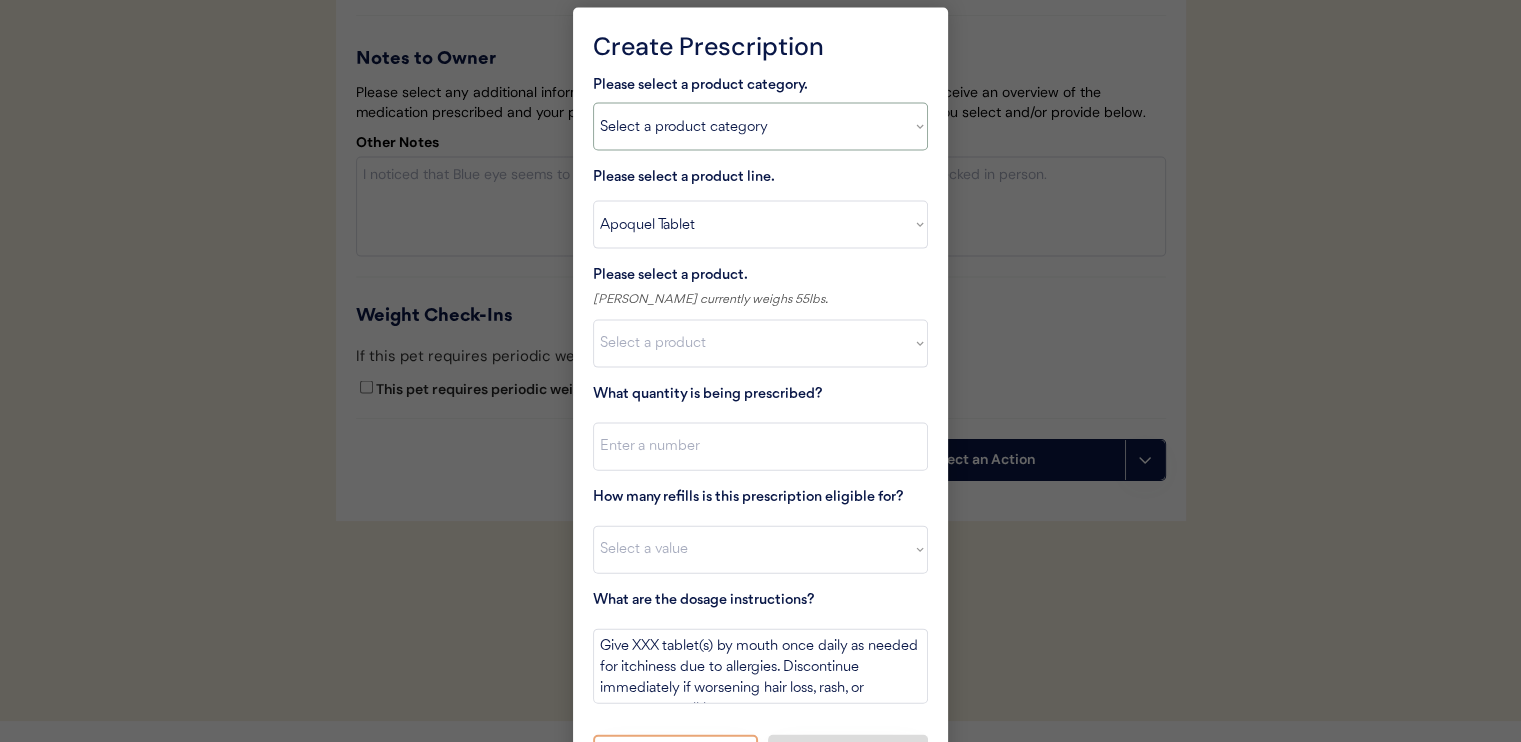 click on "Select a product category Allergies Antibiotics Anxiety Combo Parasite Prevention Flea & Tick Heartworm" at bounding box center [760, 127] 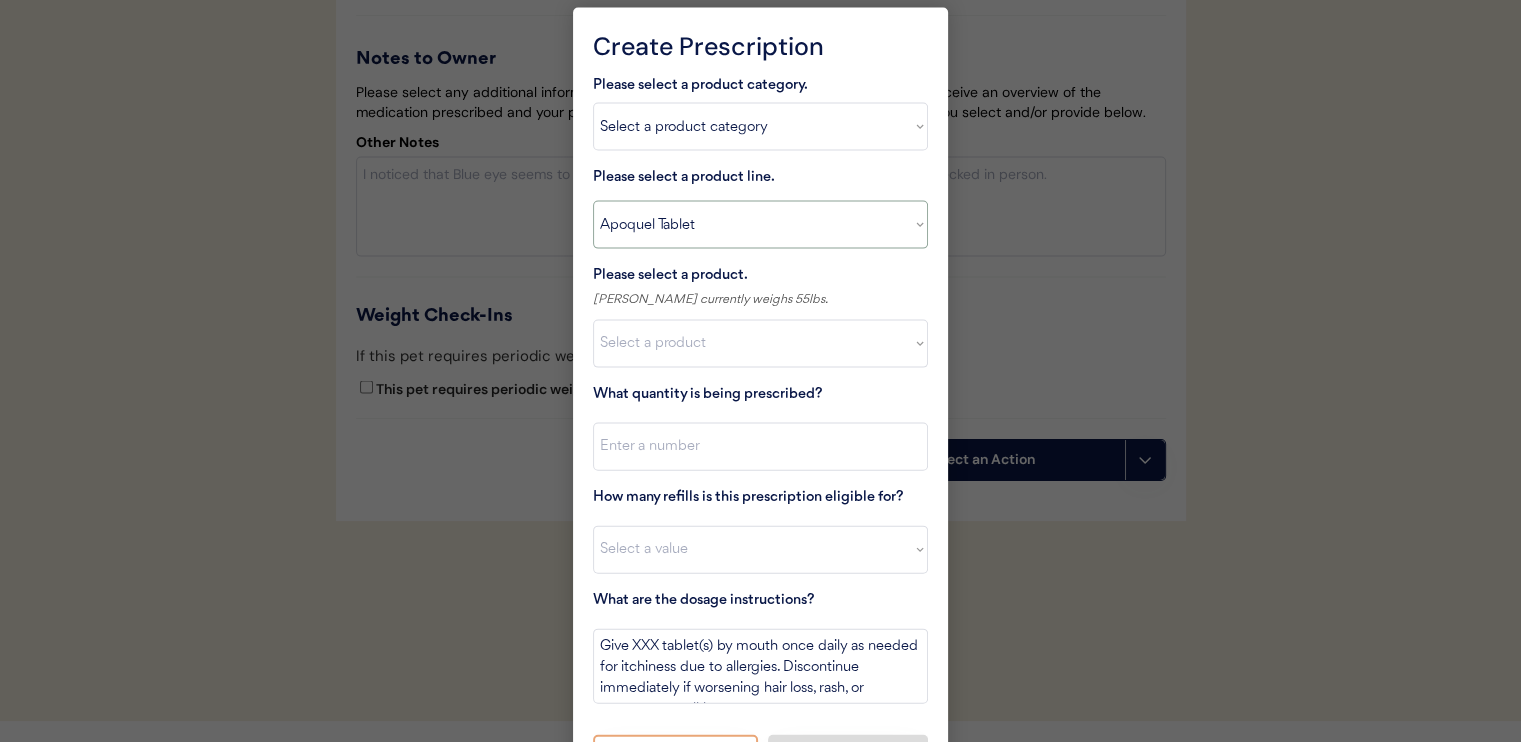 click on "Select a product line Apoquel Chewable Tablet Apoquel Tablet Cyclosporine DermaBenSs Shampoo Hydroxyzine Mal-A-Ket Shampoo Mal-A-Ket Wipes Malaseb Shampoo MiconaHex+Triz Mousse MiconaHex+Triz Wipes Prednisone Temaril-P" at bounding box center [760, 225] 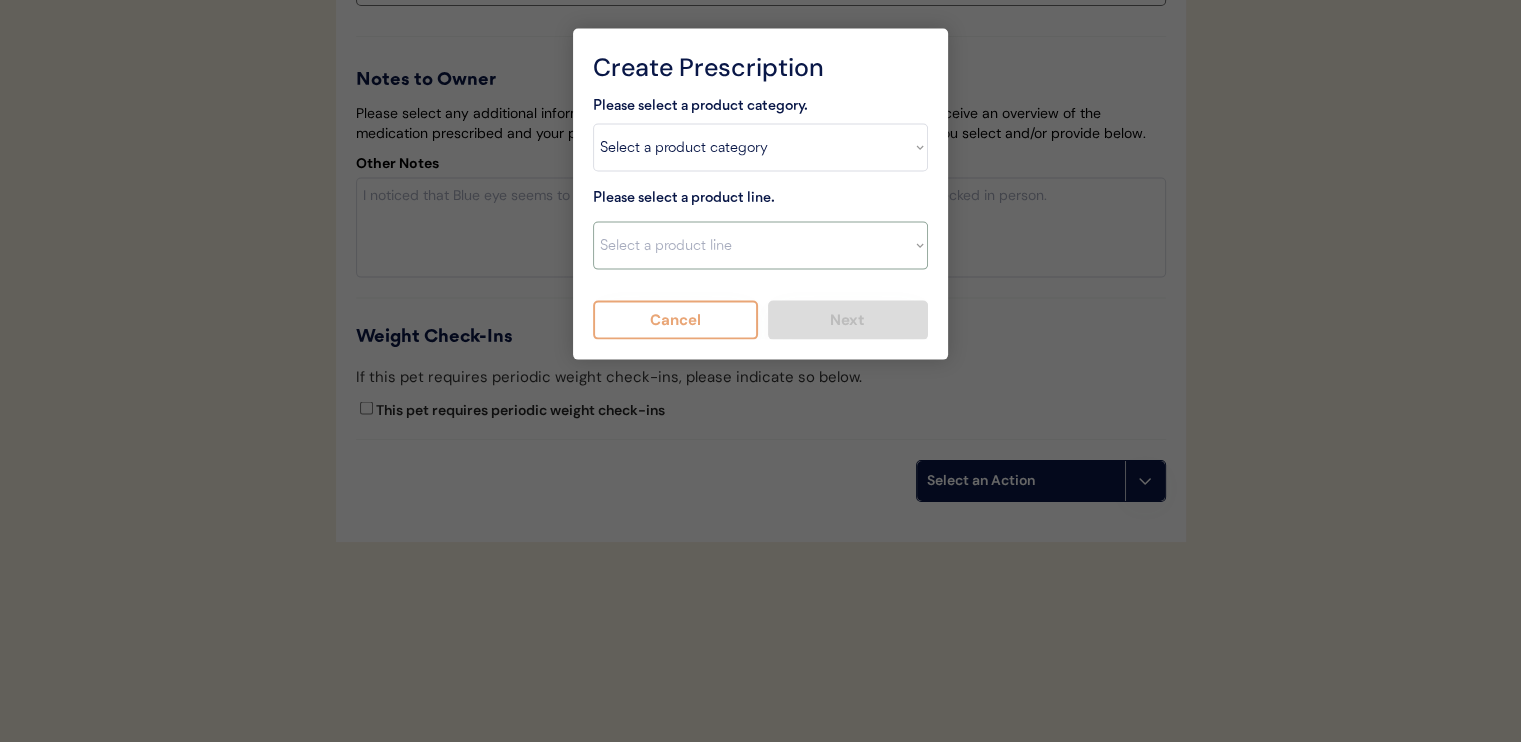 click on "Select a product line Apoquel Chewable Tablet Apoquel Tablet Cyclosporine DermaBenSs Shampoo Hydroxyzine Mal-A-Ket Shampoo Mal-A-Ket Wipes Malaseb Shampoo MiconaHex+Triz Mousse MiconaHex+Triz Wipes Prednisone Temaril-P" at bounding box center [760, 246] 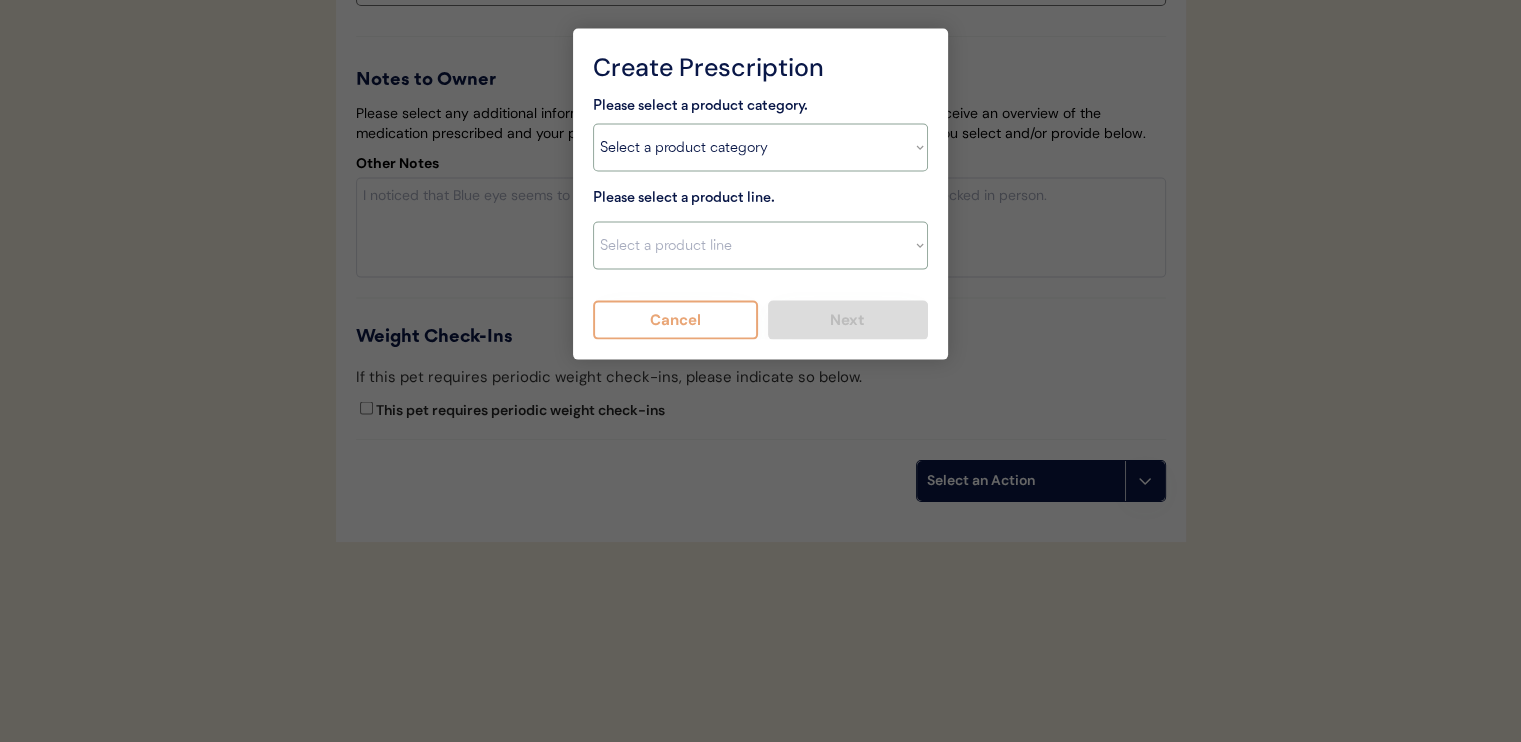 click on "Select a product category Allergies Antibiotics Anxiety Combo Parasite Prevention Flea & Tick Heartworm" at bounding box center [760, 148] 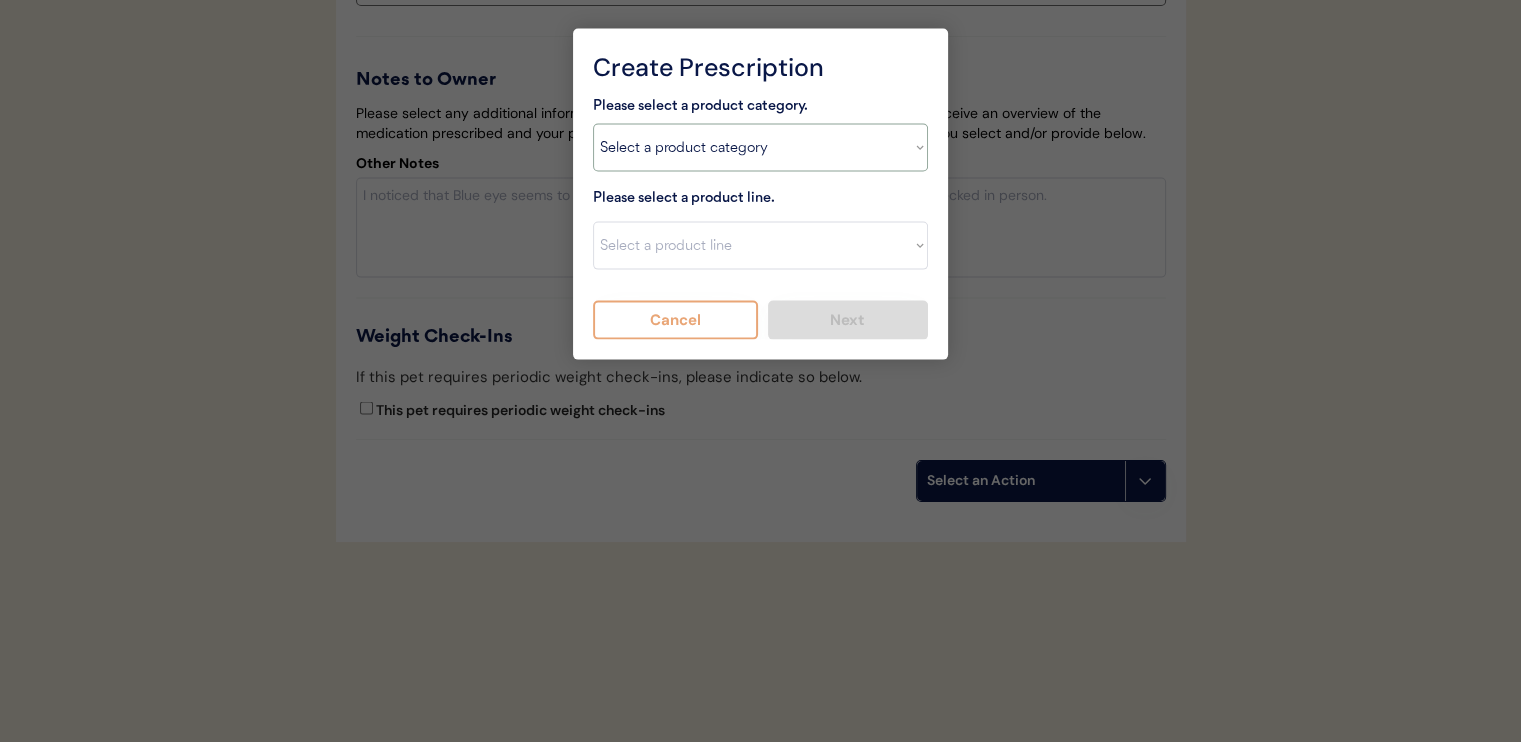 click on "Select a product category Allergies Antibiotics Anxiety Combo Parasite Prevention Flea & Tick Heartworm" at bounding box center (760, 148) 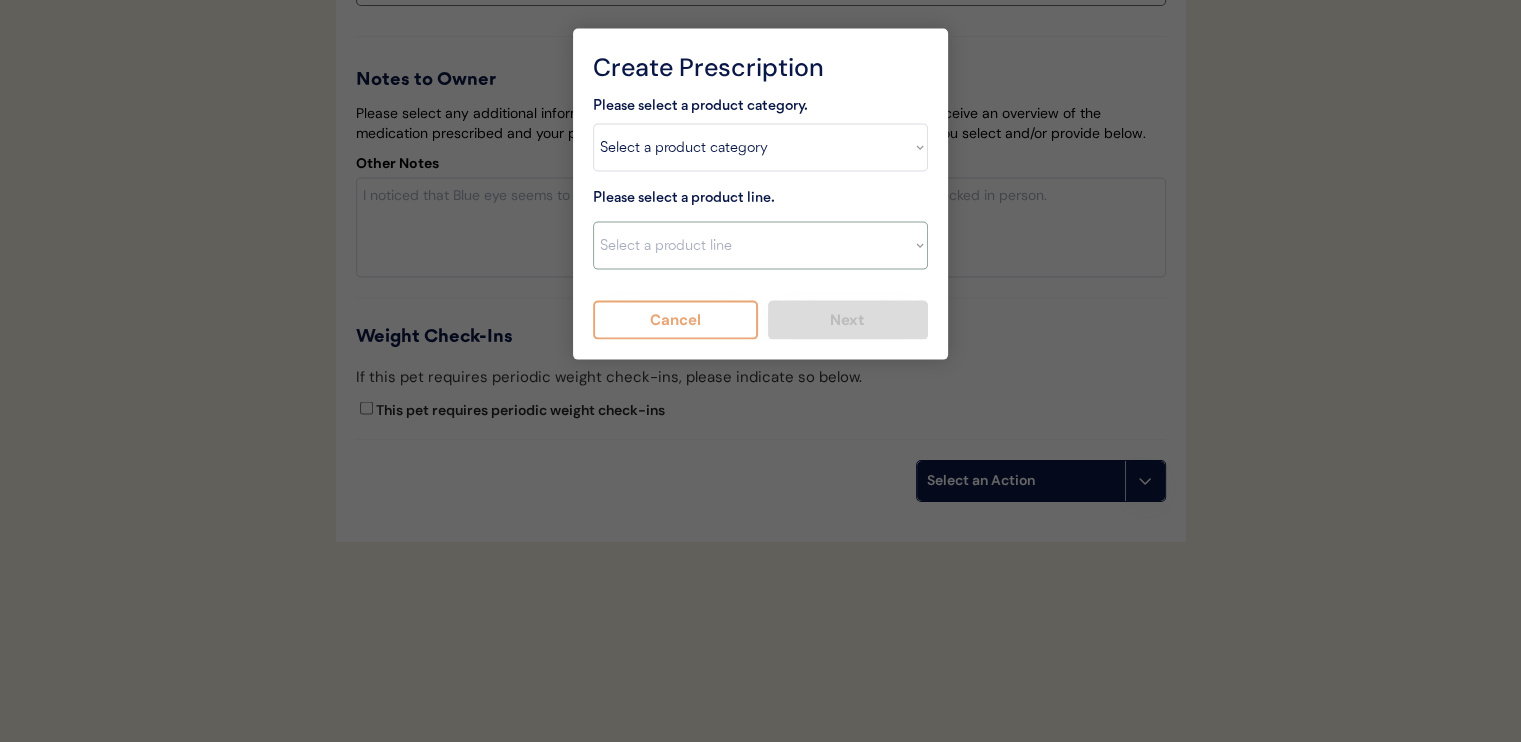click on "Select a product line Advantage Multi for Dogs Credelio Quattro NexGard Plus NexGard Plus (3 Month) NexGard Plus (6 Month) Revolution for Dogs Simparica Trio Simparica Trio (12 Month) Simparica Trio (3 Month) Simparica Trio (6 Month) Trifexis" at bounding box center (760, 246) 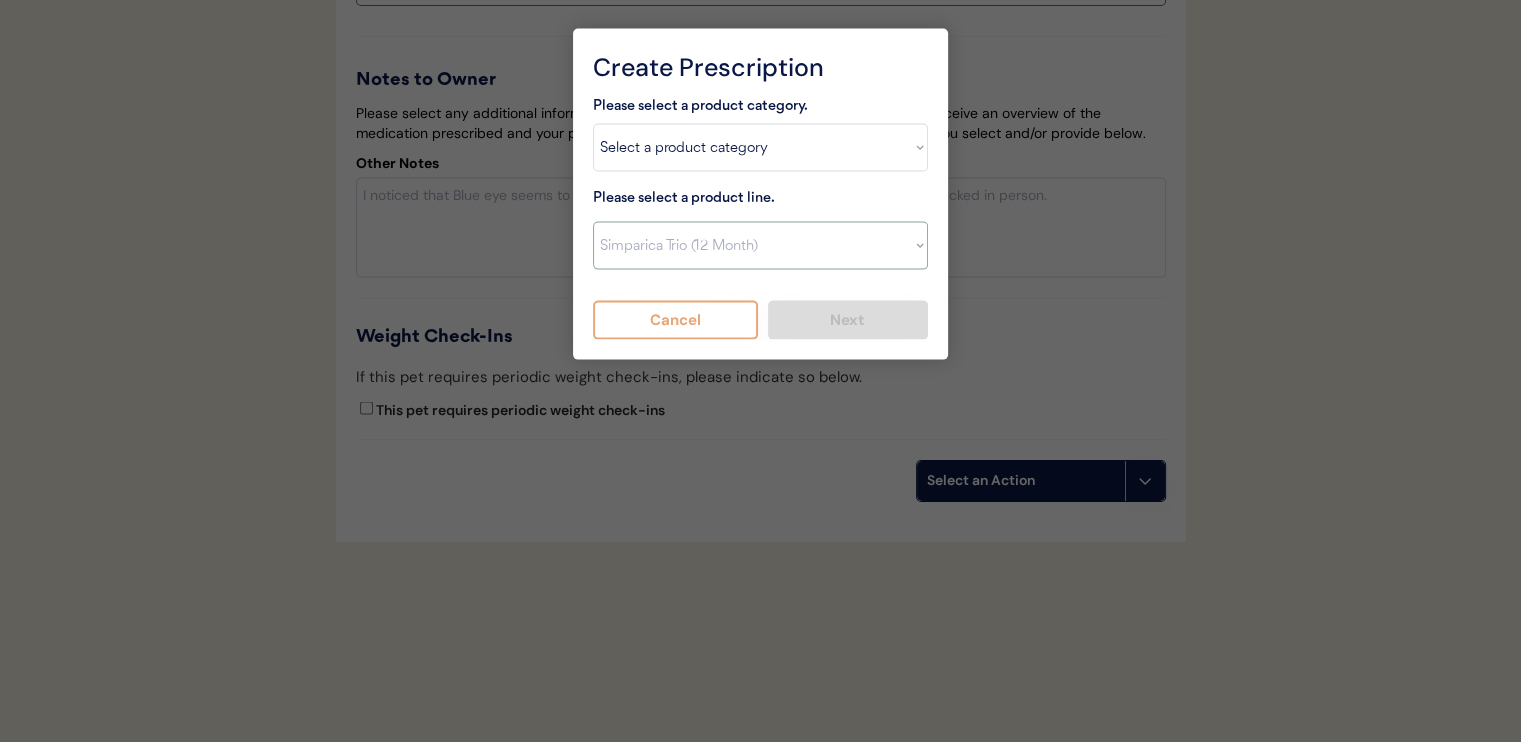 click on "Select a product line Advantage Multi for Dogs Credelio Quattro NexGard Plus NexGard Plus (3 Month) NexGard Plus (6 Month) Revolution for Dogs Simparica Trio Simparica Trio (12 Month) Simparica Trio (3 Month) Simparica Trio (6 Month) Trifexis" at bounding box center (760, 246) 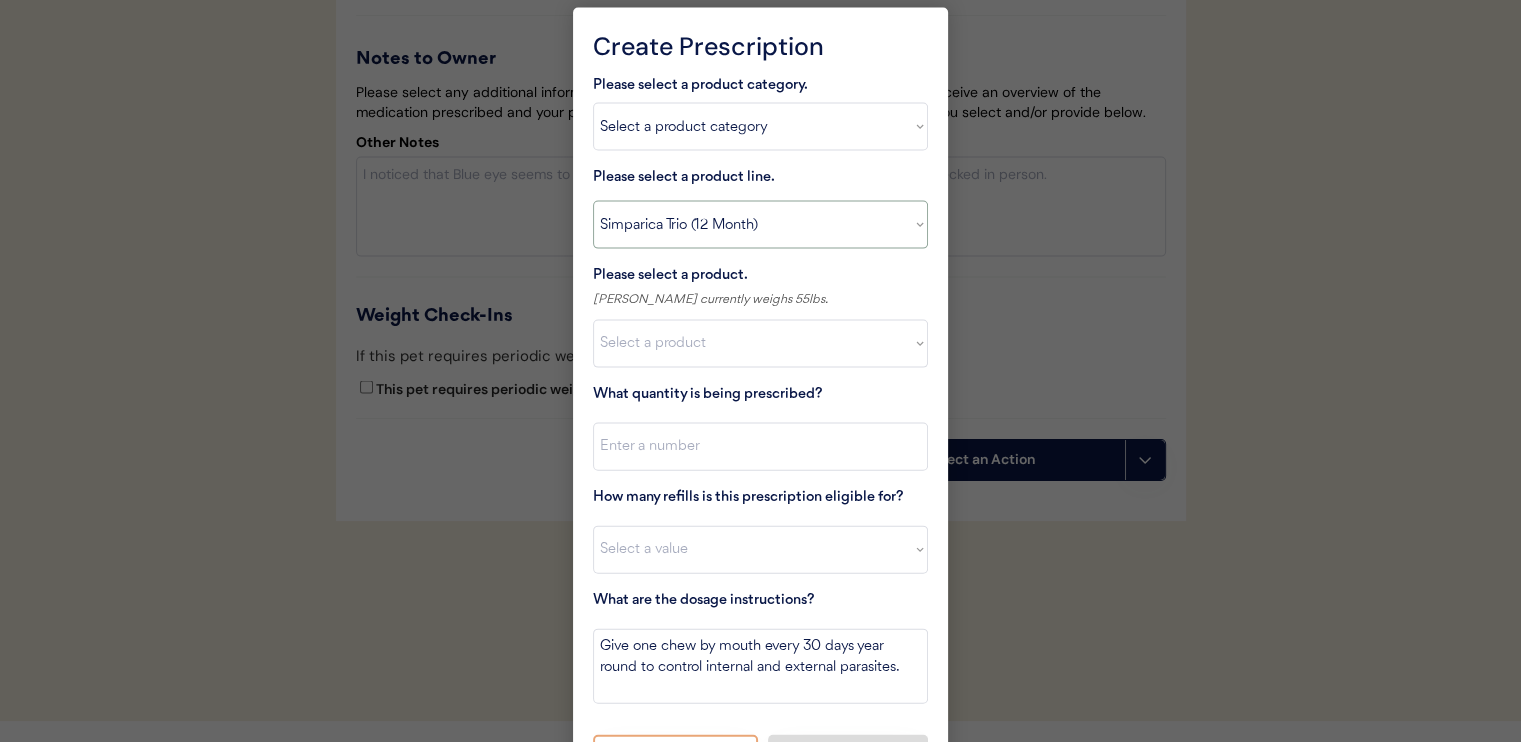click on "Select a product line Advantage Multi for Dogs Credelio Quattro NexGard Plus NexGard Plus (3 Month) NexGard Plus (6 Month) Revolution for Dogs Simparica Trio Simparica Trio (12 Month) Simparica Trio (3 Month) Simparica Trio (6 Month) Trifexis" at bounding box center (760, 225) 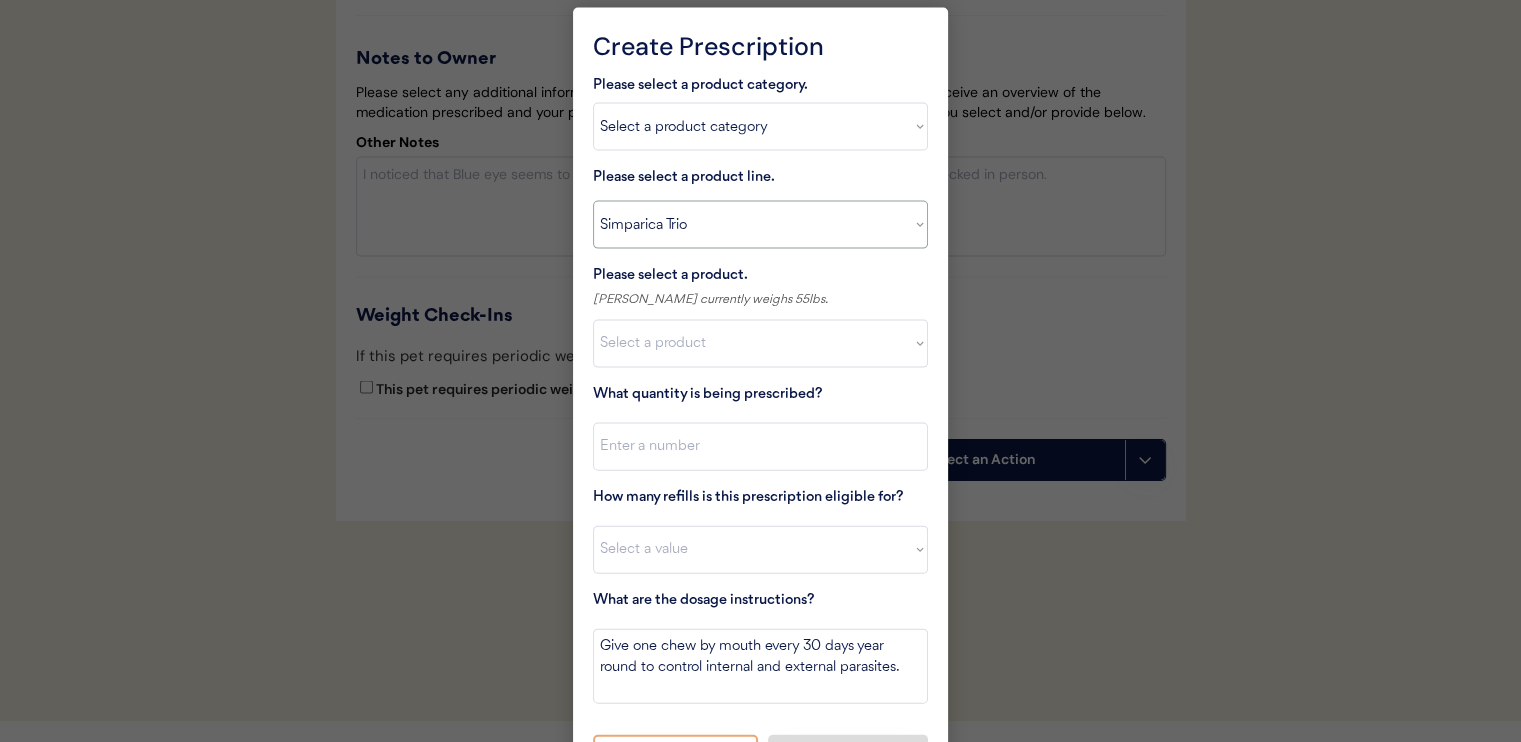 click on "Select a product line Advantage Multi for Dogs Credelio Quattro NexGard Plus NexGard Plus (3 Month) NexGard Plus (6 Month) Revolution for Dogs Simparica Trio Simparica Trio (12 Month) Simparica Trio (3 Month) Simparica Trio (6 Month) Trifexis" at bounding box center (760, 225) 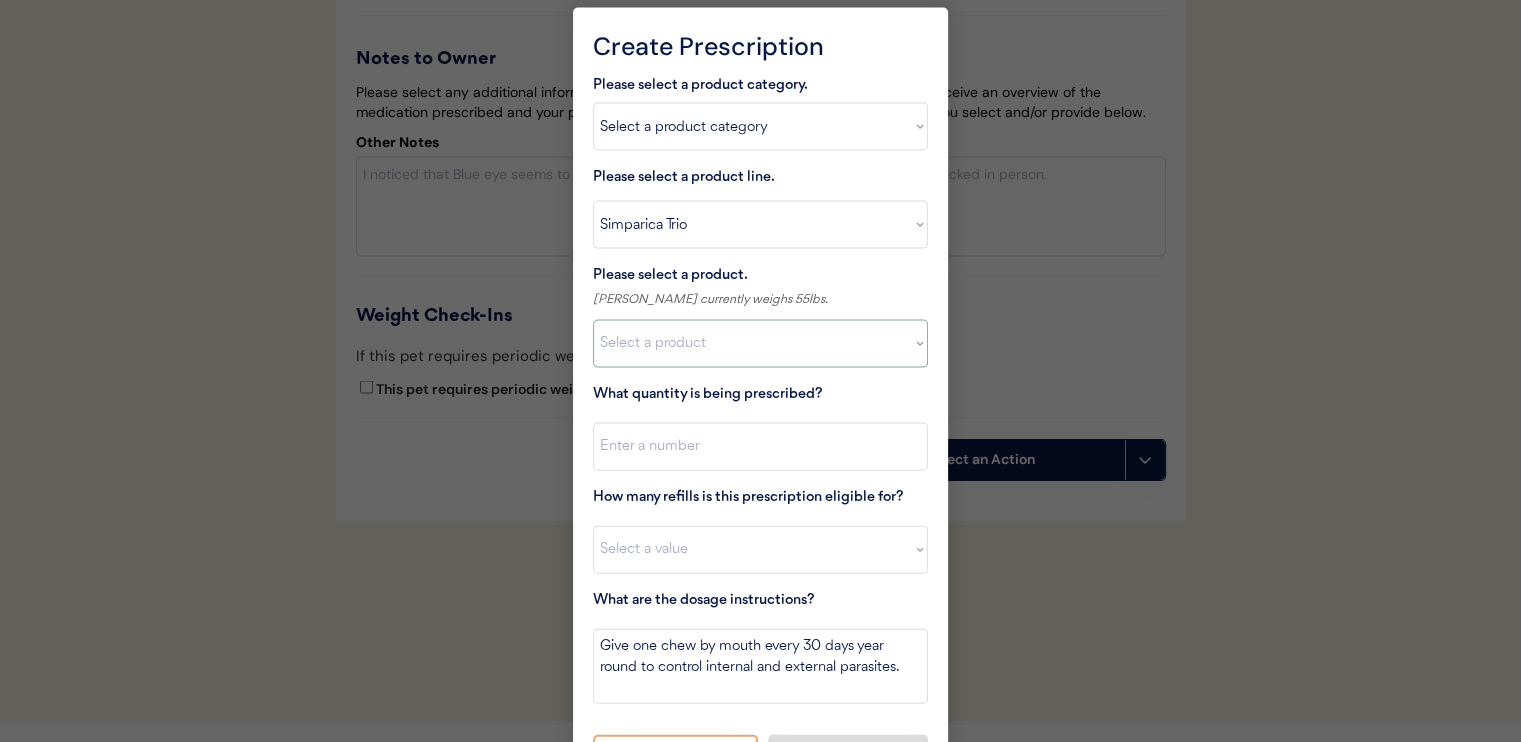click on "Select a product Simparica Trio, 2.8 - 5.5lbs Simparica Trio, 5.6 - 11lbs Simparica Trio, 11.1 - 22lbs Simparica Trio, 22.1 - 44lbs Simparica Trio, 44.1 - 88lbs Simparica Trio, 88.1 - 132lbs" at bounding box center (760, 344) 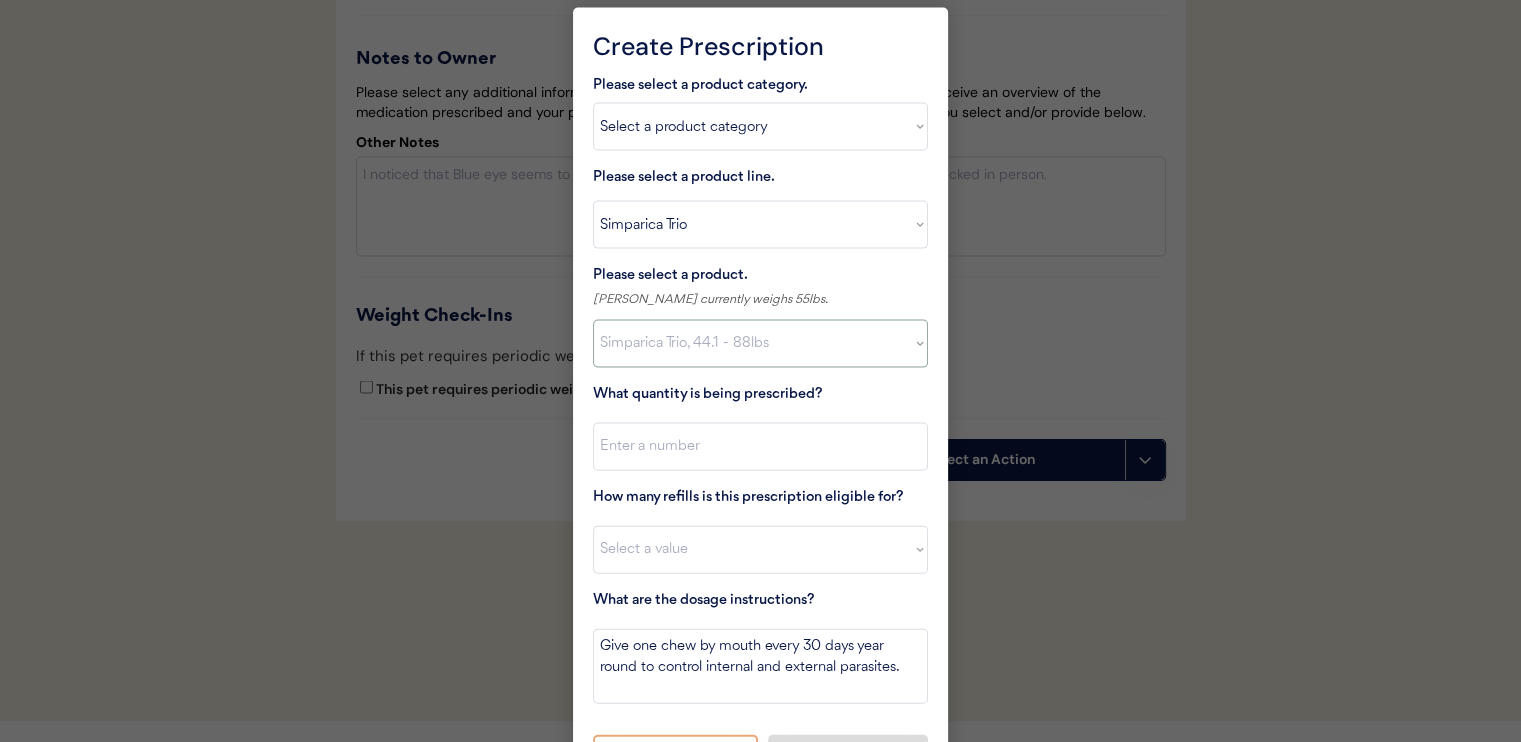 click on "Select a product Simparica Trio, 2.8 - 5.5lbs Simparica Trio, 5.6 - 11lbs Simparica Trio, 11.1 - 22lbs Simparica Trio, 22.1 - 44lbs Simparica Trio, 44.1 - 88lbs Simparica Trio, 88.1 - 132lbs" at bounding box center (760, 344) 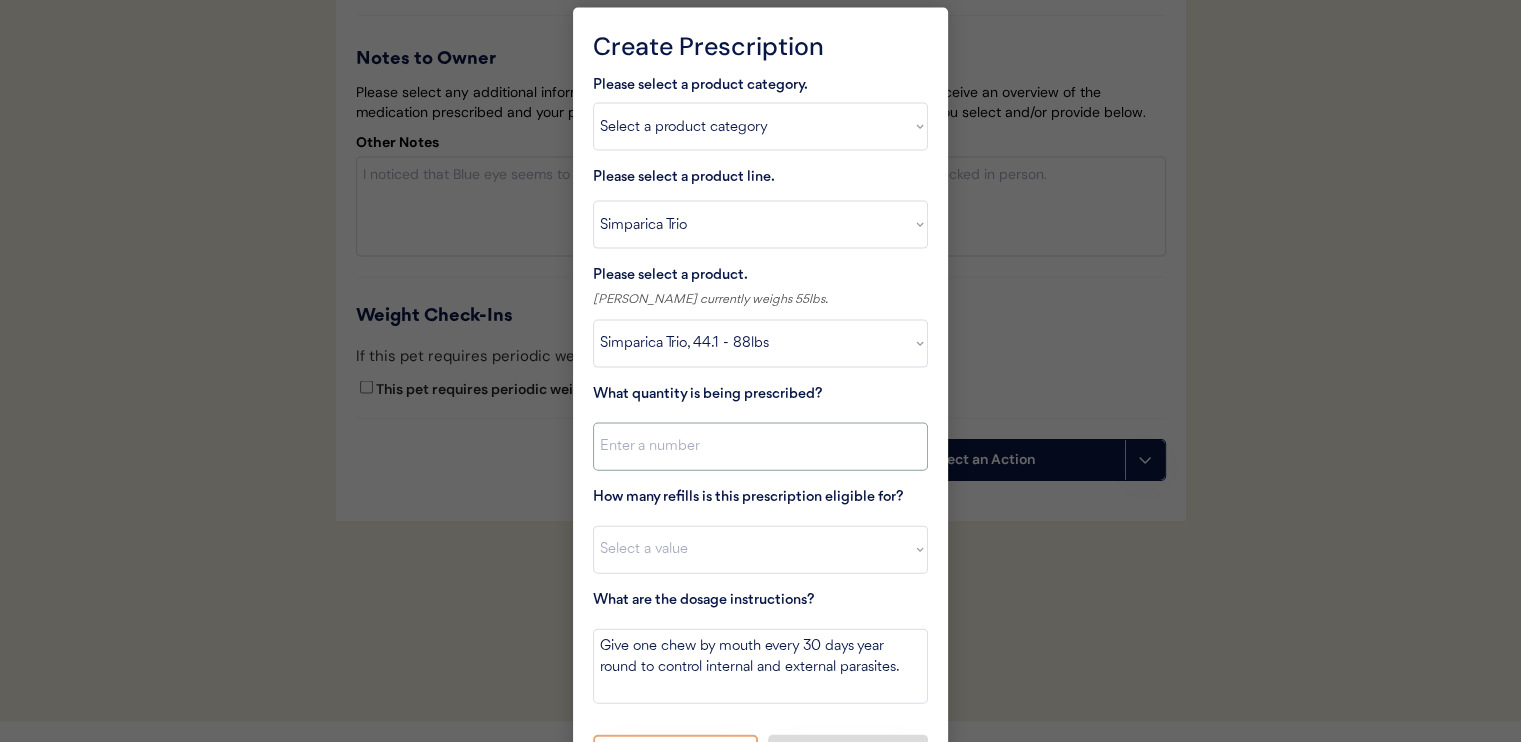 click at bounding box center [760, 447] 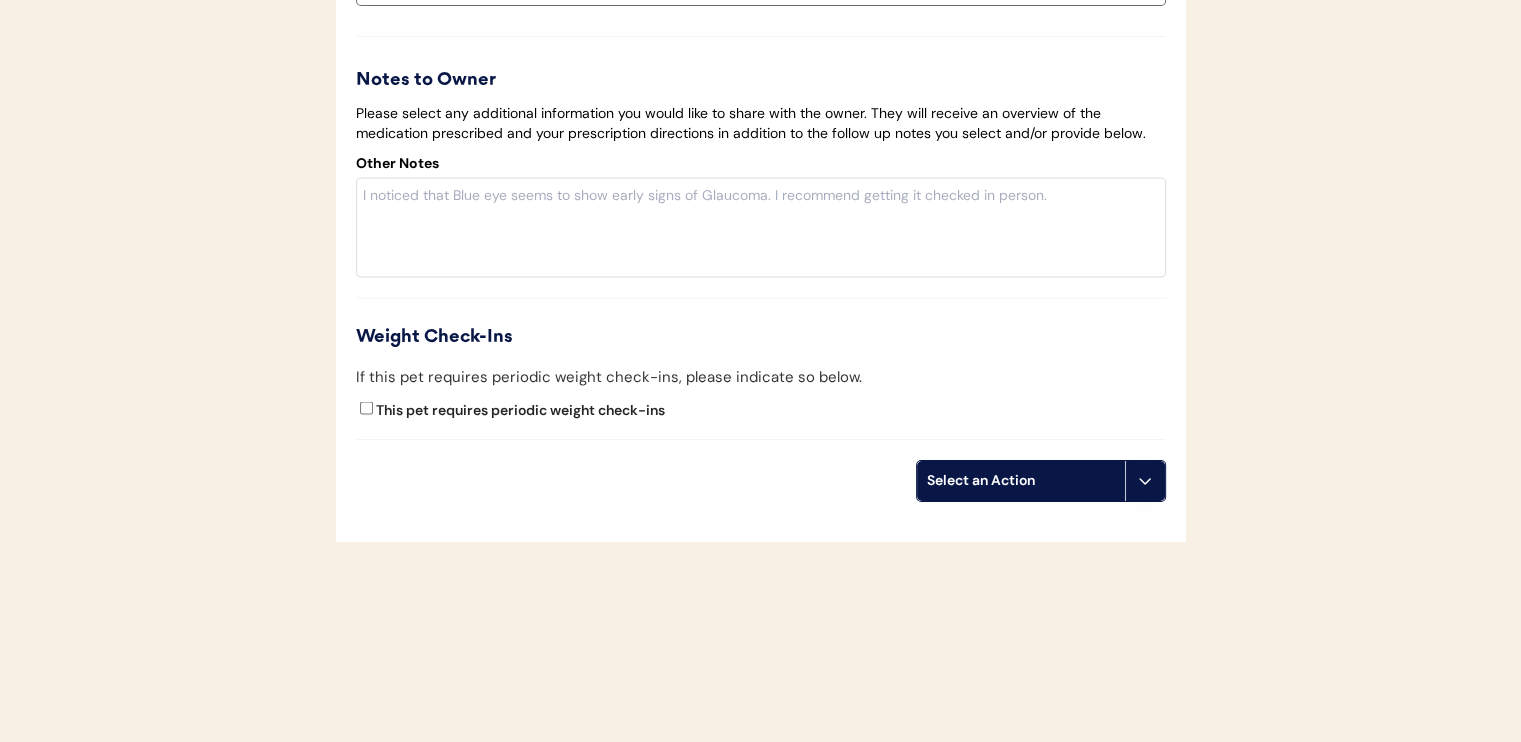click on "Select an Action" at bounding box center [1021, 481] 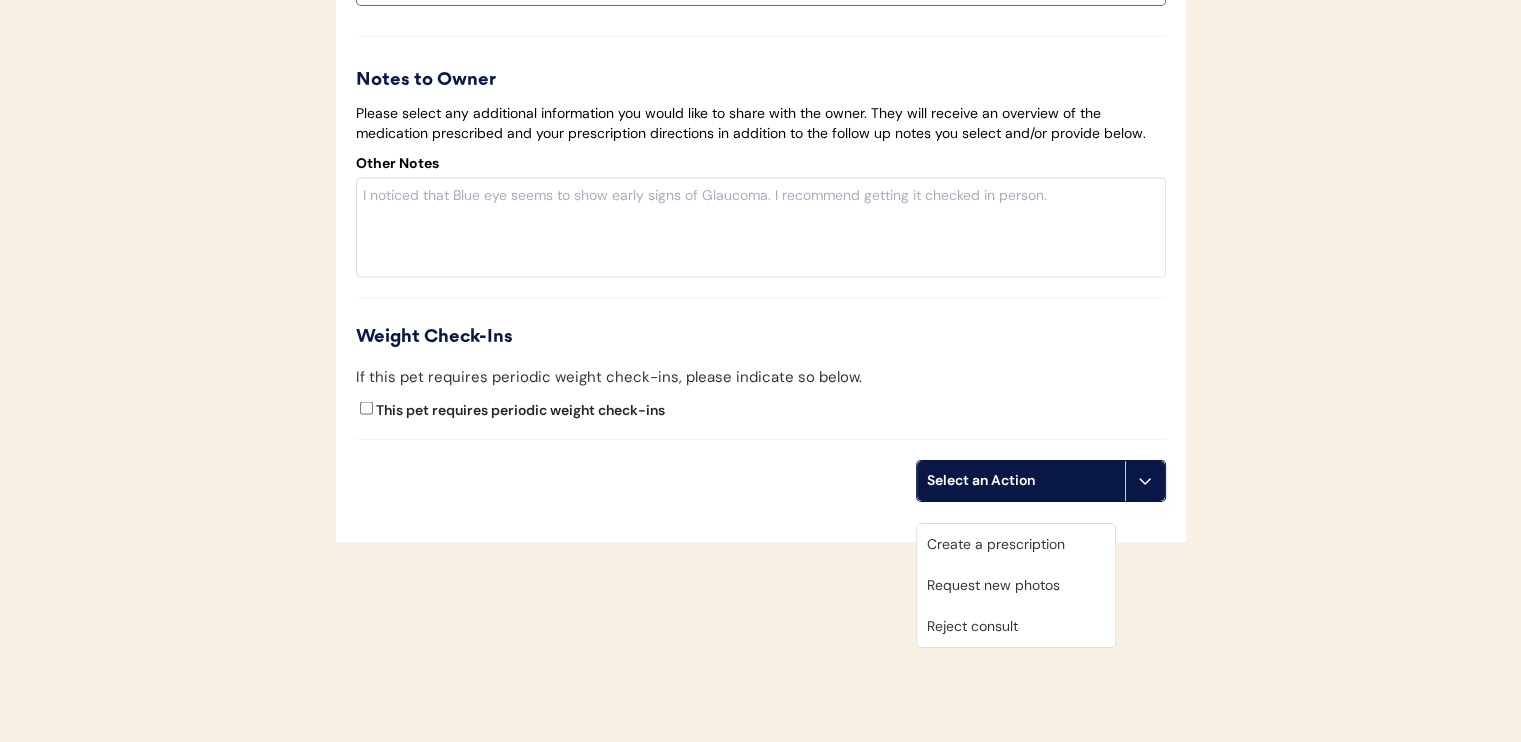 click on "Create a prescription" at bounding box center (1016, 544) 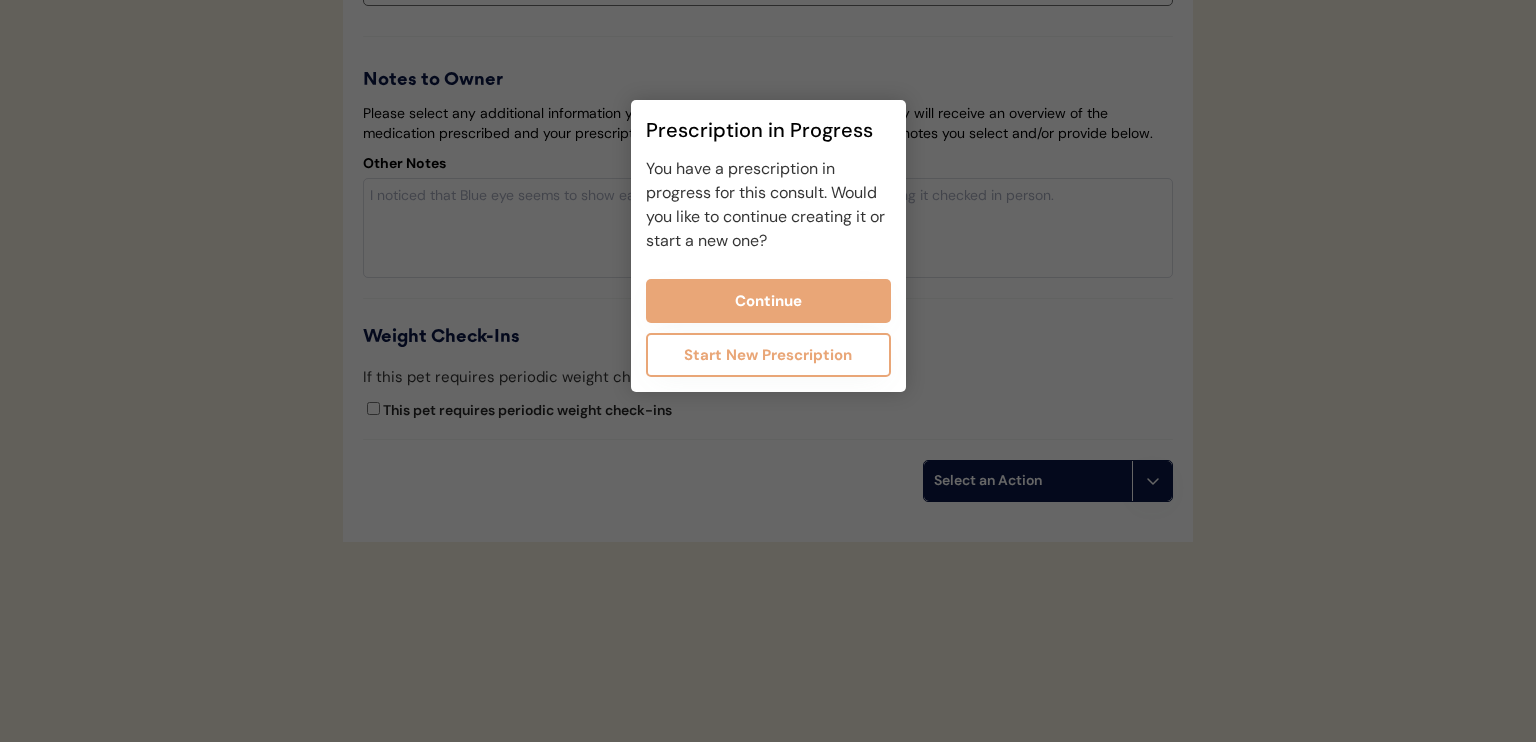 click on "Continue" at bounding box center [768, 301] 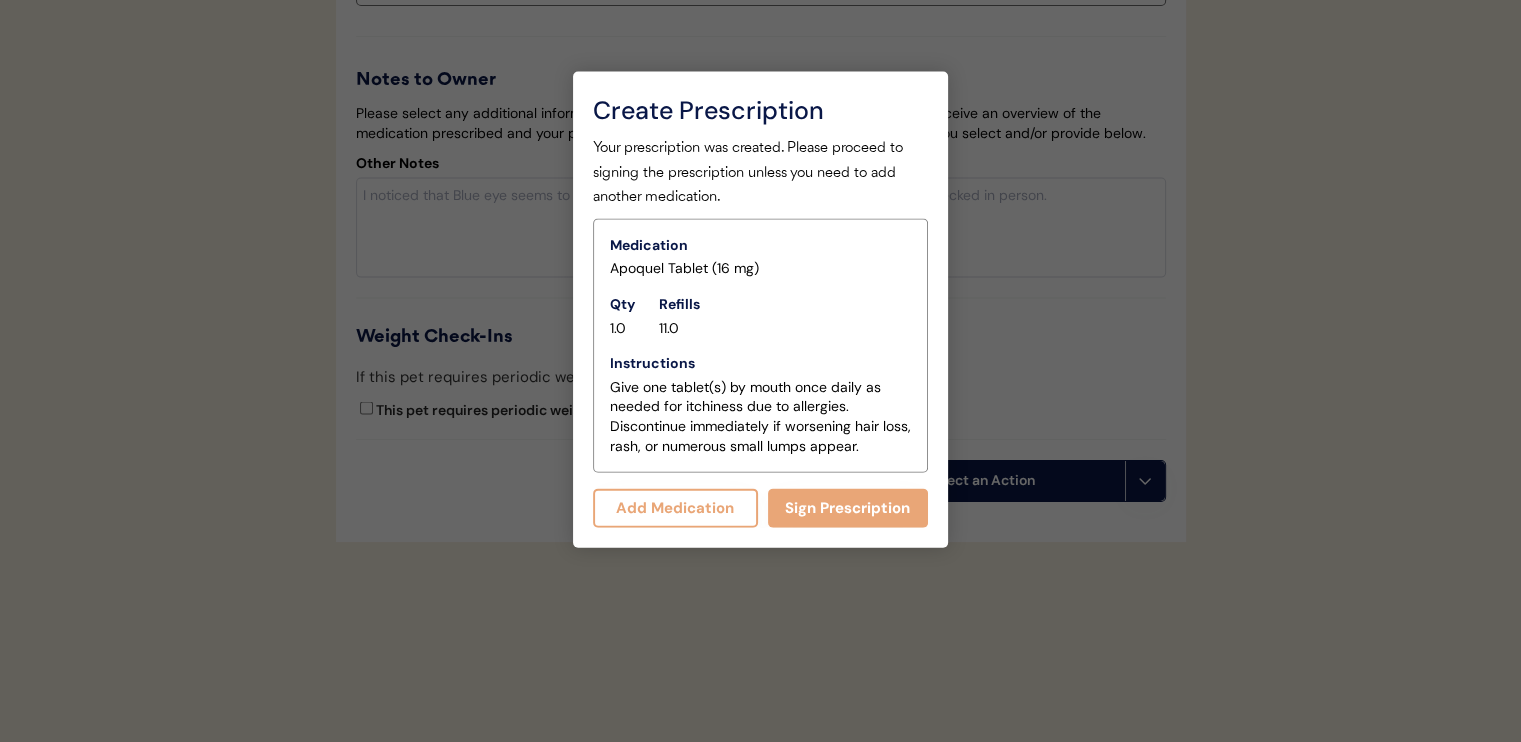 click on "Add Medication" at bounding box center [675, 508] 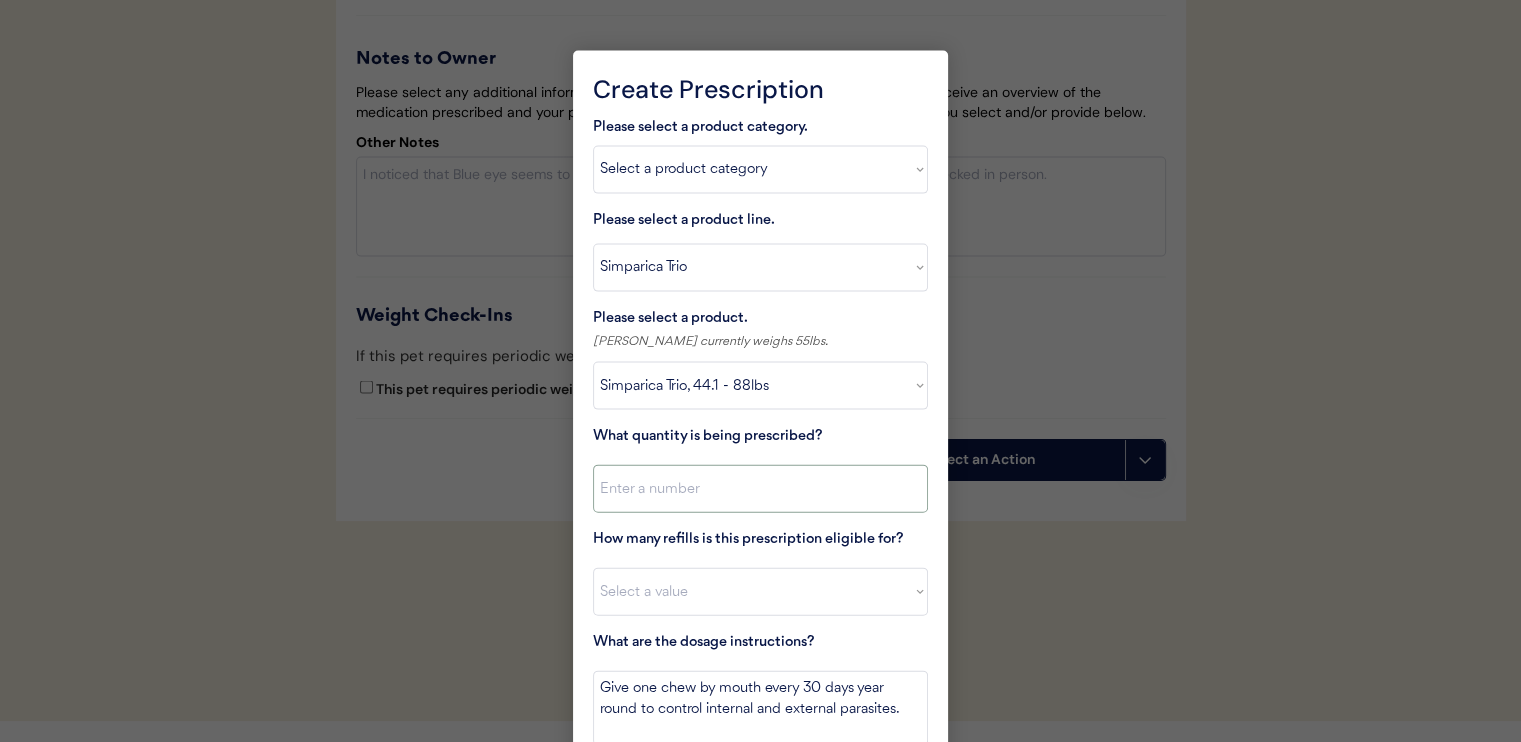 click at bounding box center (760, 489) 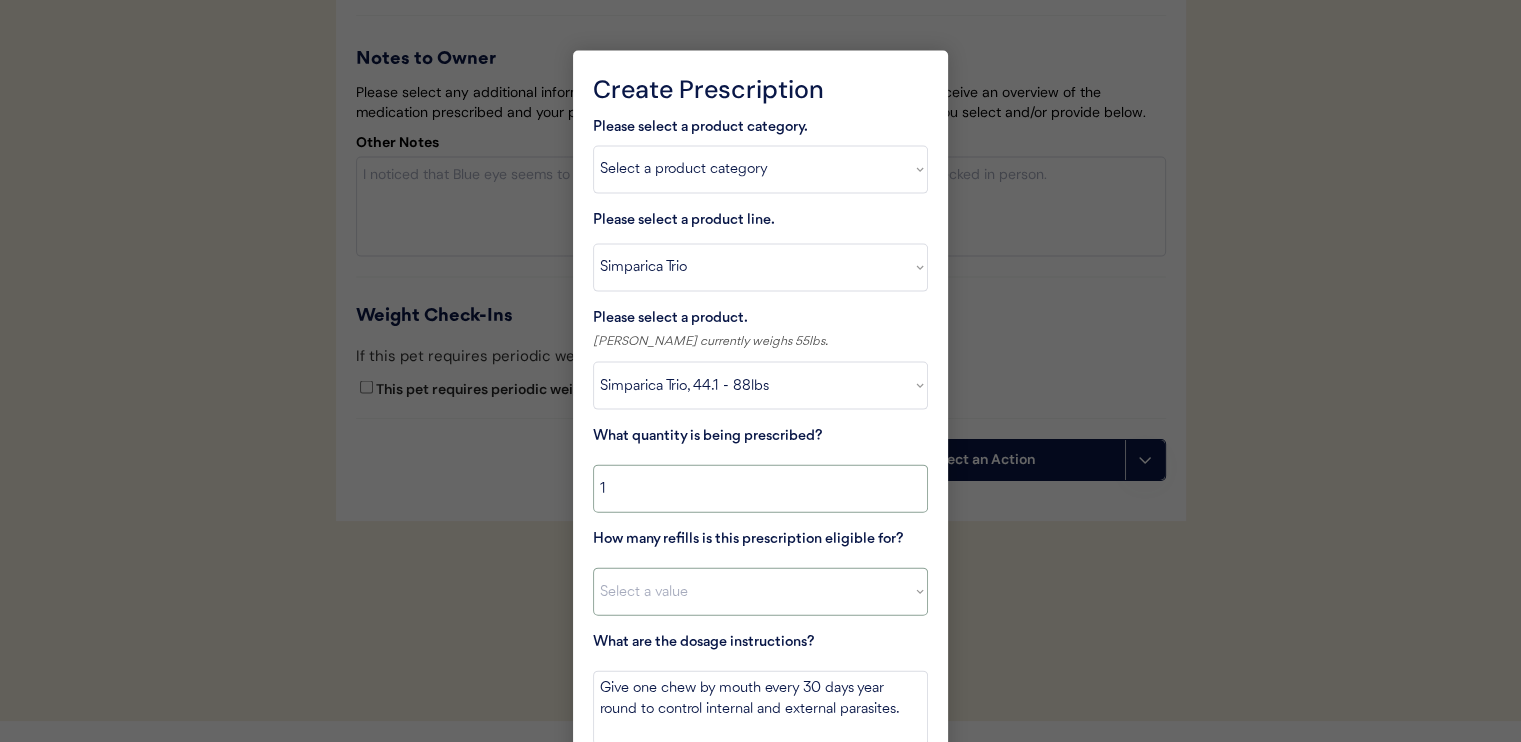 type on "1" 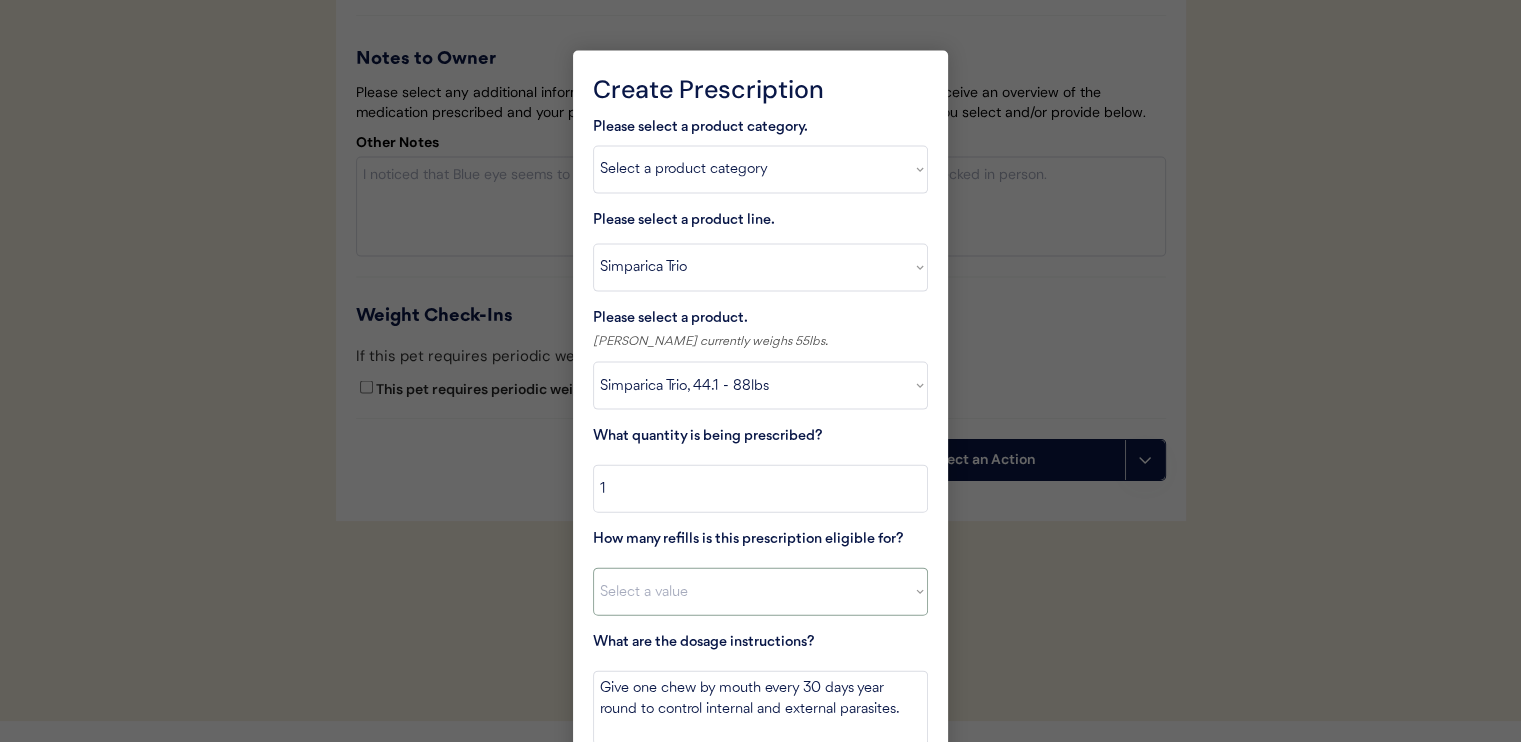 select on "11" 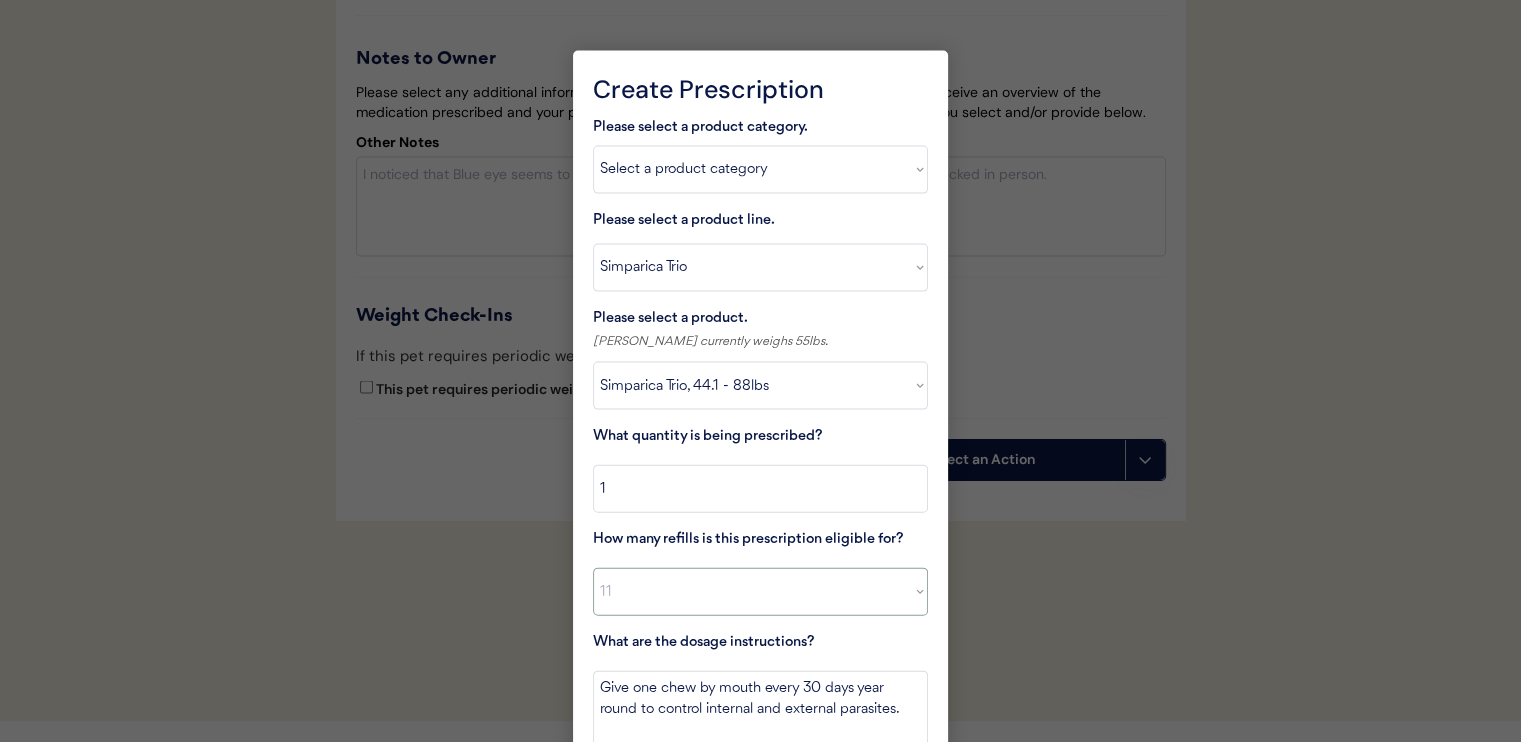 click on "Select a value 0 1 2 3 4 5 6 7 8 10 11" at bounding box center [760, 592] 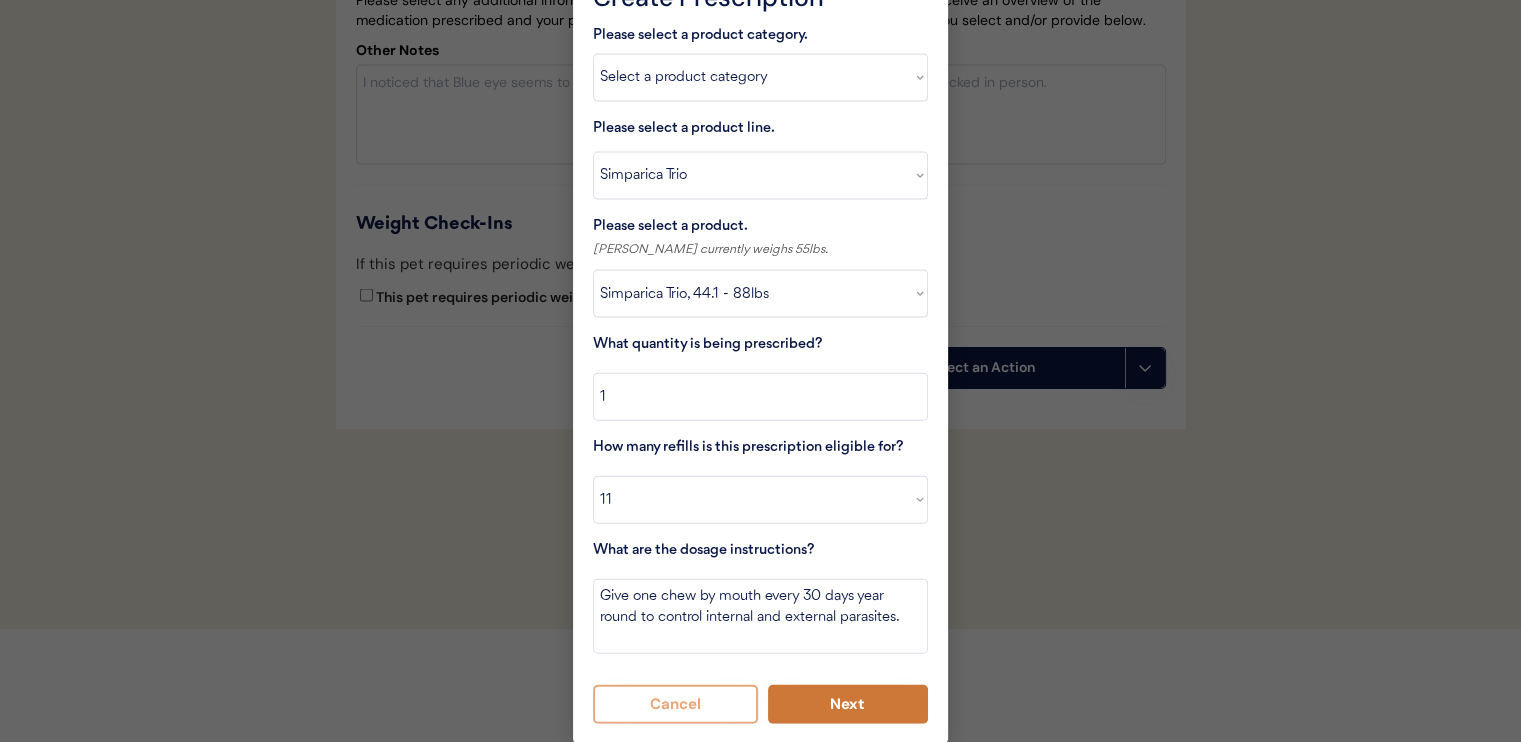 click on "Next" at bounding box center [848, 704] 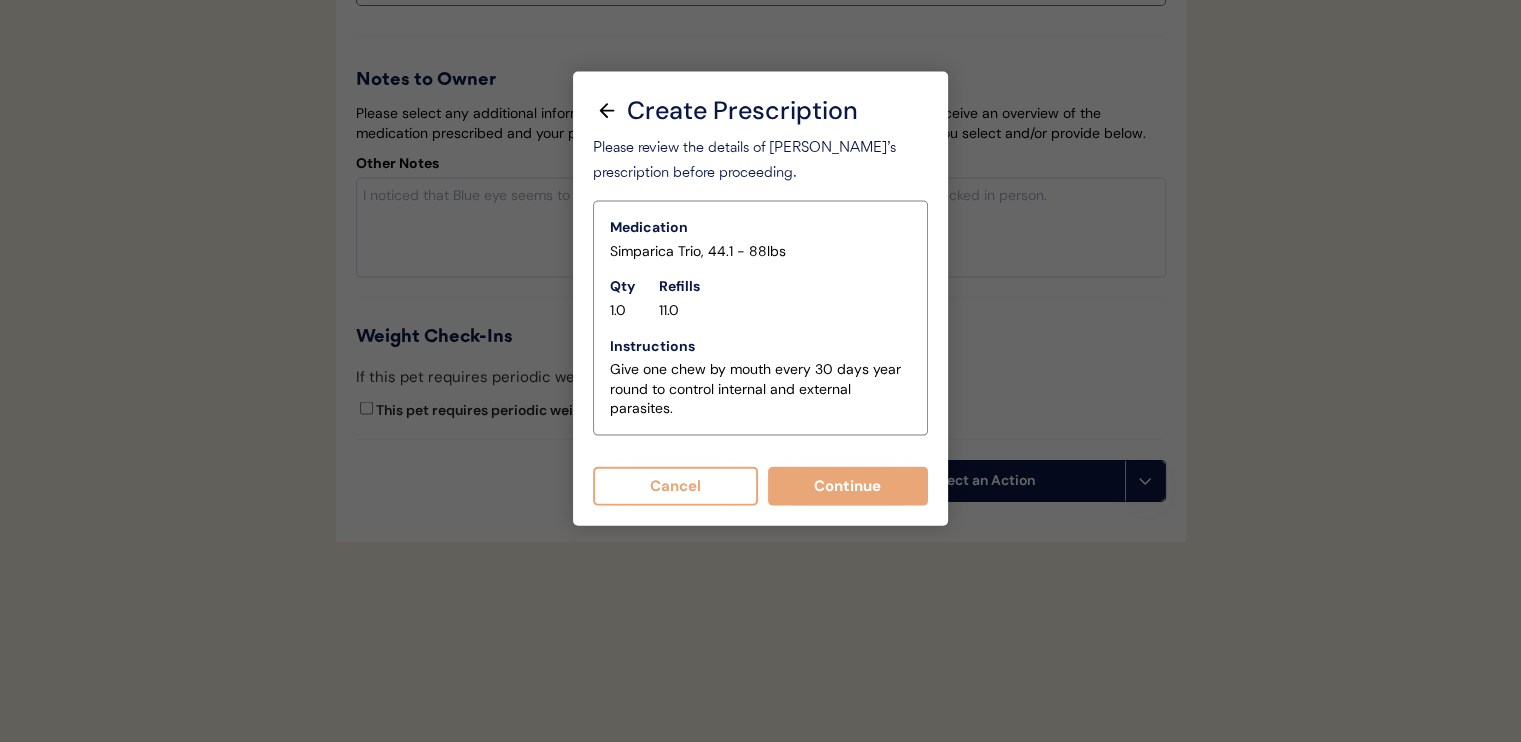 scroll, scrollTop: 4320, scrollLeft: 0, axis: vertical 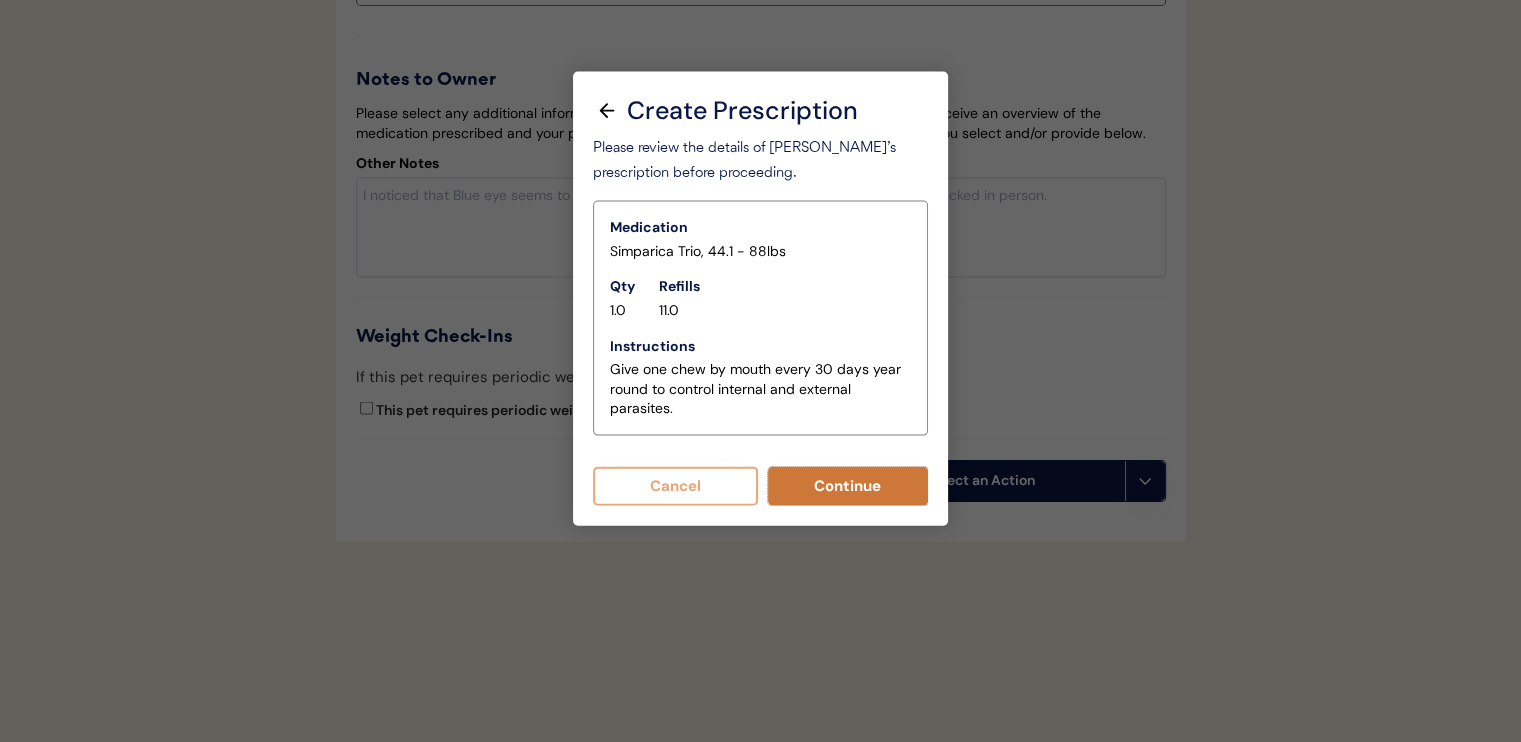 click on "Continue" at bounding box center (848, 486) 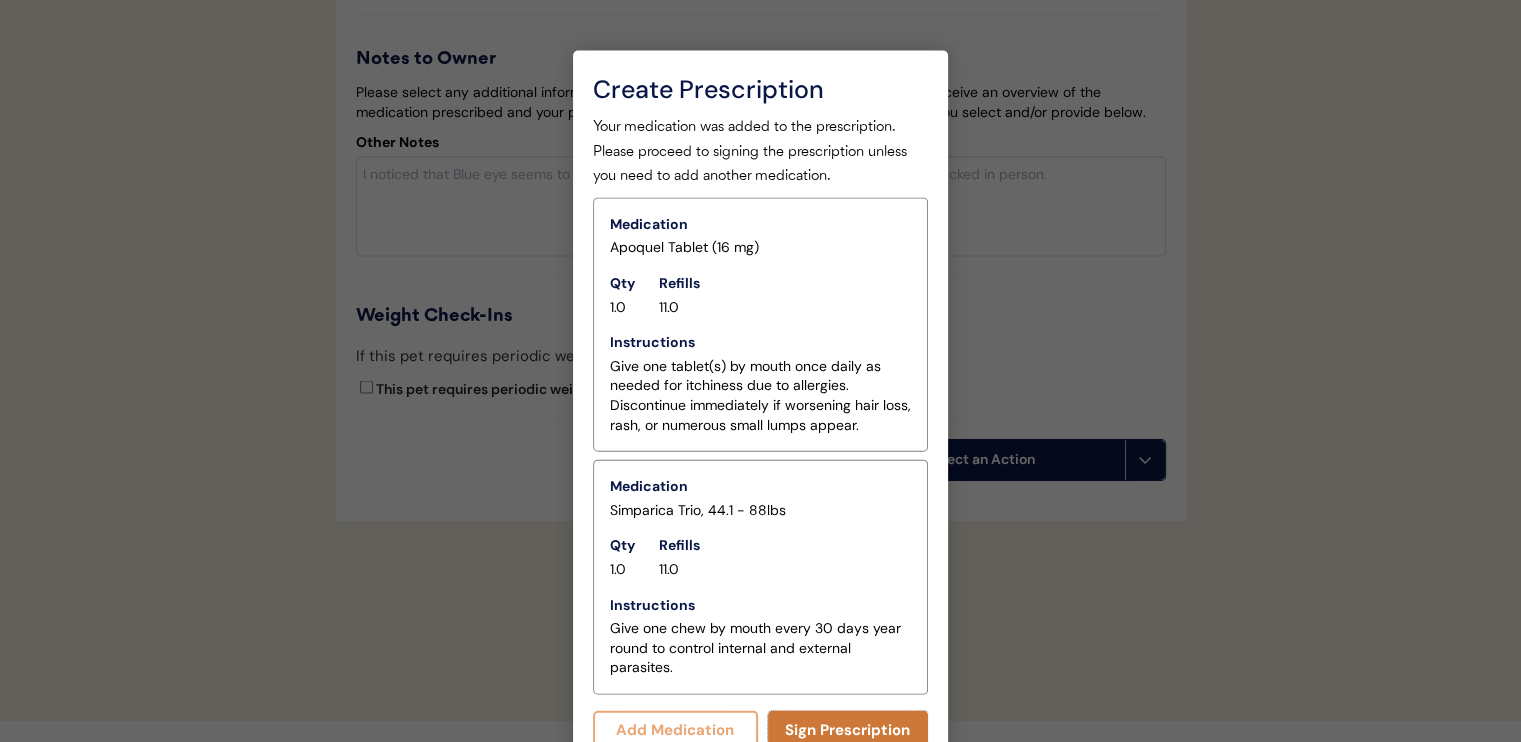 click on "Sign Prescription" at bounding box center (848, 730) 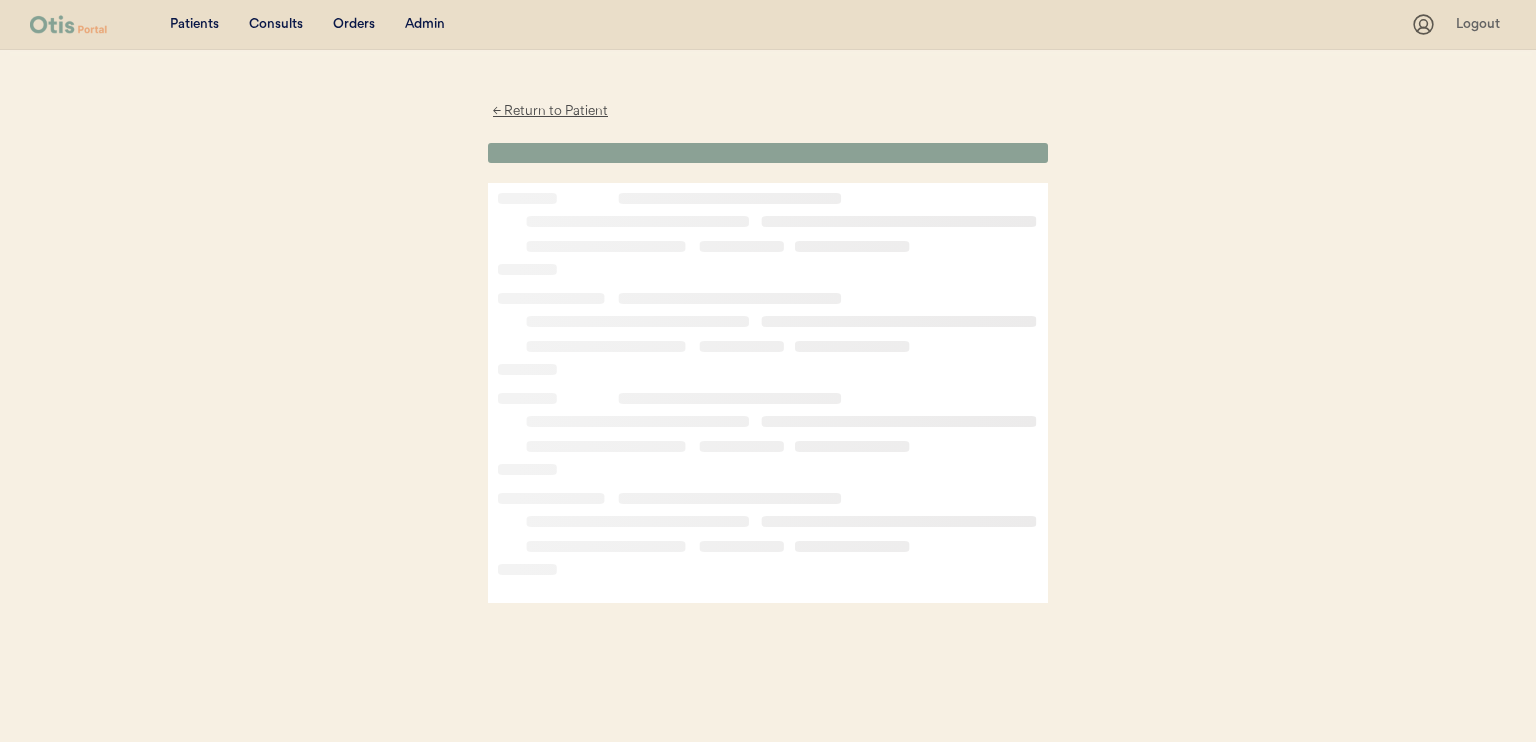 scroll, scrollTop: 0, scrollLeft: 0, axis: both 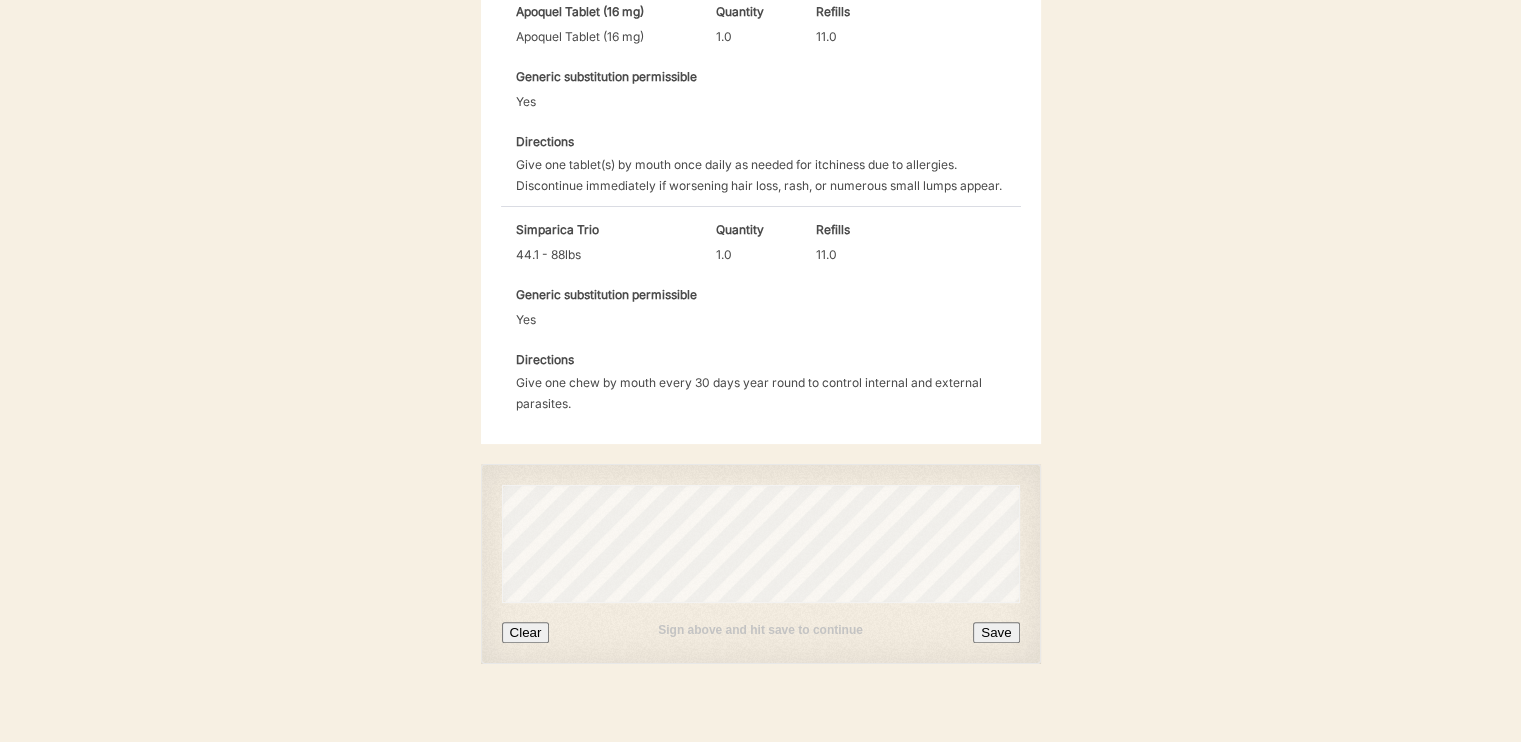 click on "Save" at bounding box center (996, 632) 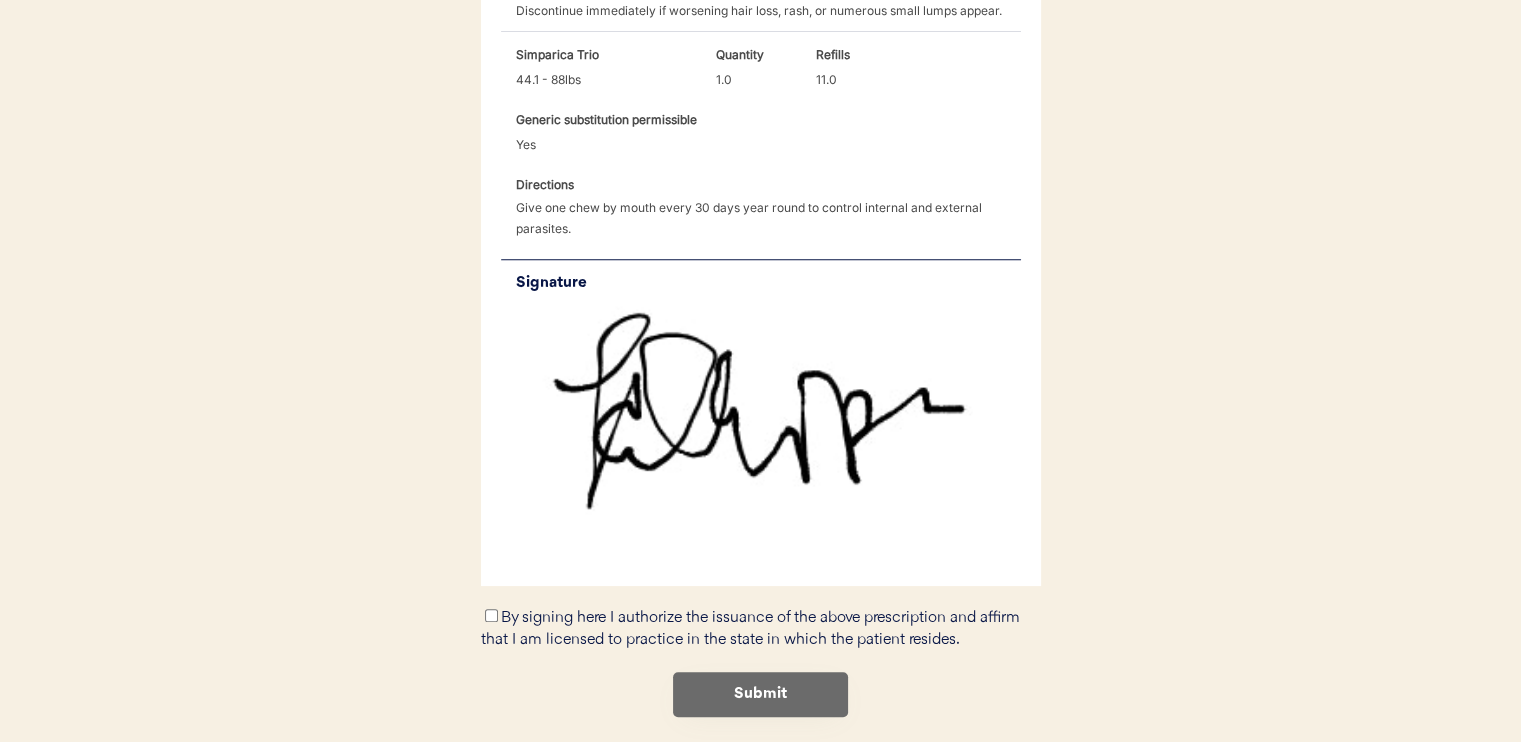 scroll, scrollTop: 884, scrollLeft: 0, axis: vertical 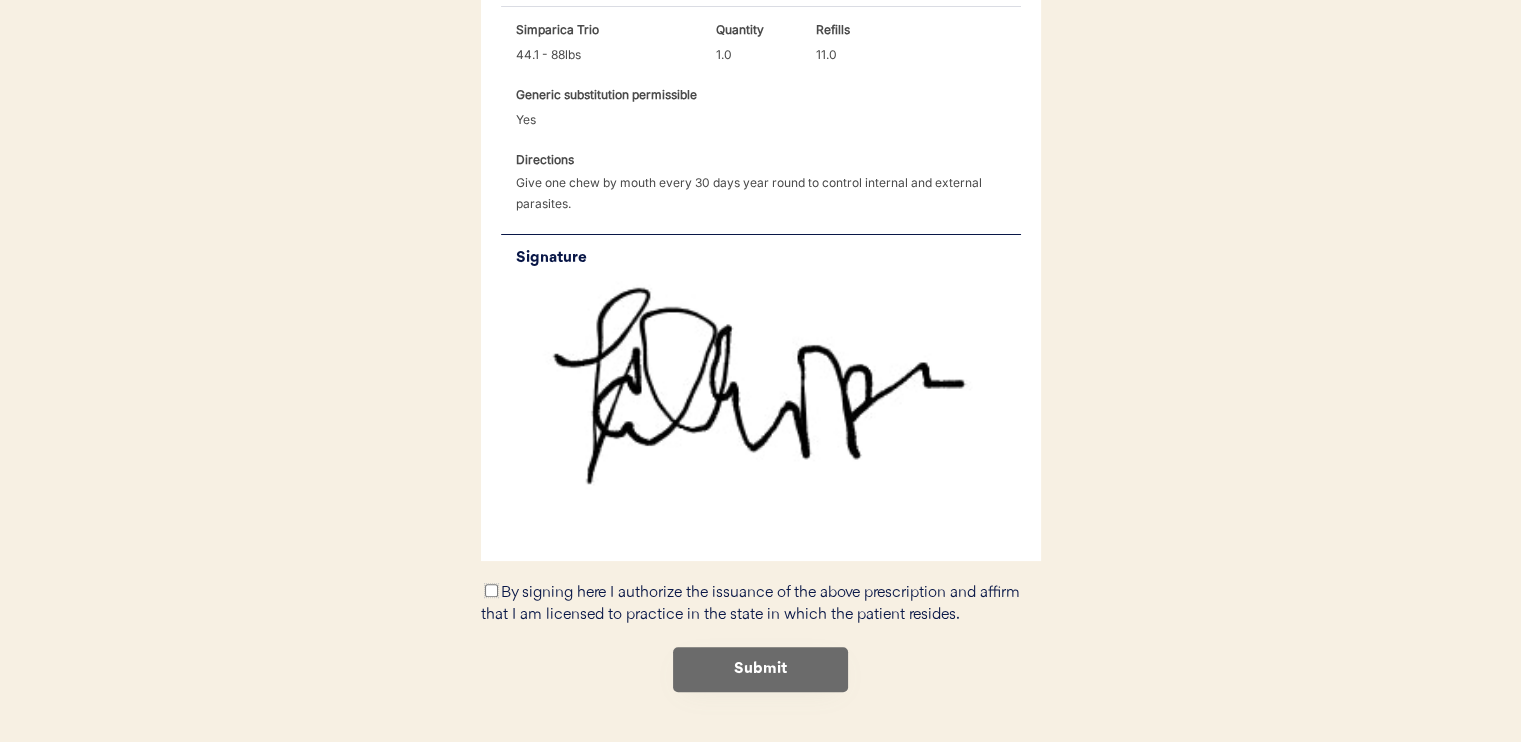 click on "By signing here I authorize the issuance of the above prescription and affirm that I am licensed to practice in the state in which the patient resides." at bounding box center [491, 590] 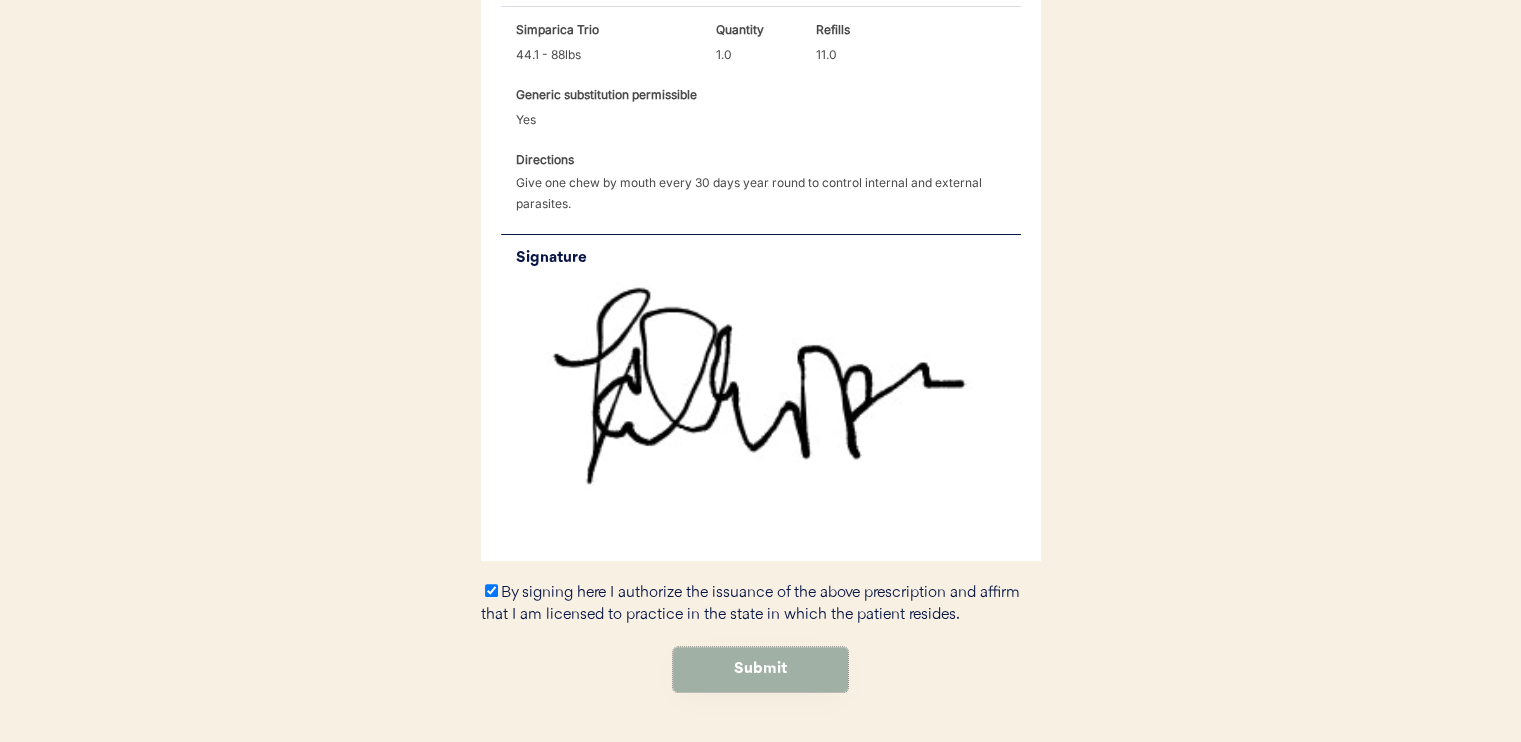 click on "Submit" at bounding box center [760, 669] 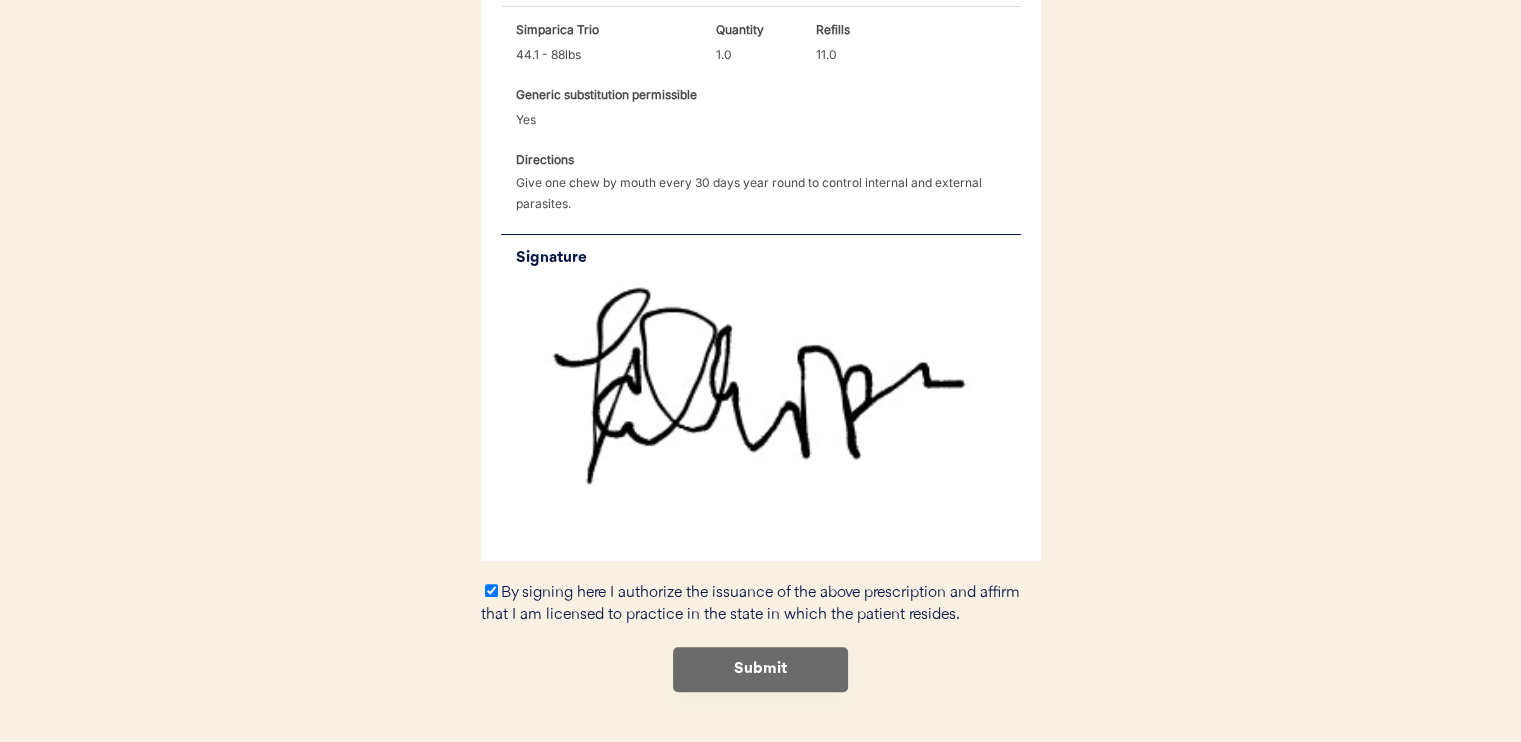 scroll, scrollTop: 0, scrollLeft: 0, axis: both 